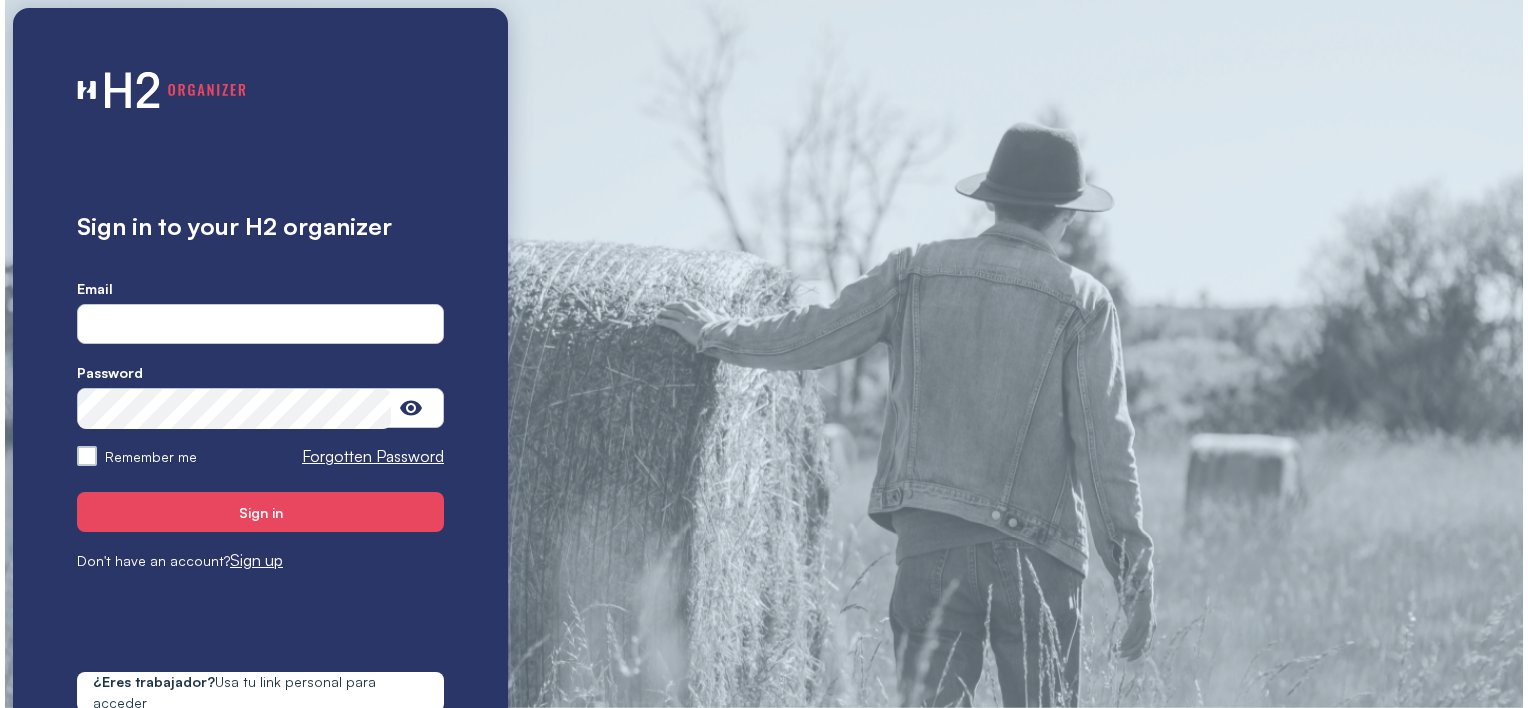 scroll, scrollTop: 0, scrollLeft: 0, axis: both 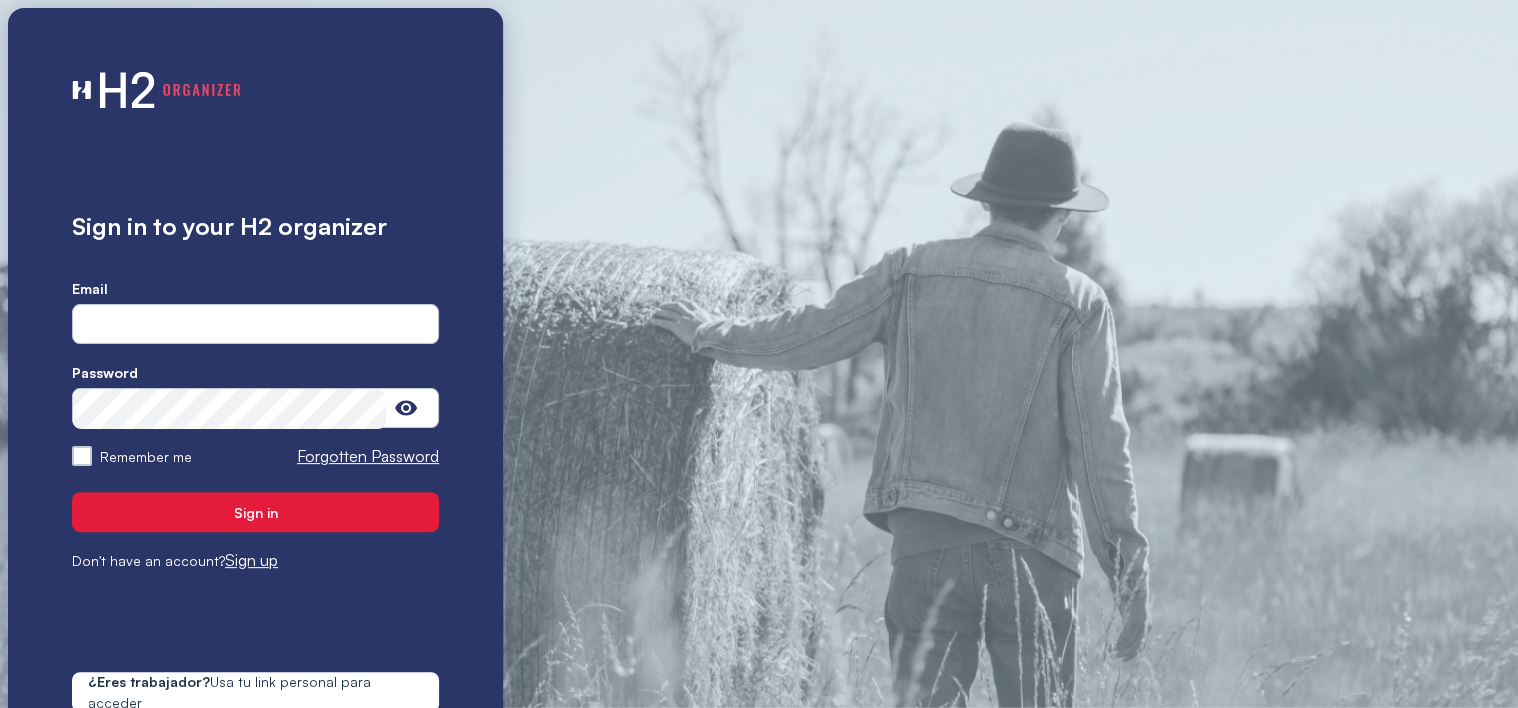 type on "**********" 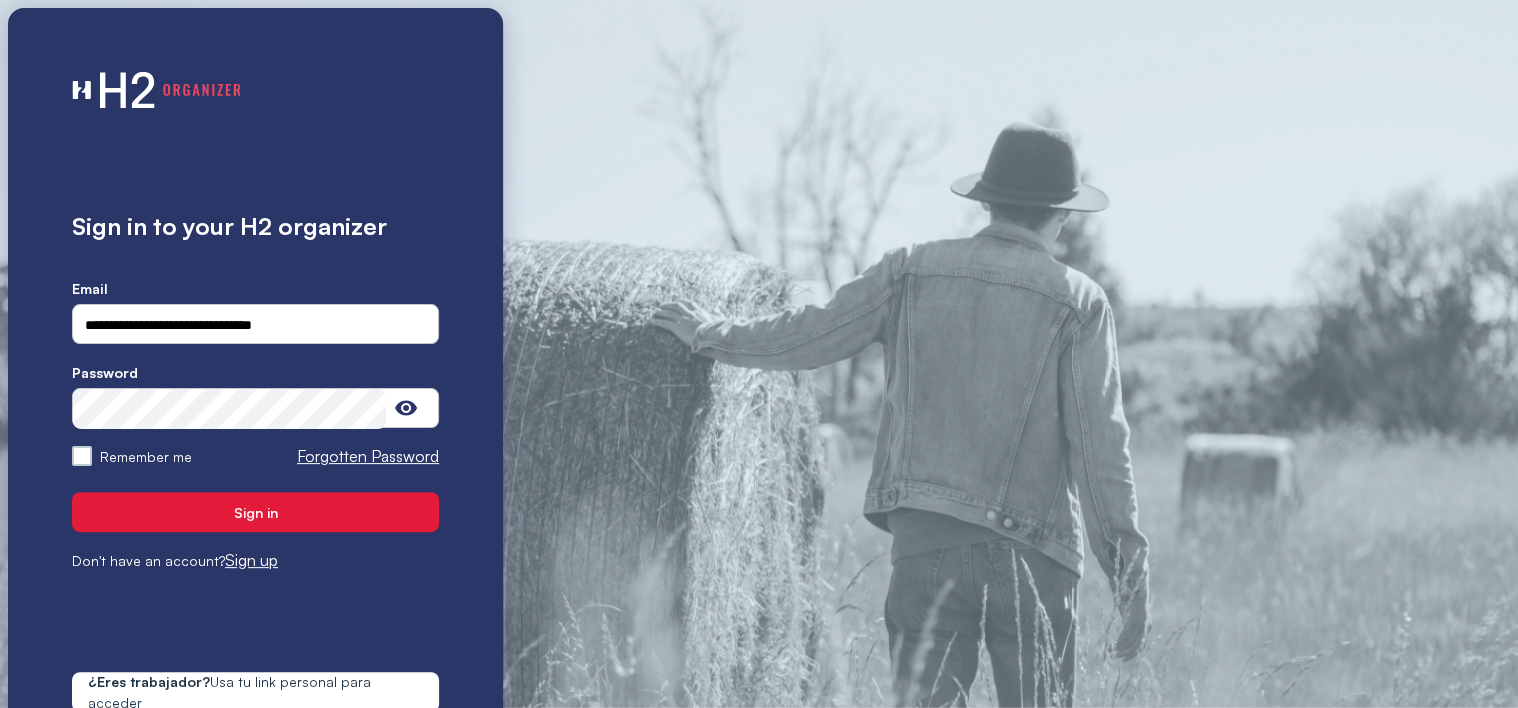 click on "Sign in" at bounding box center [255, 512] 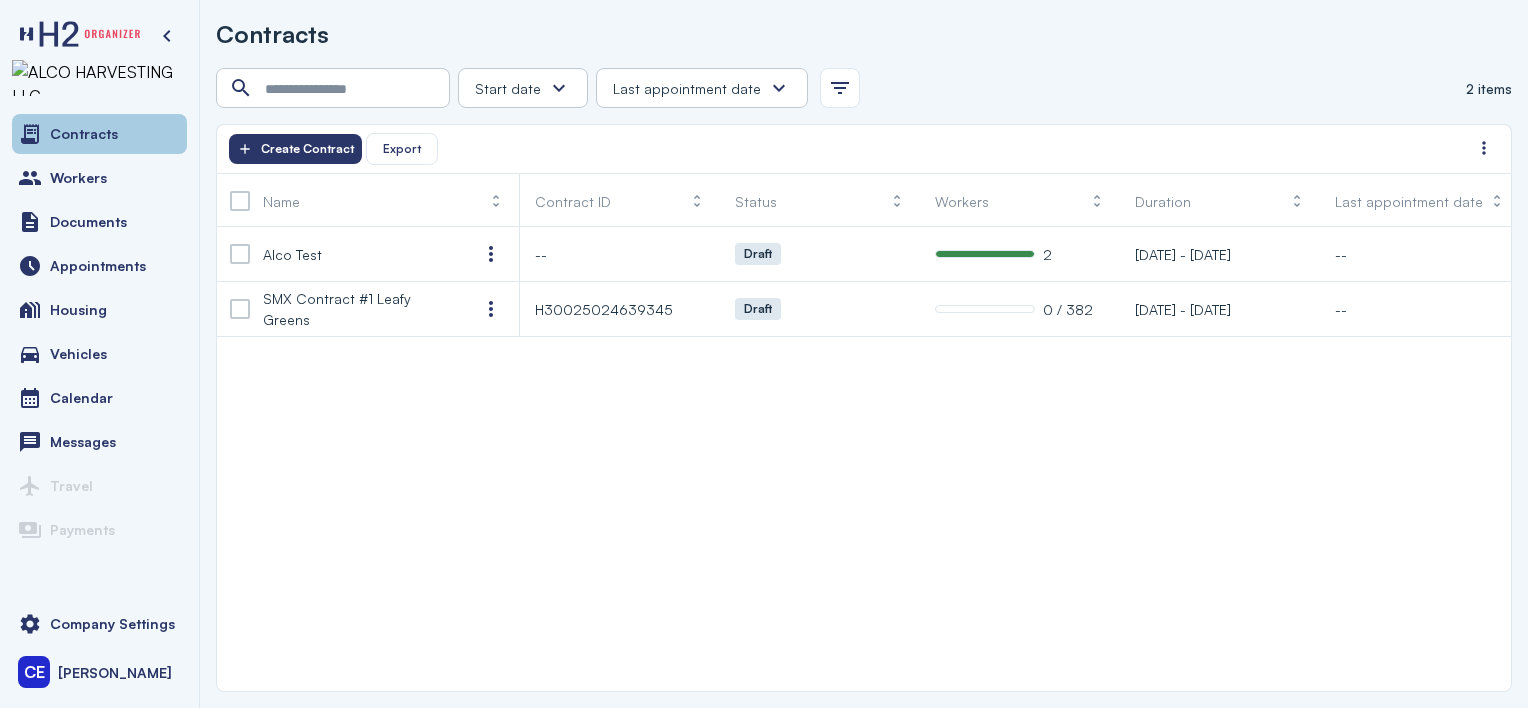 click on "Contracts" at bounding box center [84, 134] 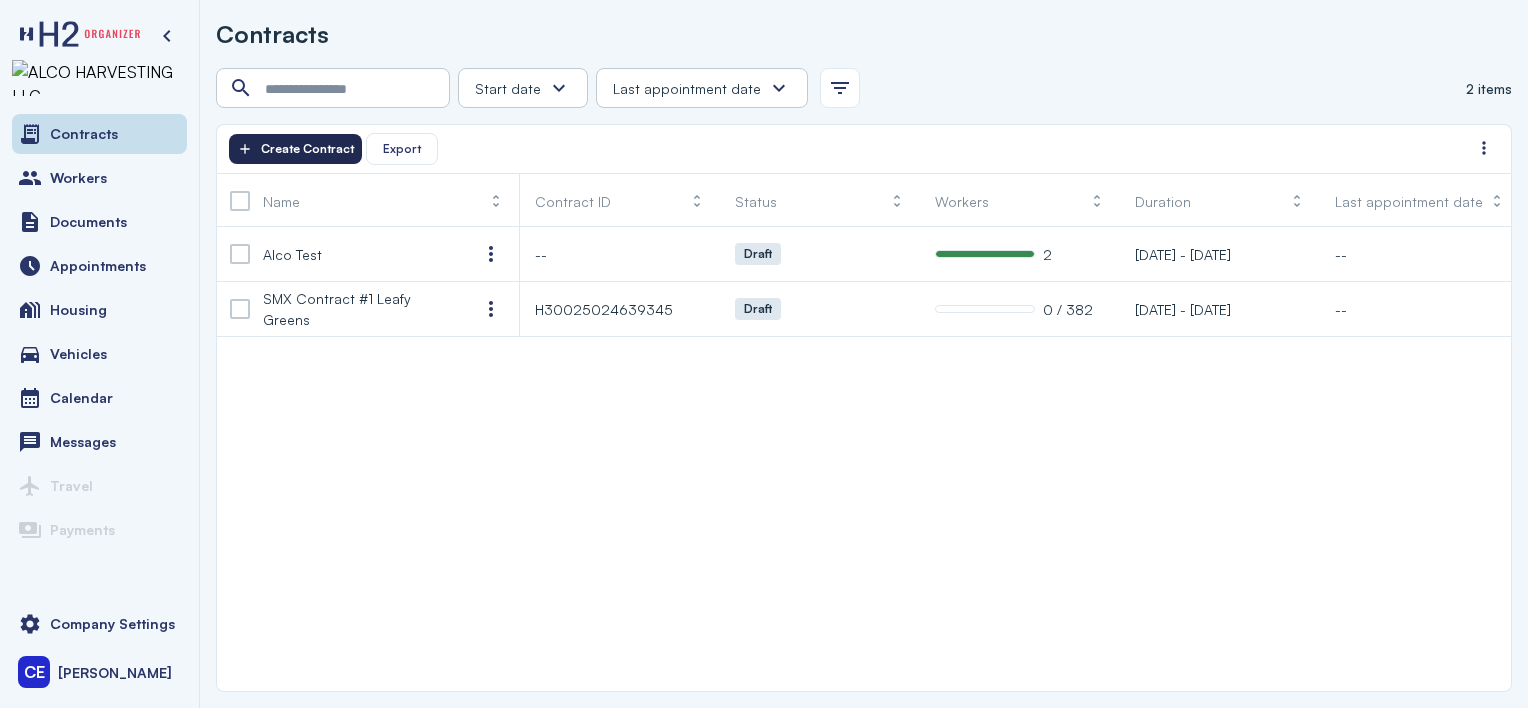 click on "Create Contract" 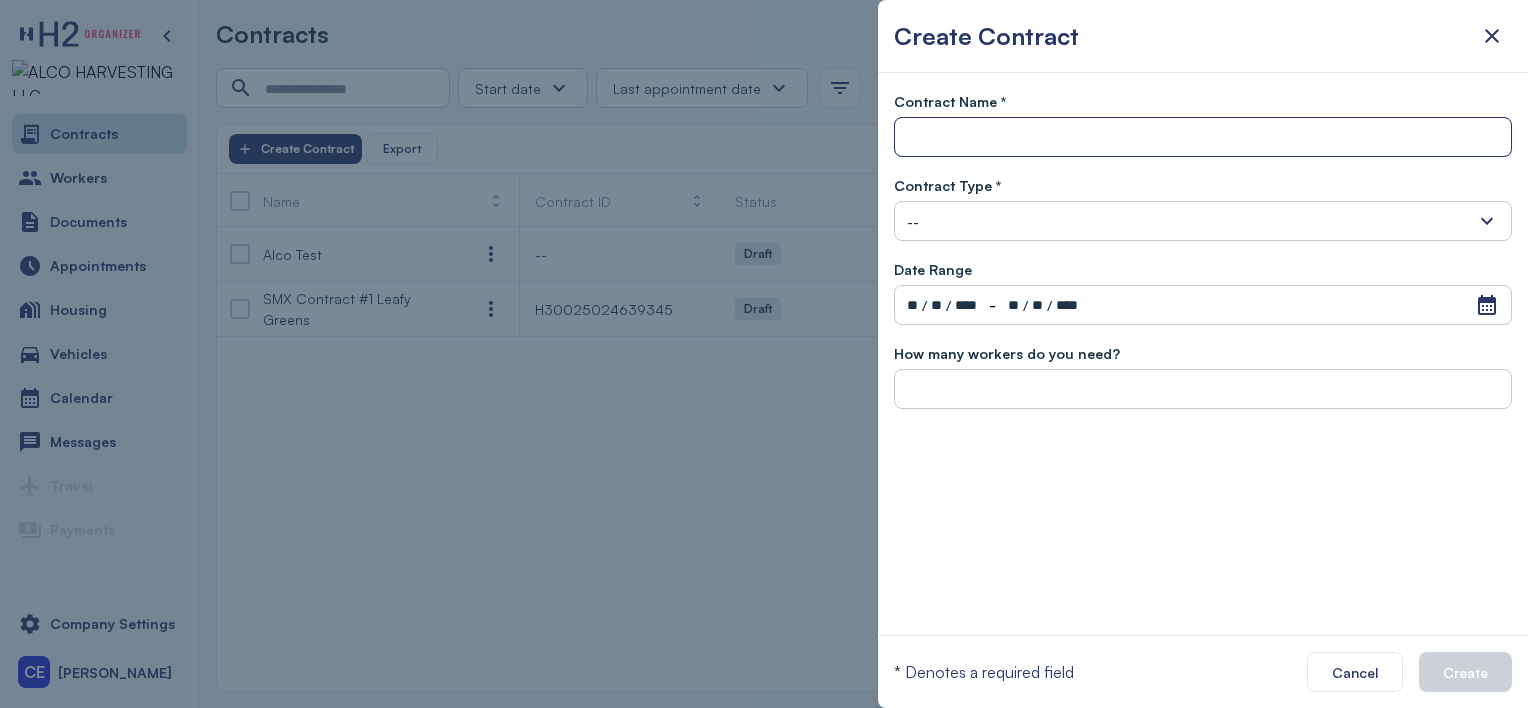 click at bounding box center (1203, 138) 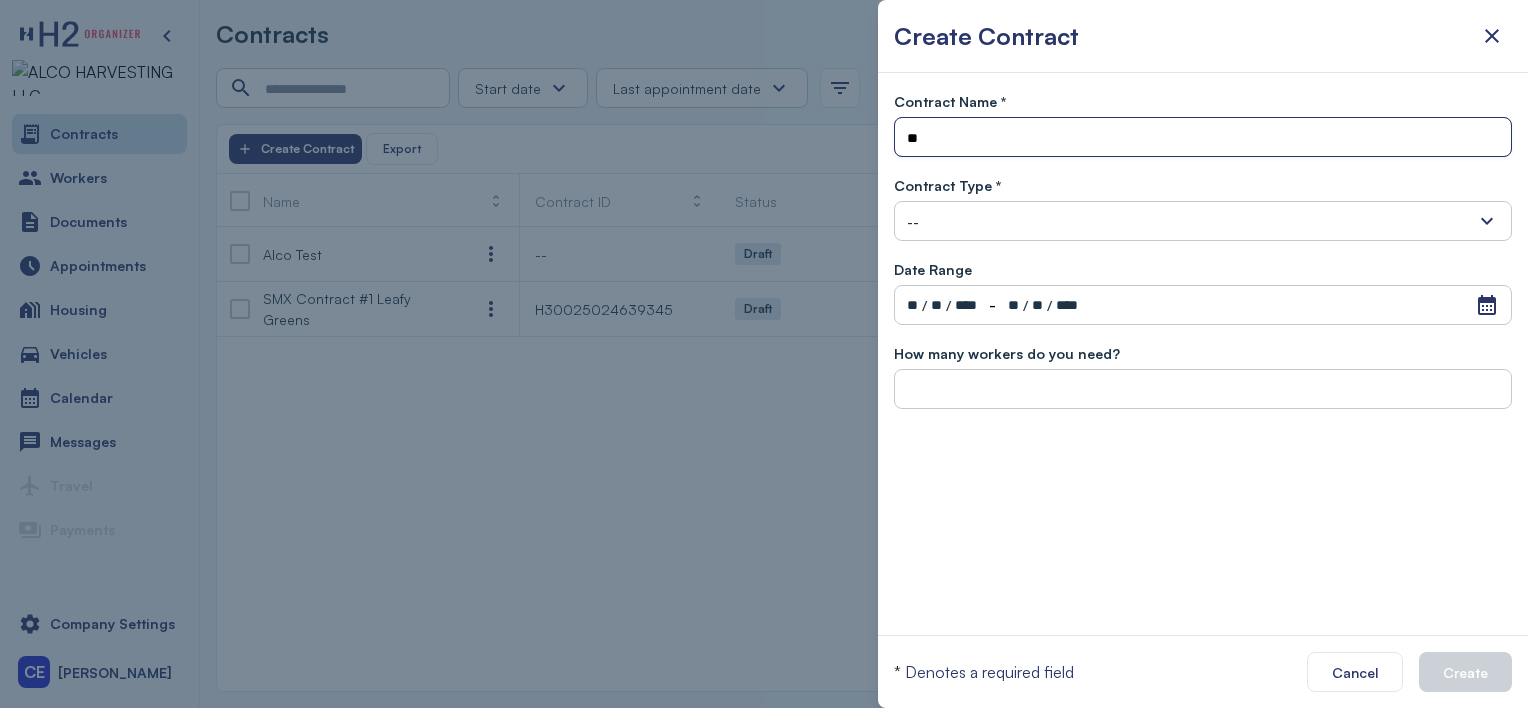 type on "*" 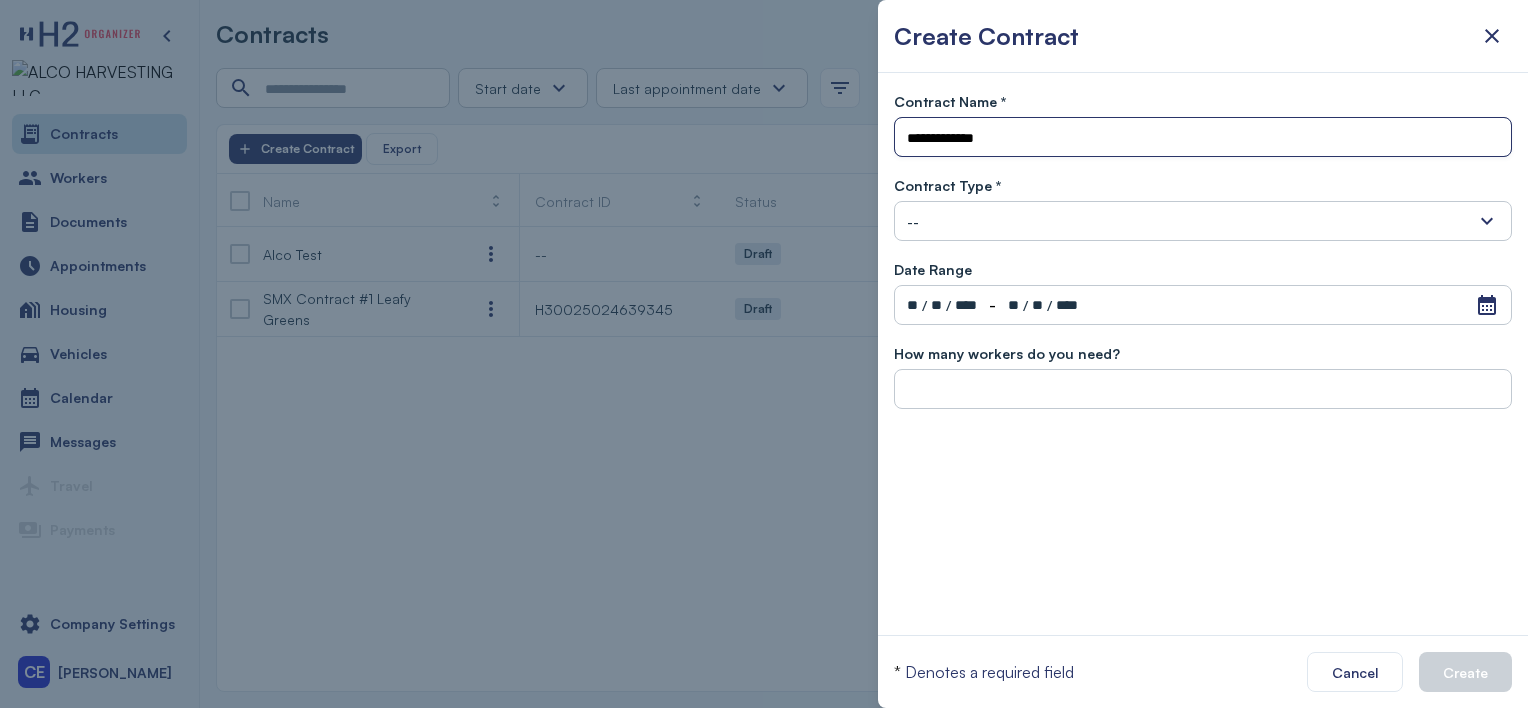 type on "**********" 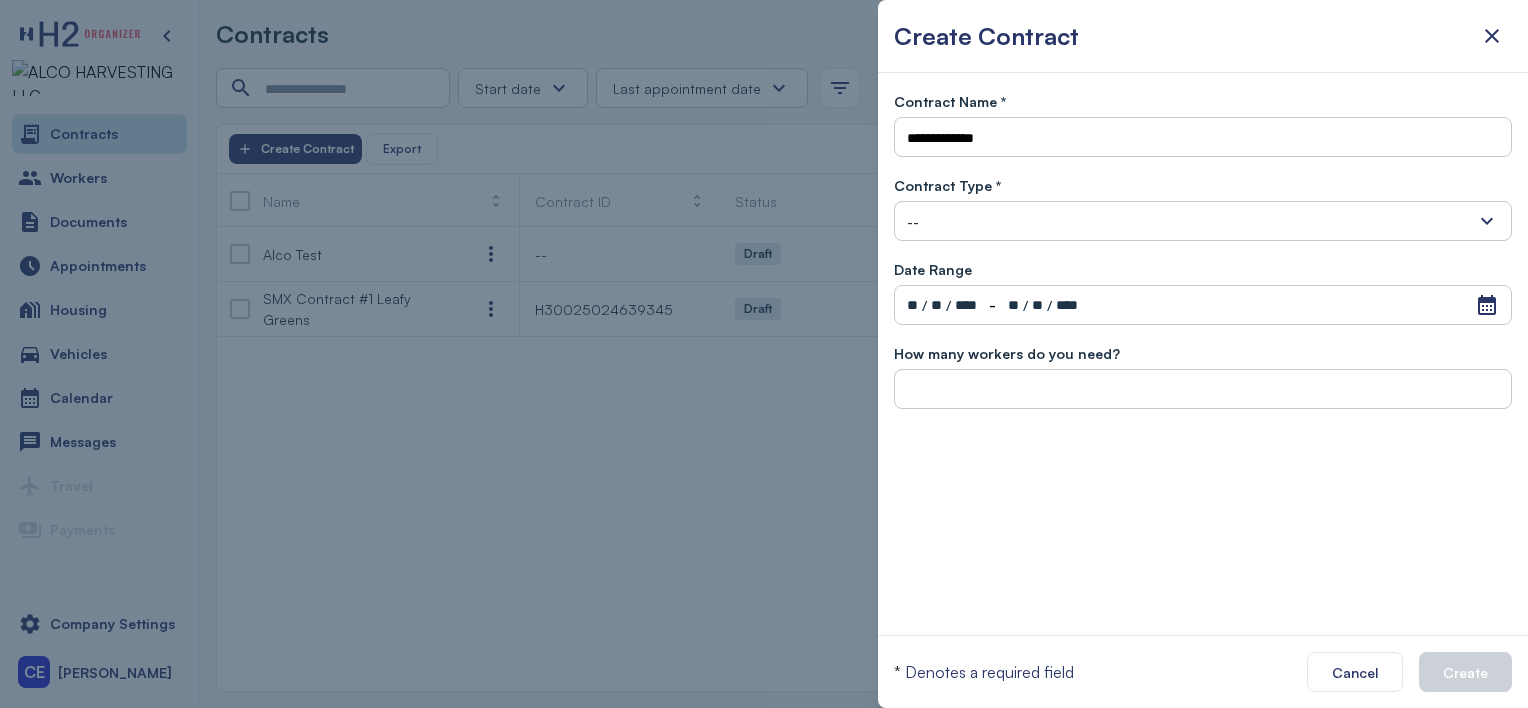 click on "--" at bounding box center (1203, 221) 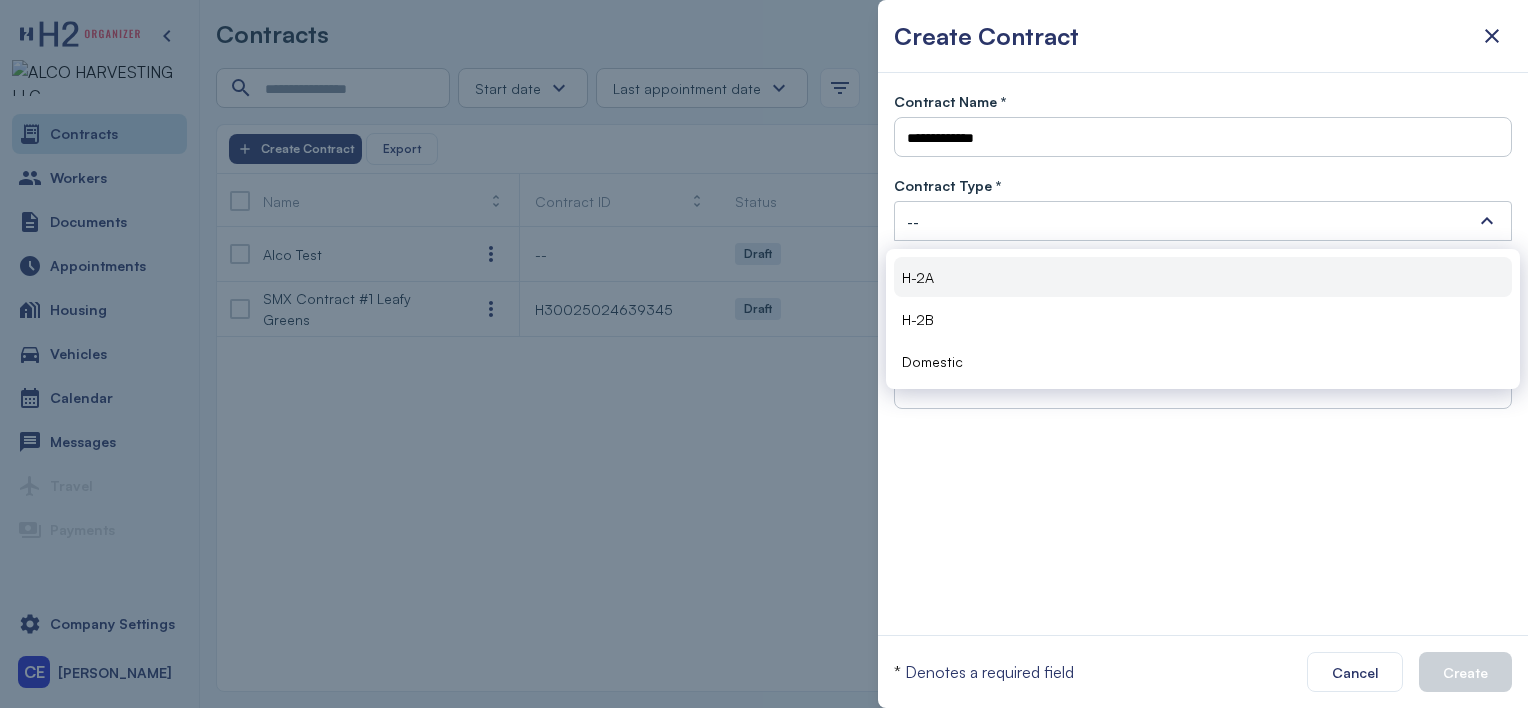 click on "H-2A" at bounding box center (1203, 277) 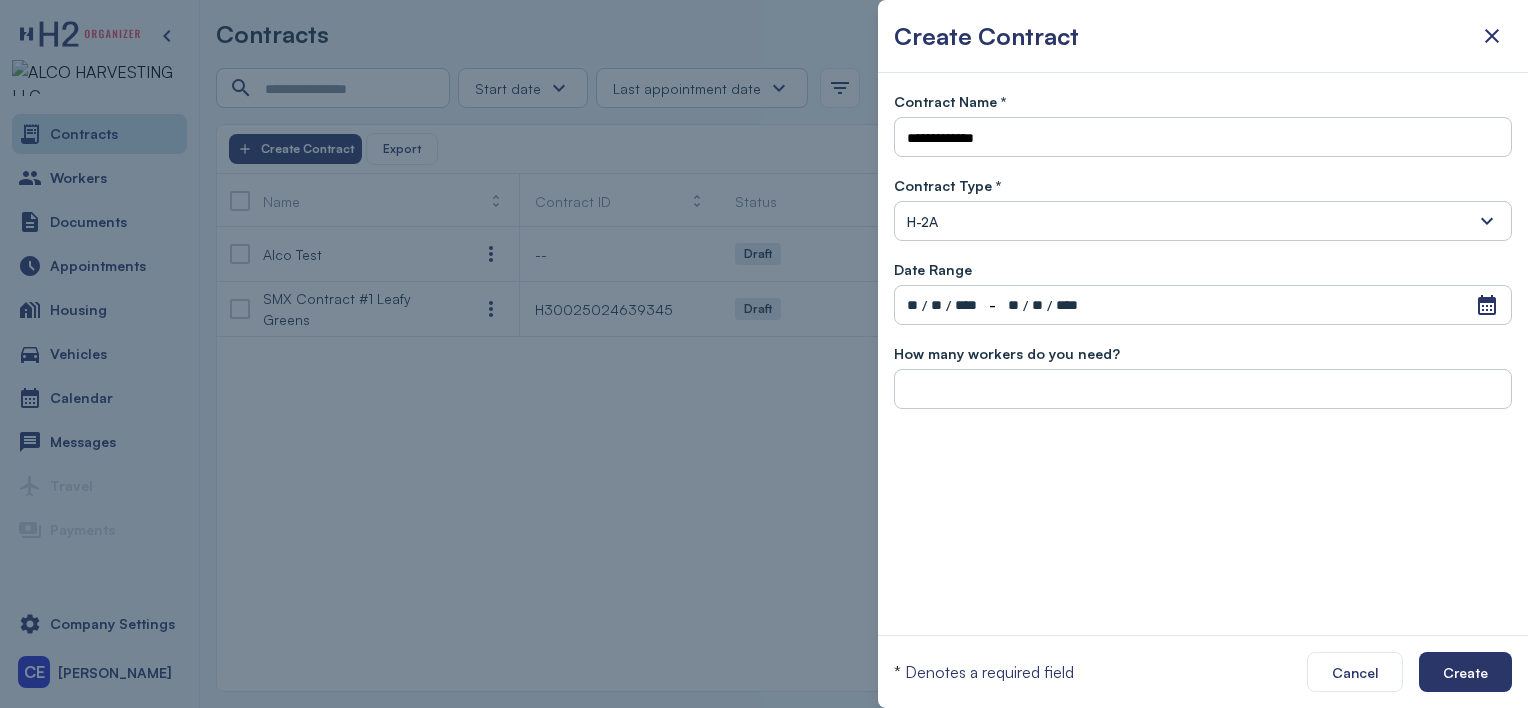 click on "**" at bounding box center (912, 305) 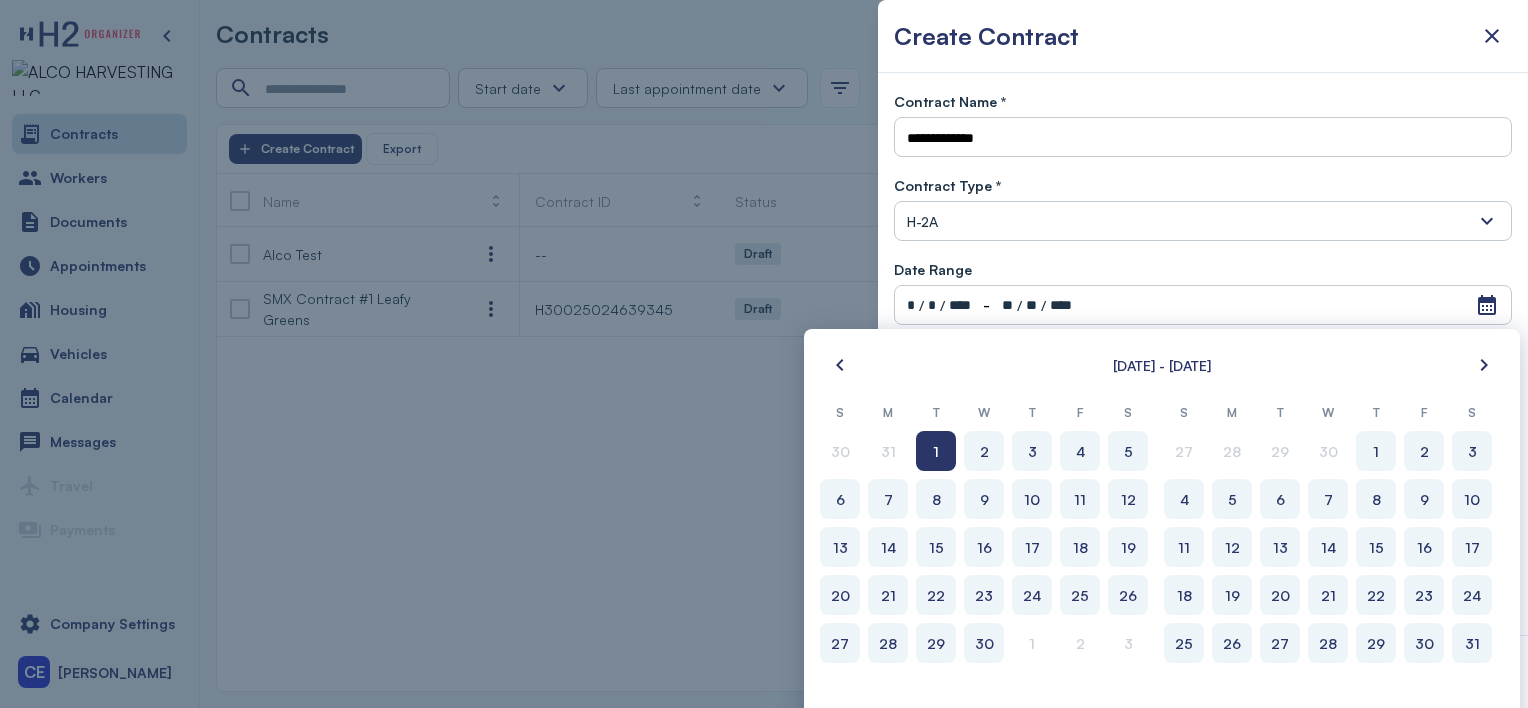 click on "Date Range" at bounding box center (1203, 269) 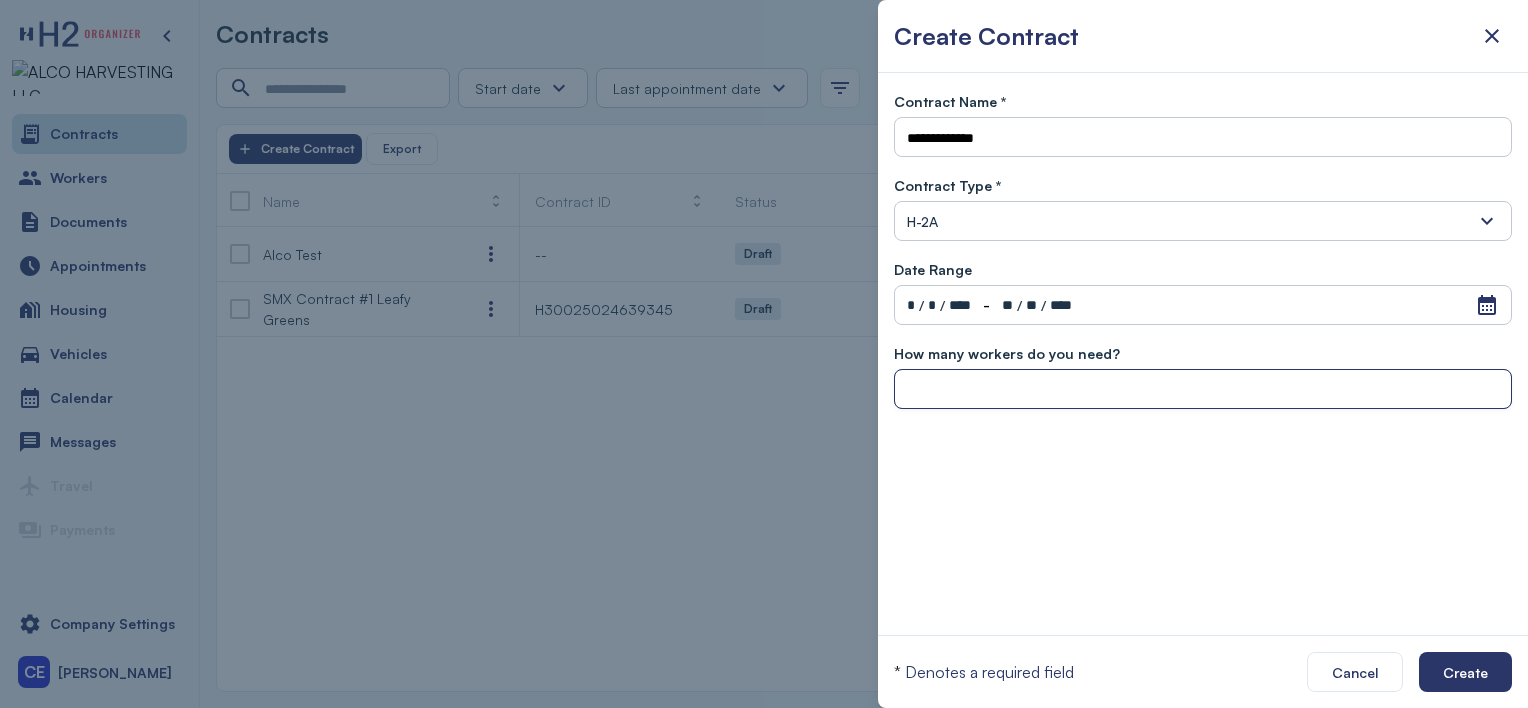 click at bounding box center [1203, 390] 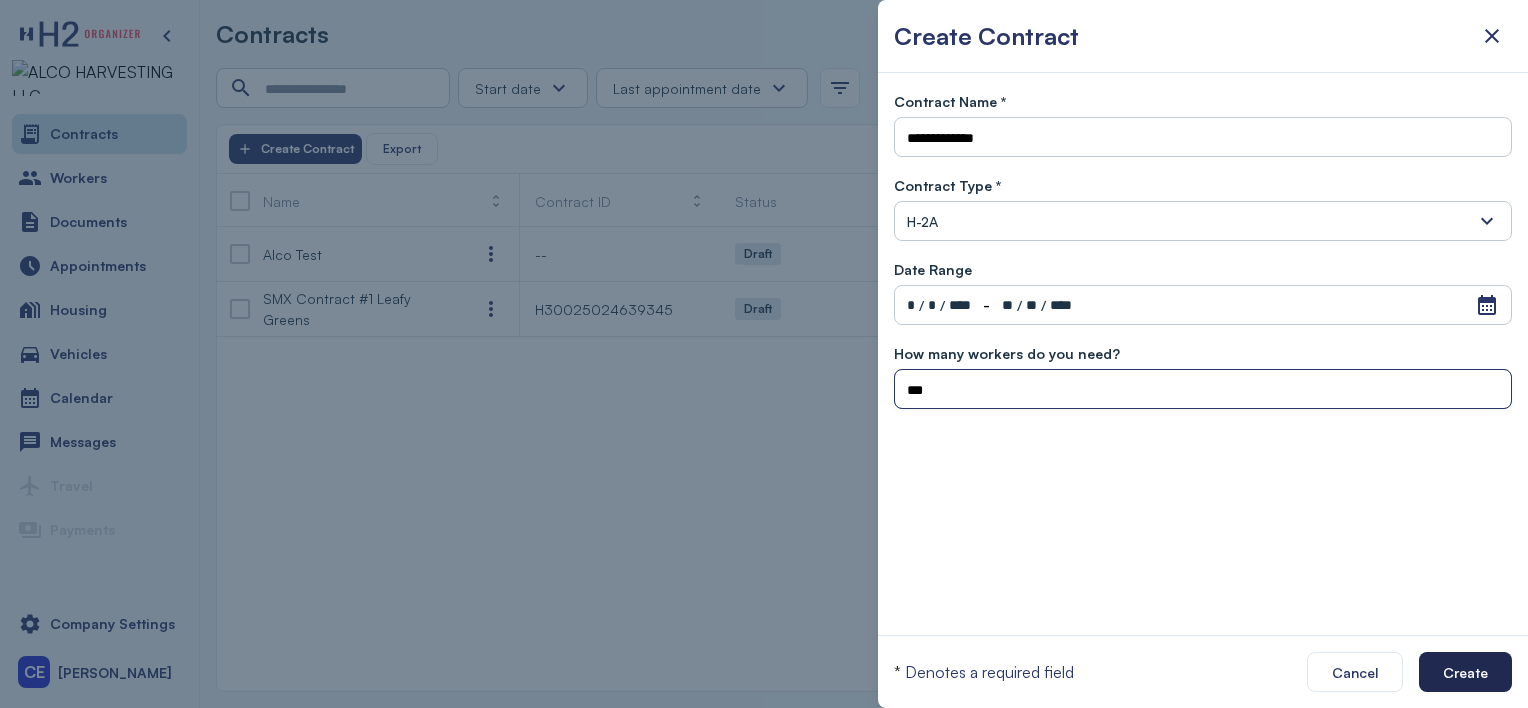 type on "***" 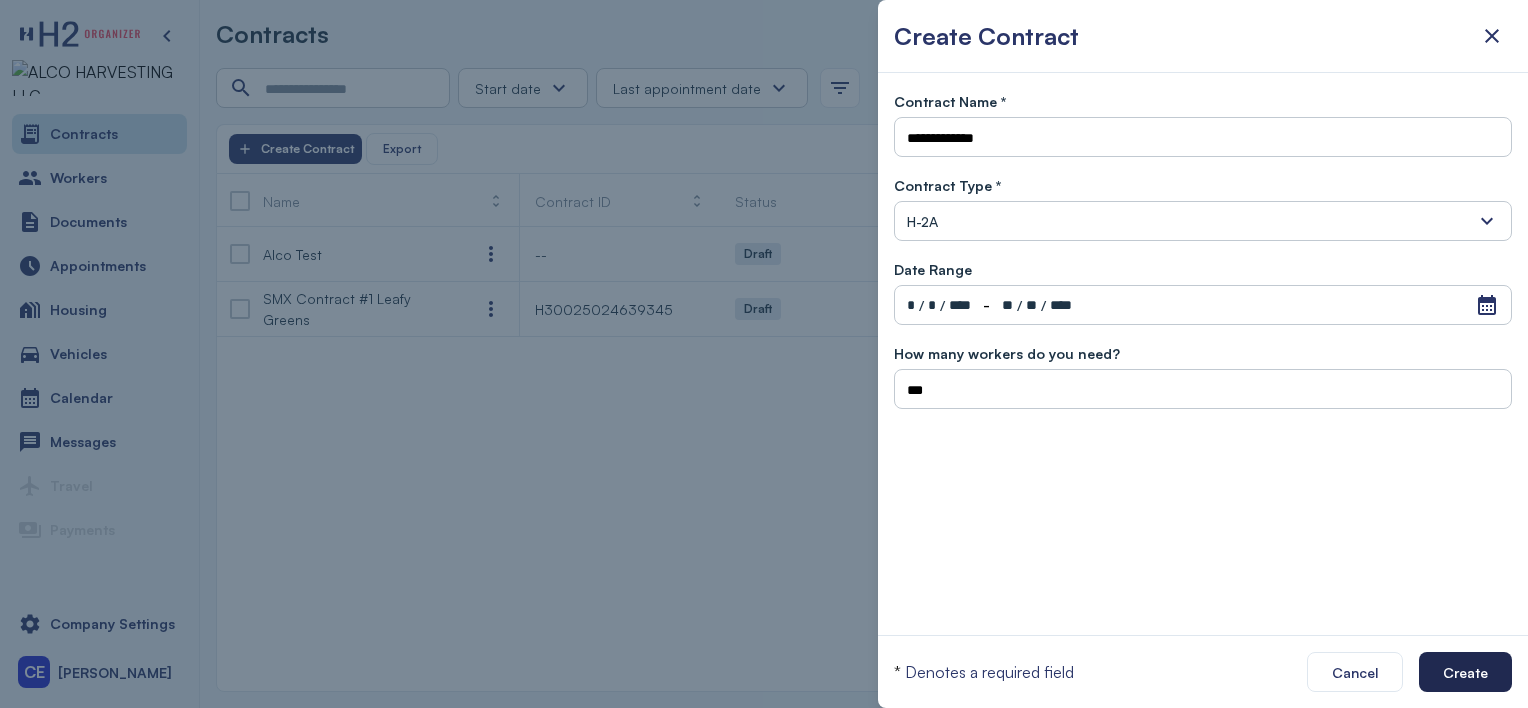 click on "Create" at bounding box center (1465, 672) 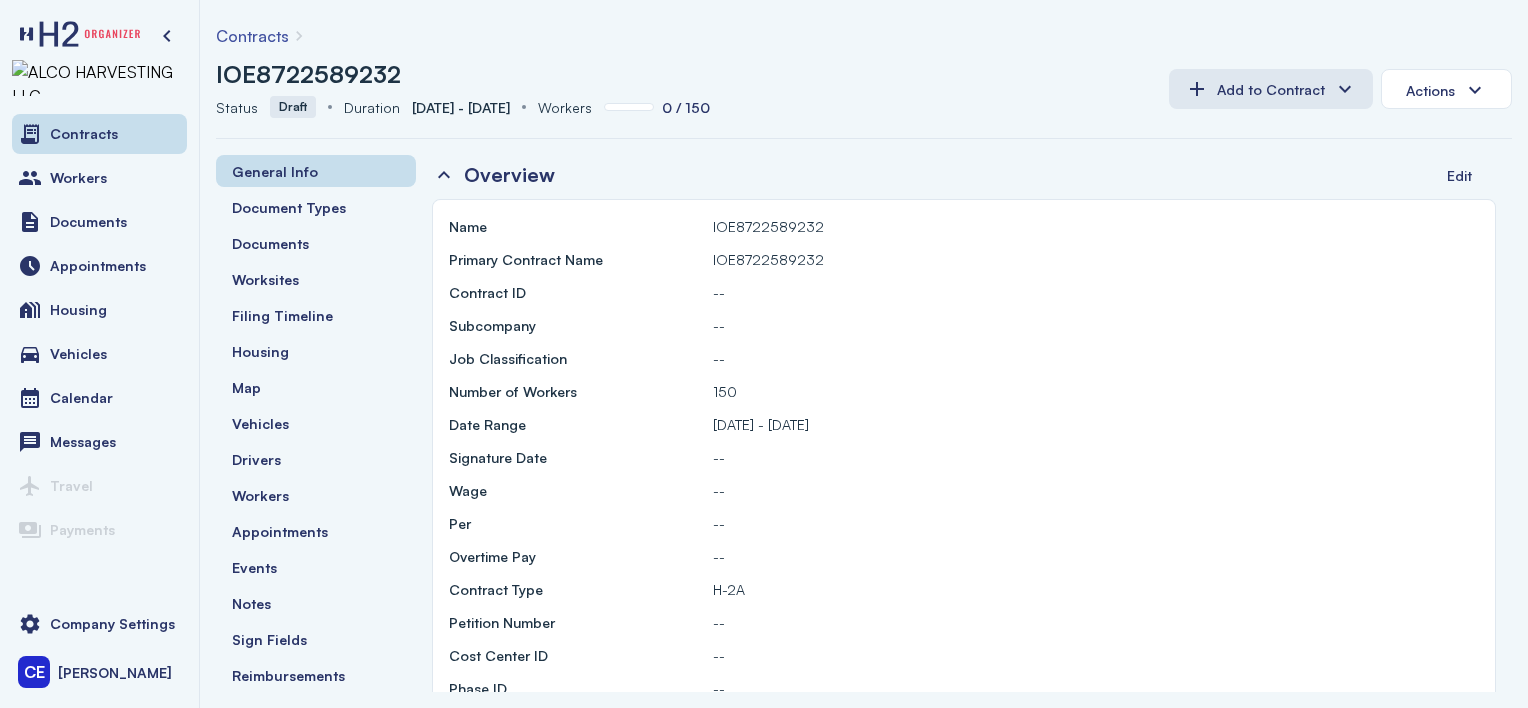 click on "Primary Contract Name" at bounding box center [526, 259] 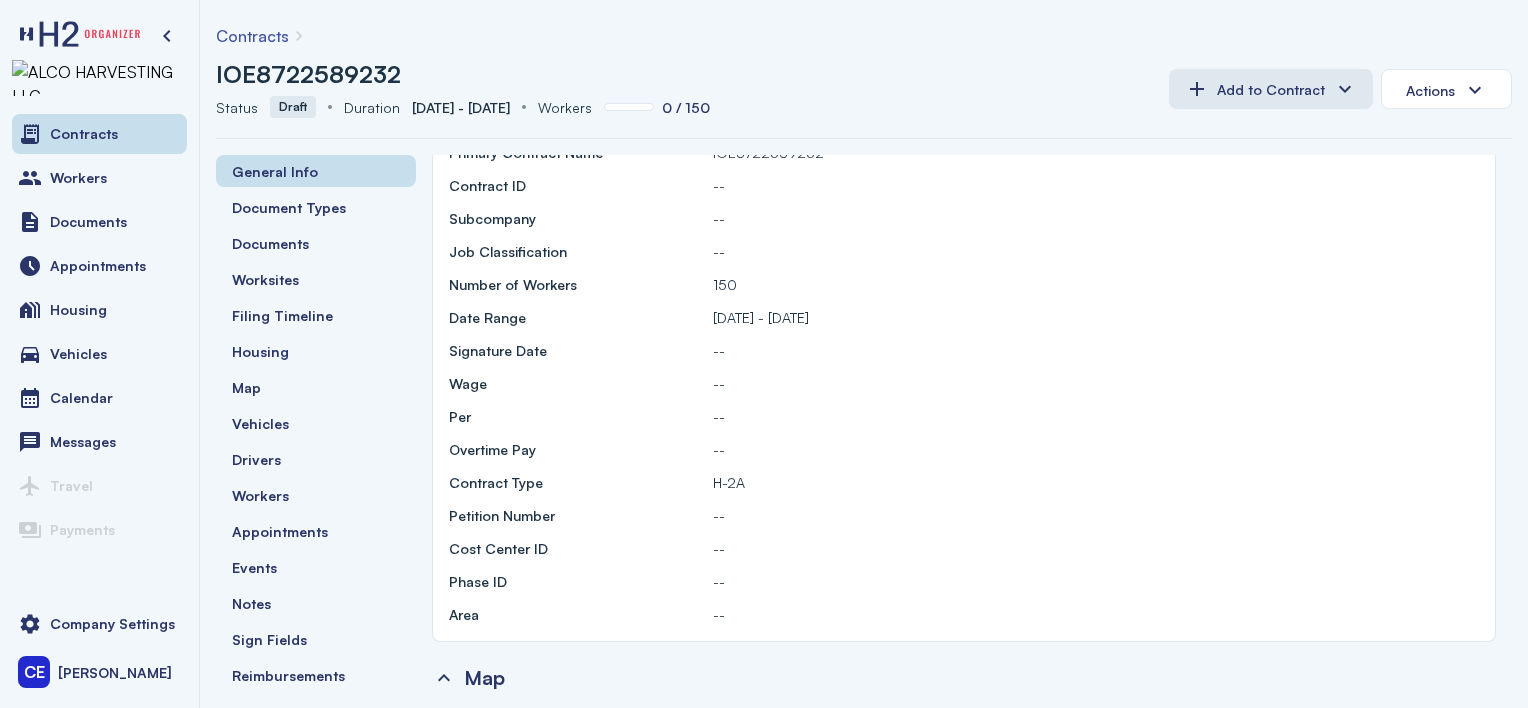 scroll, scrollTop: 0, scrollLeft: 0, axis: both 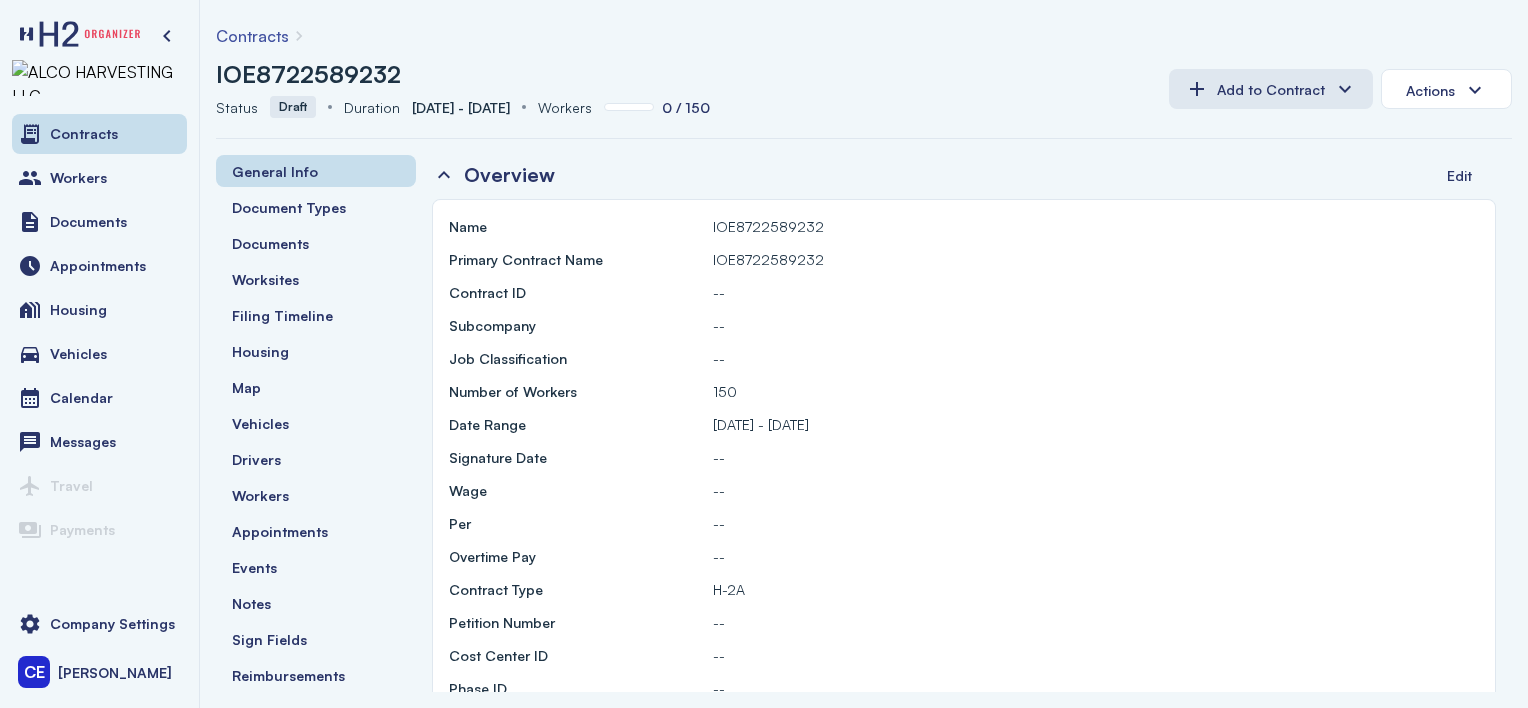 click on "Primary Contract Name" at bounding box center [577, 259] 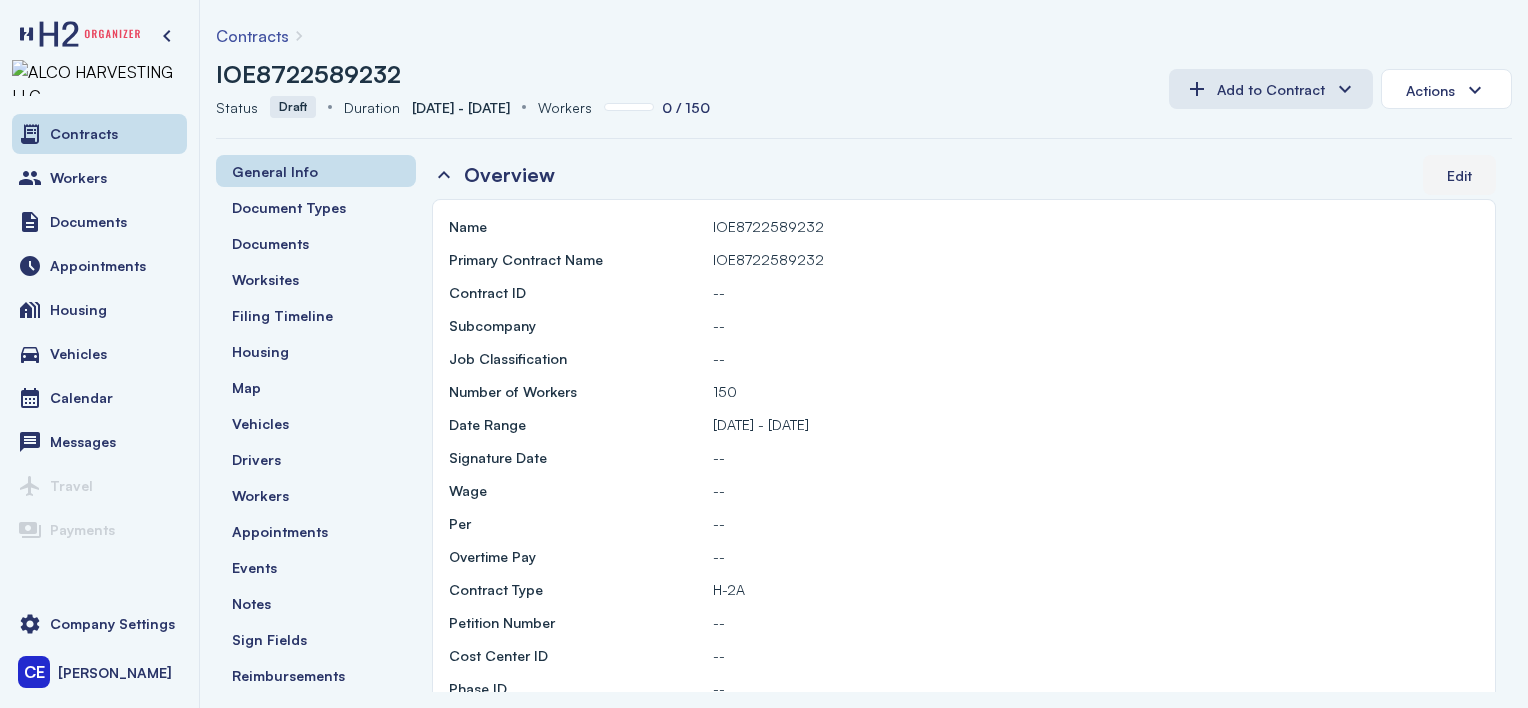 click on "Edit" at bounding box center [1459, 175] 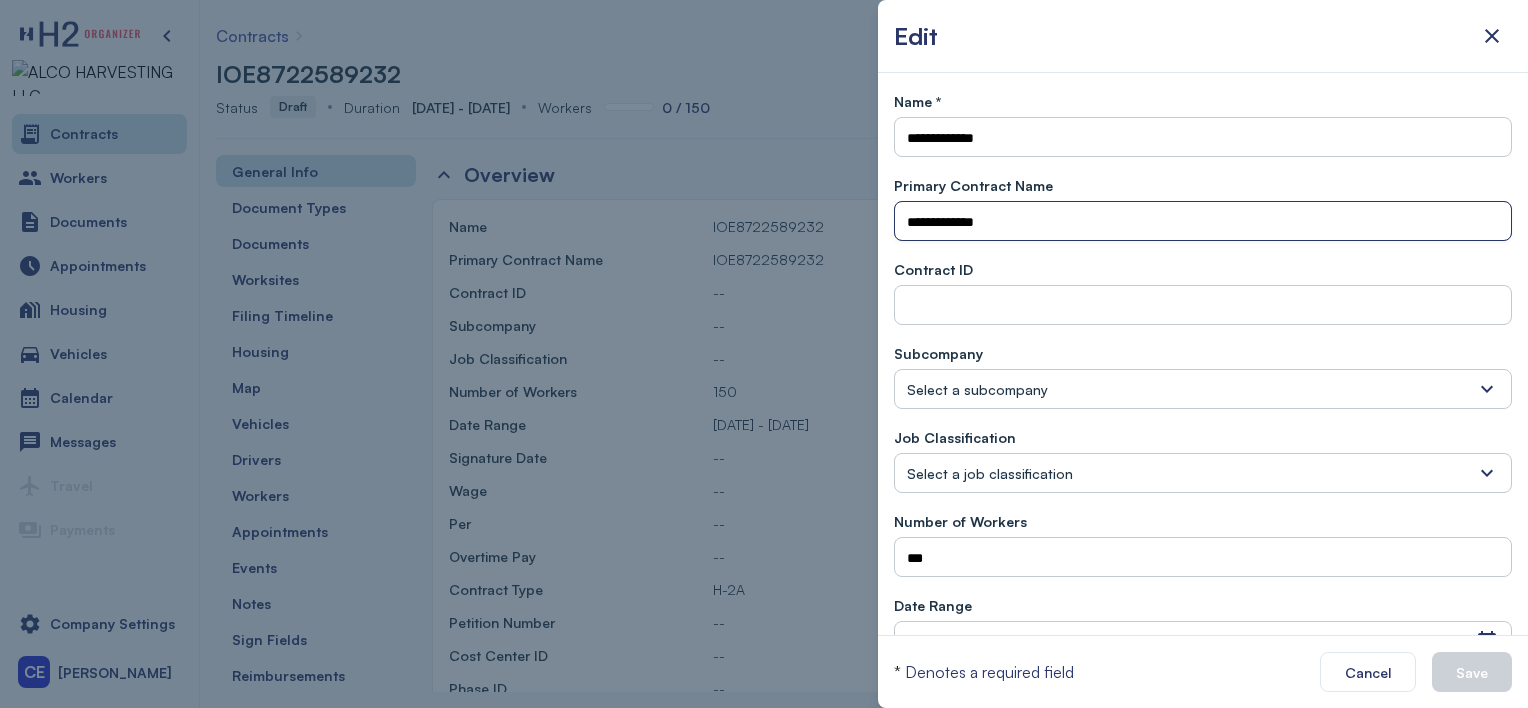 drag, startPoint x: 1012, startPoint y: 224, endPoint x: 900, endPoint y: 211, distance: 112.75194 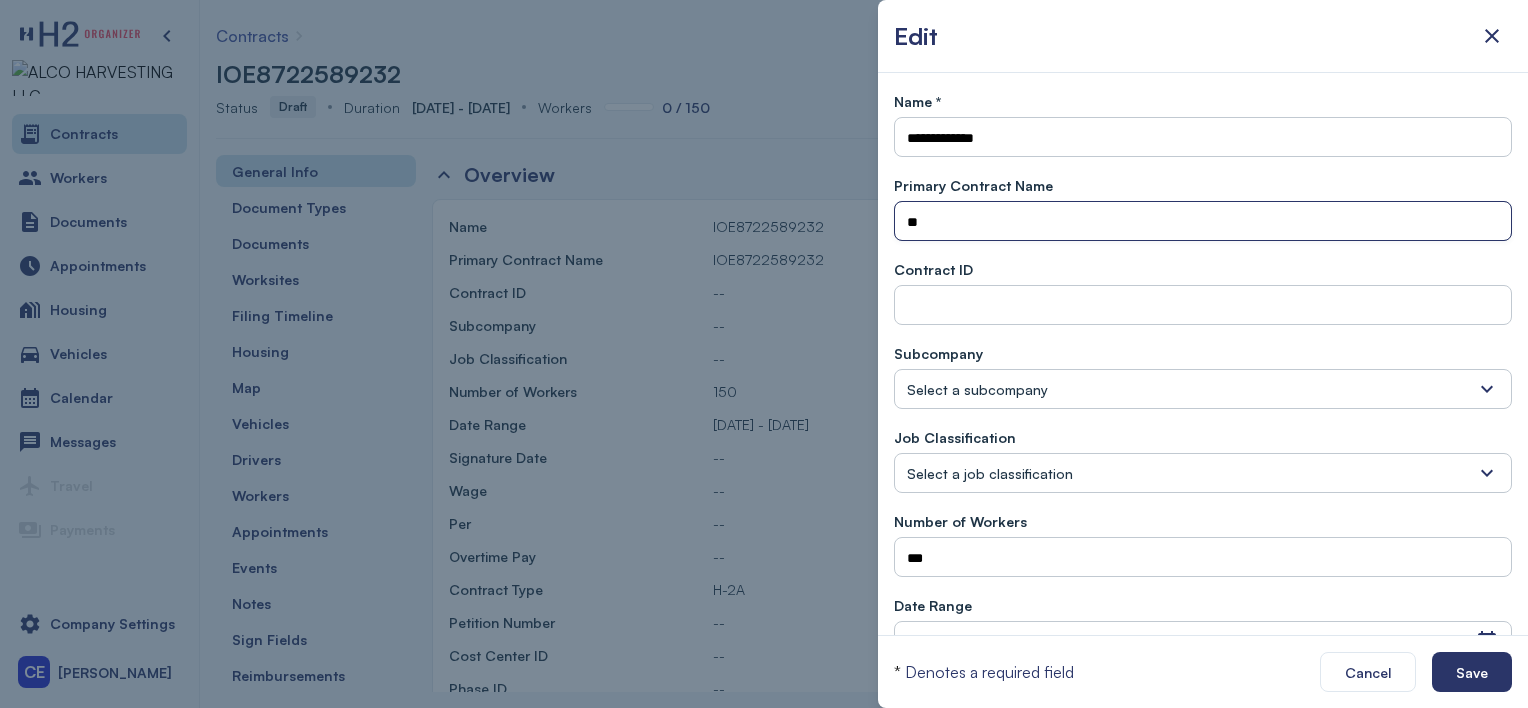 type on "*" 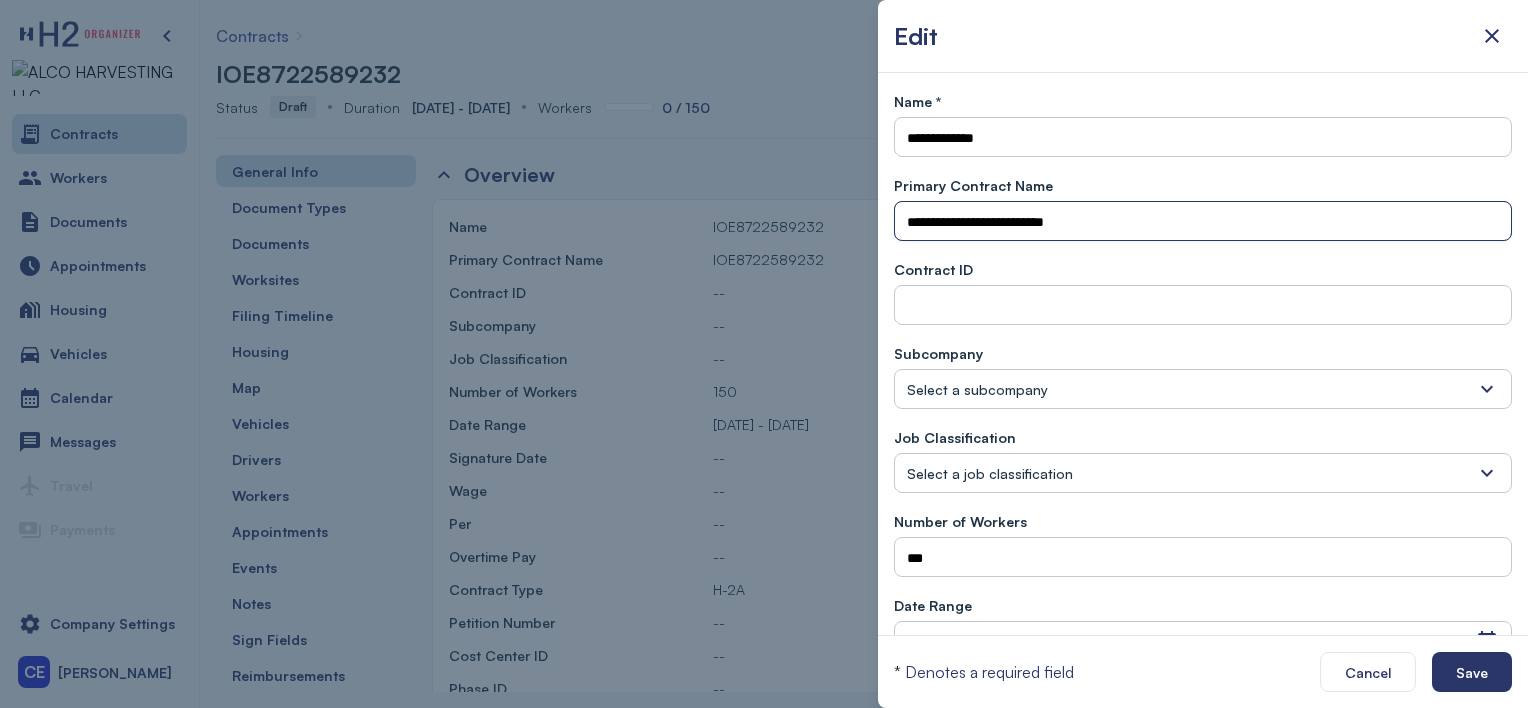 type on "**********" 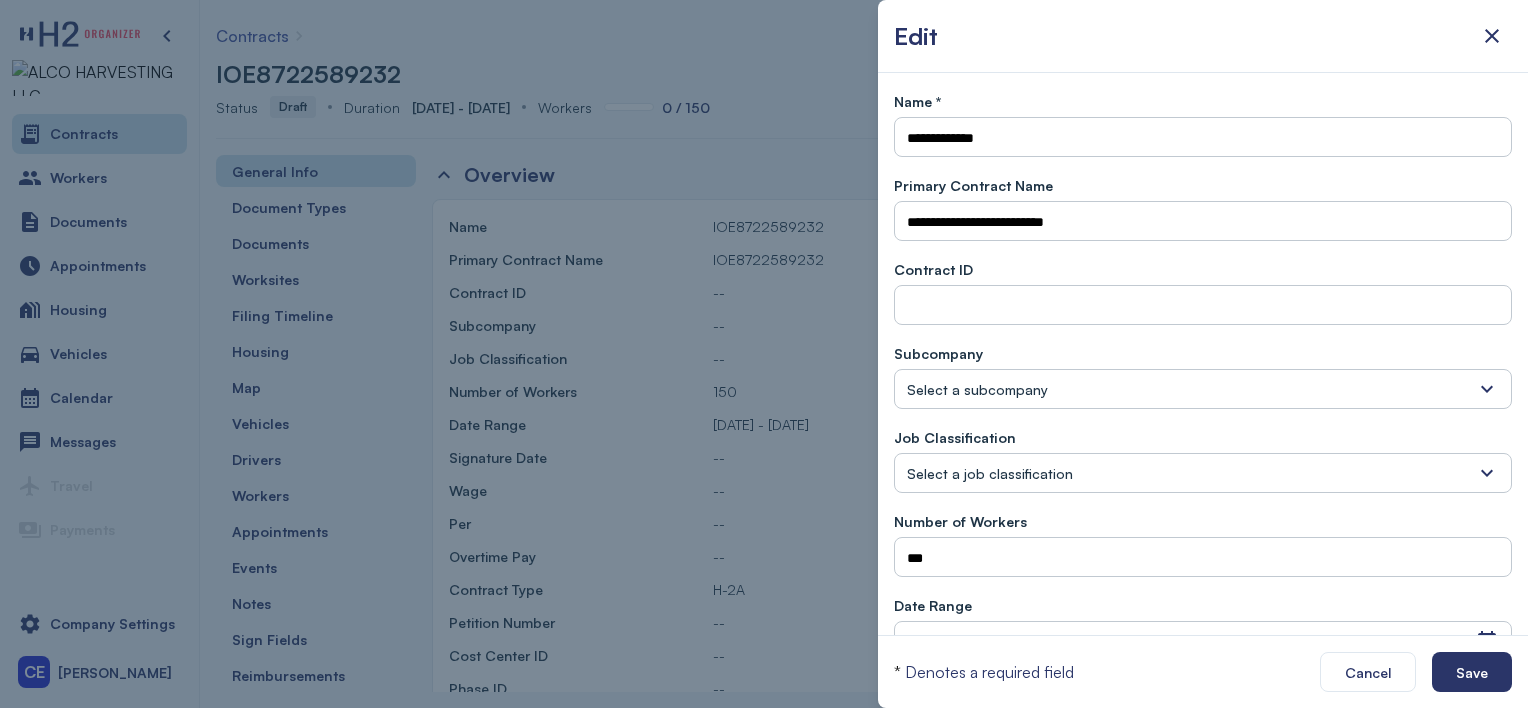 click on "Select a subcompany" at bounding box center (977, 389) 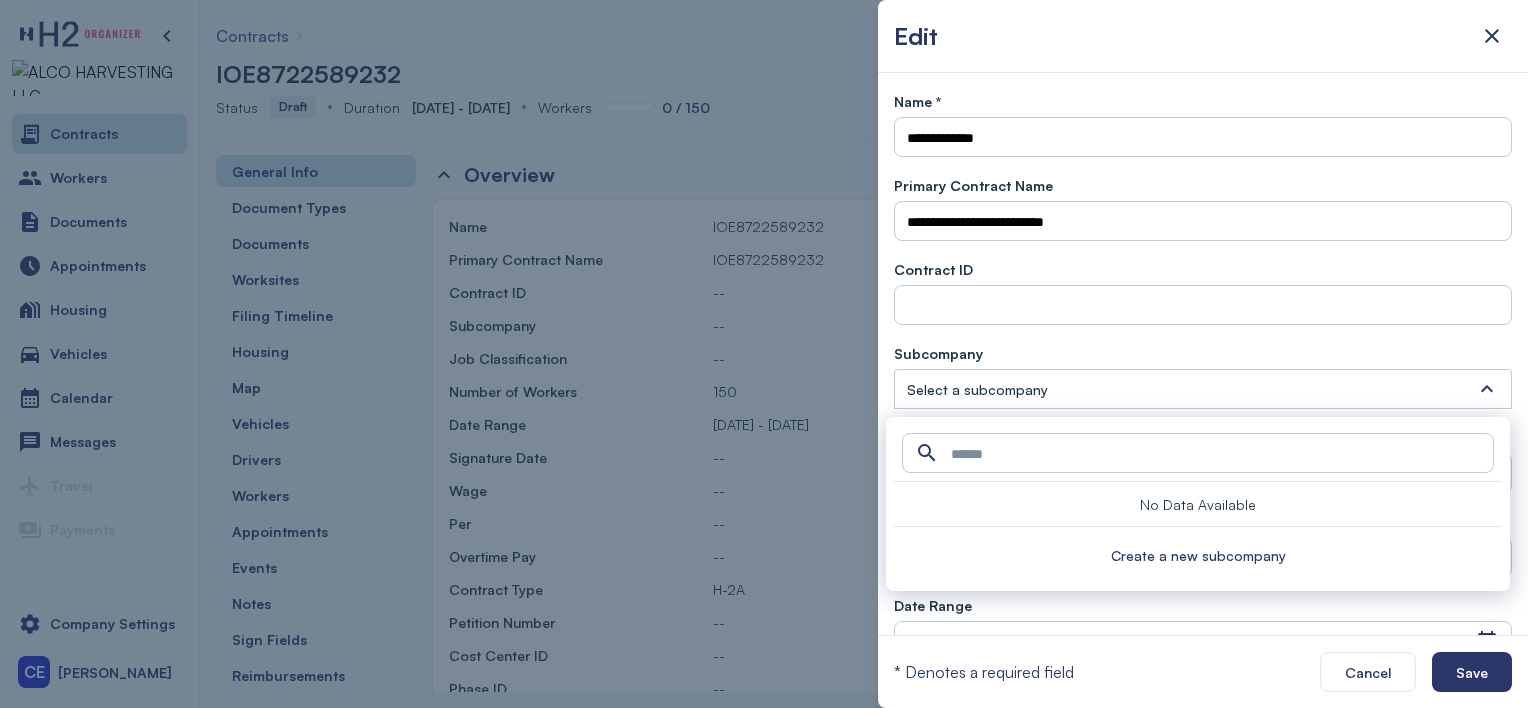 click on "Subcompany" at bounding box center [1203, 353] 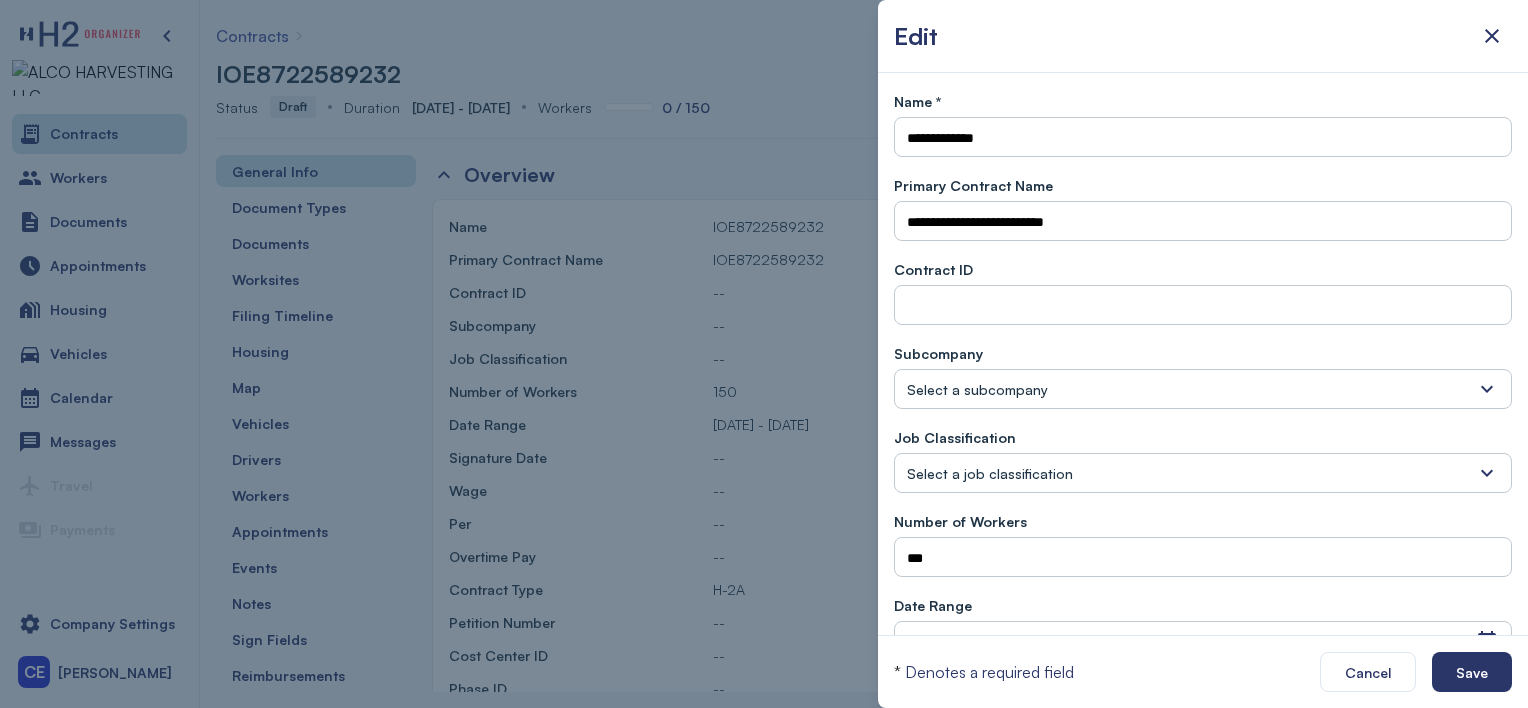 click on "Select a job classification" at bounding box center (1203, 473) 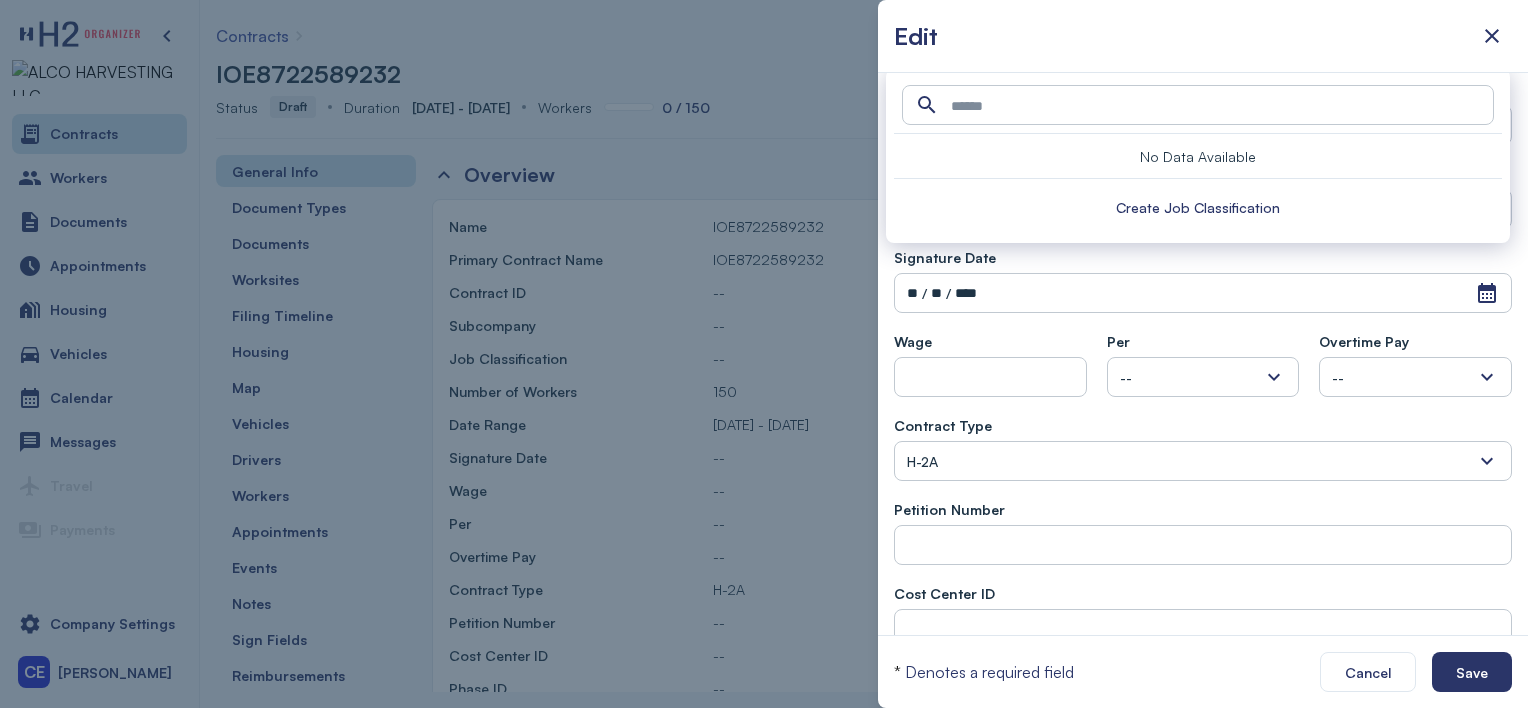 scroll, scrollTop: 629, scrollLeft: 0, axis: vertical 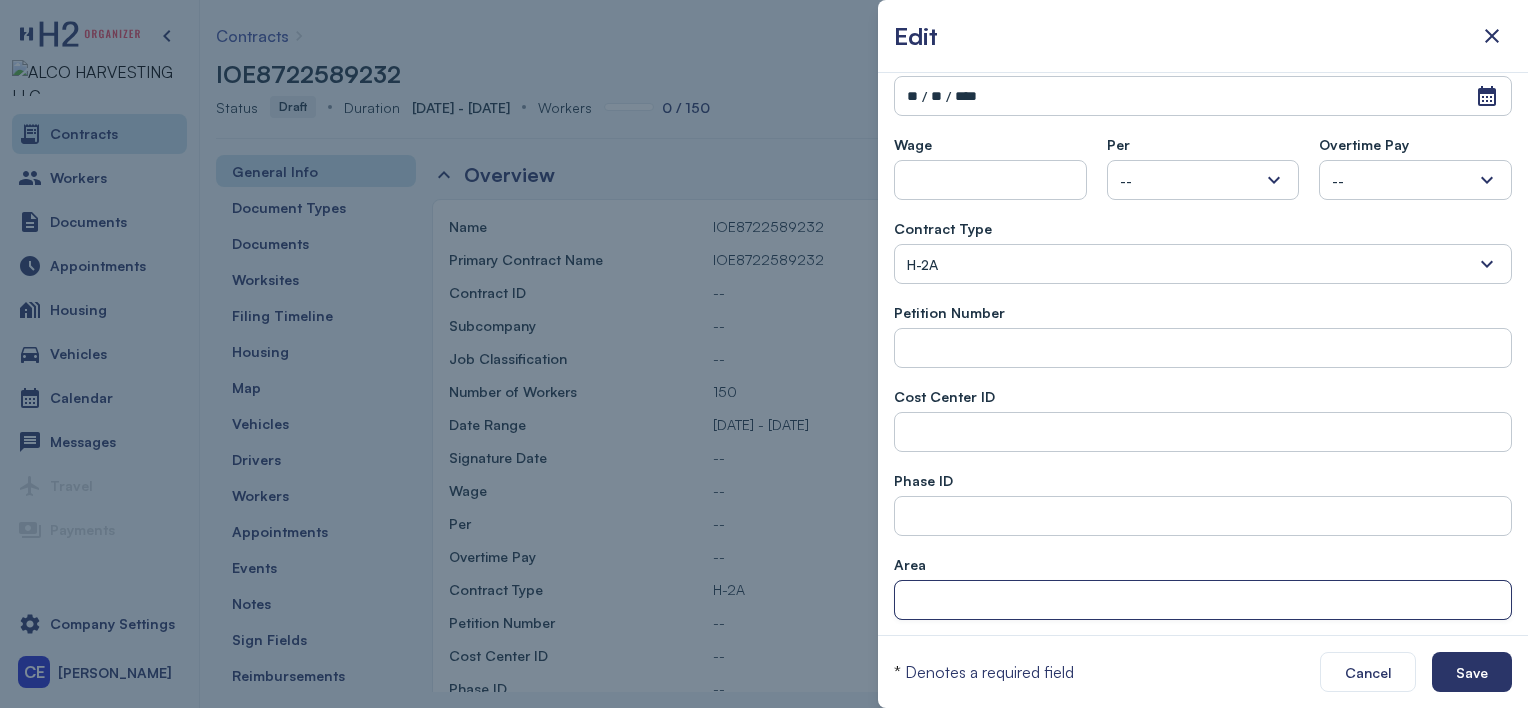 click at bounding box center (1203, 601) 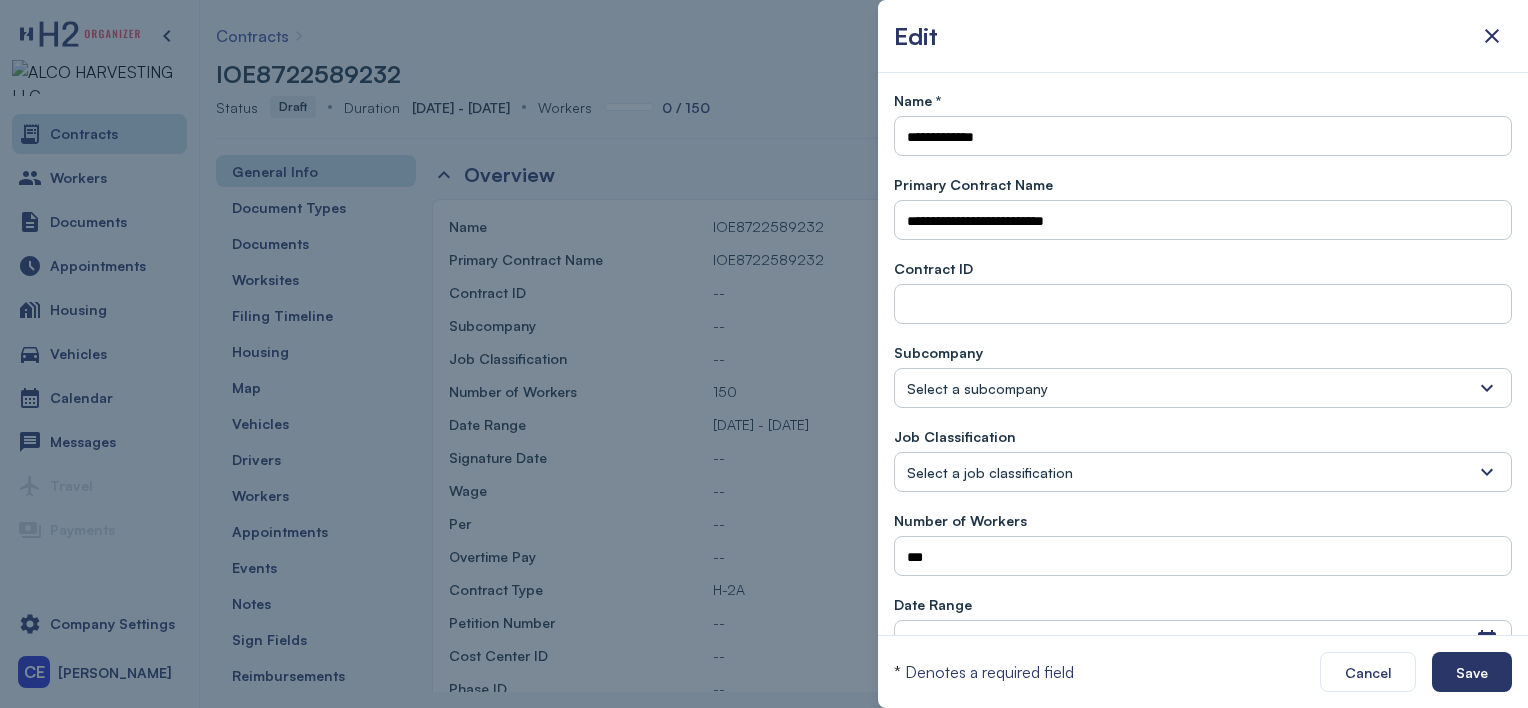 scroll, scrollTop: 0, scrollLeft: 0, axis: both 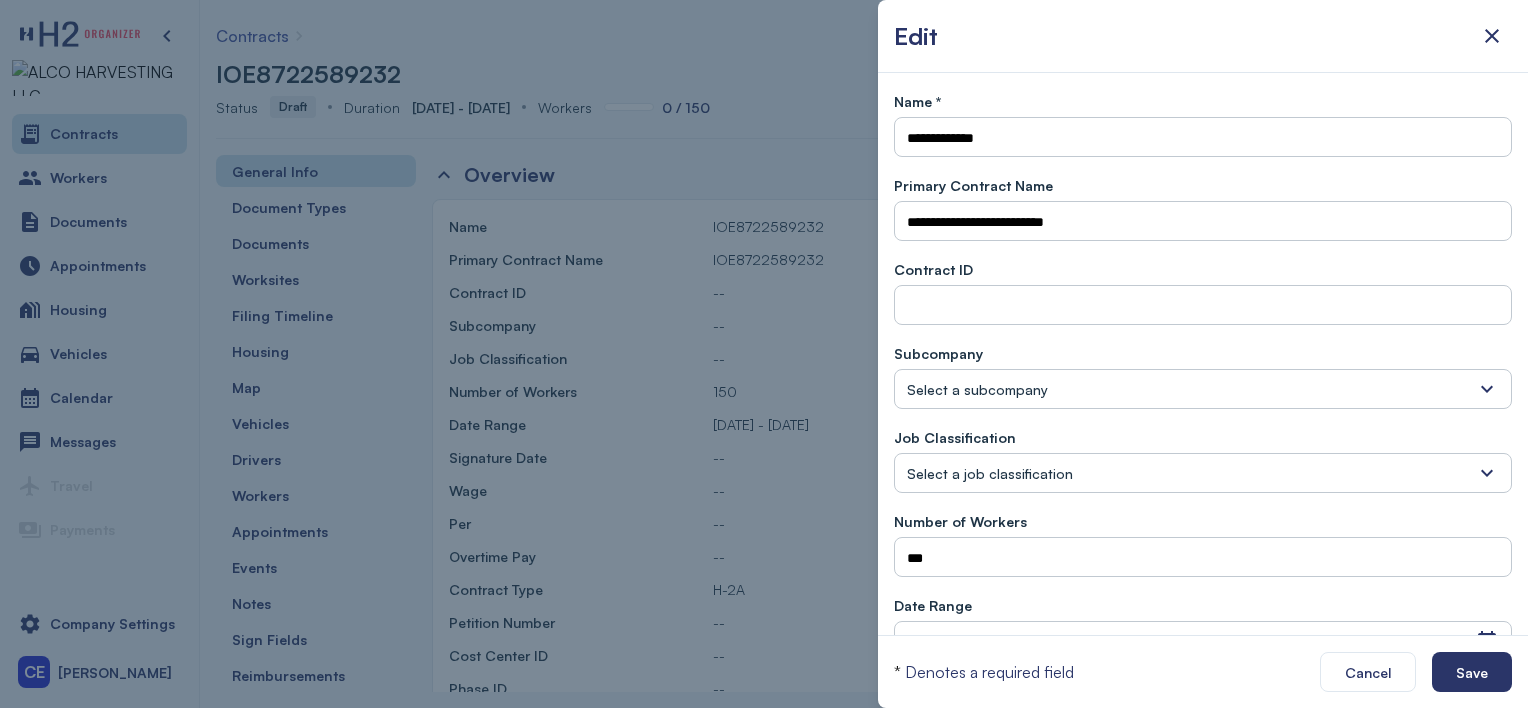 type on "**********" 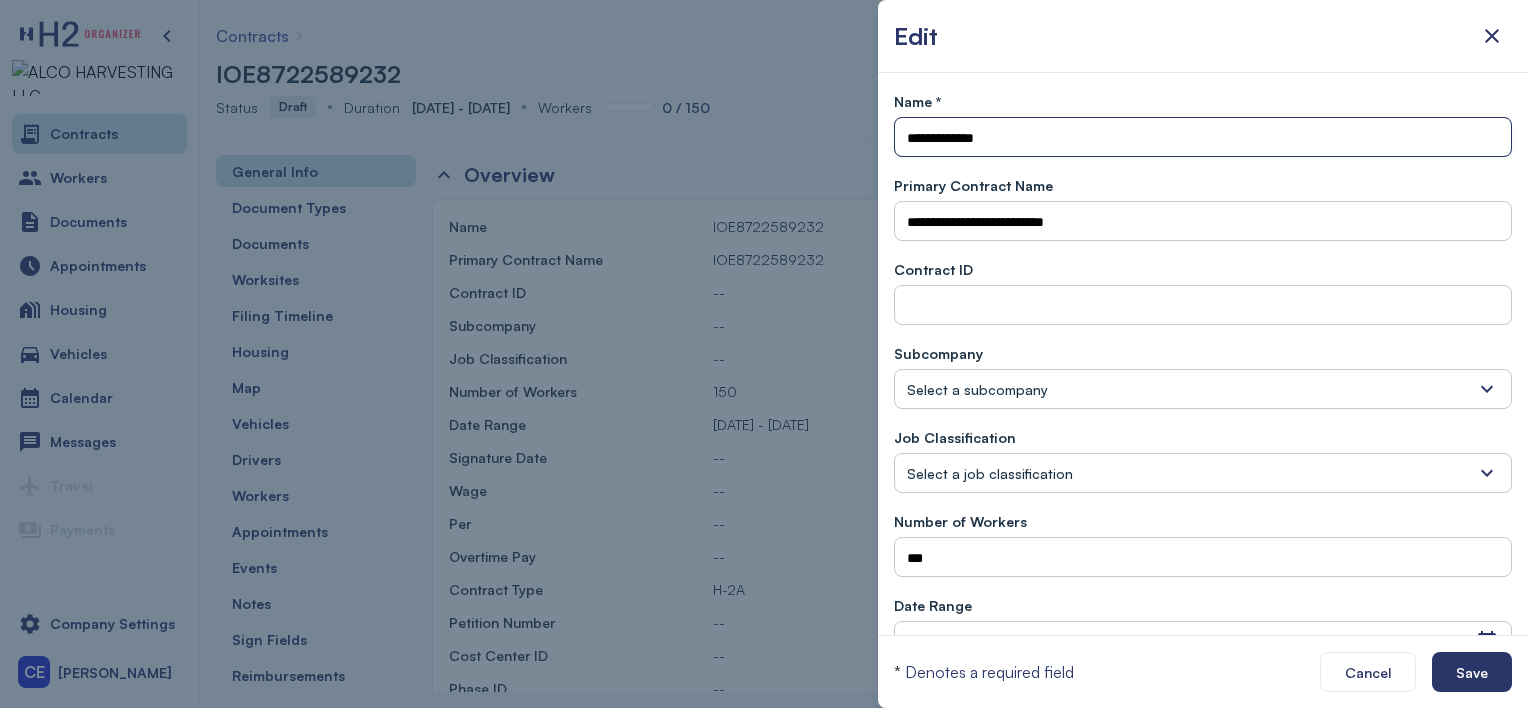 drag, startPoint x: 944, startPoint y: 138, endPoint x: 901, endPoint y: 140, distance: 43.046486 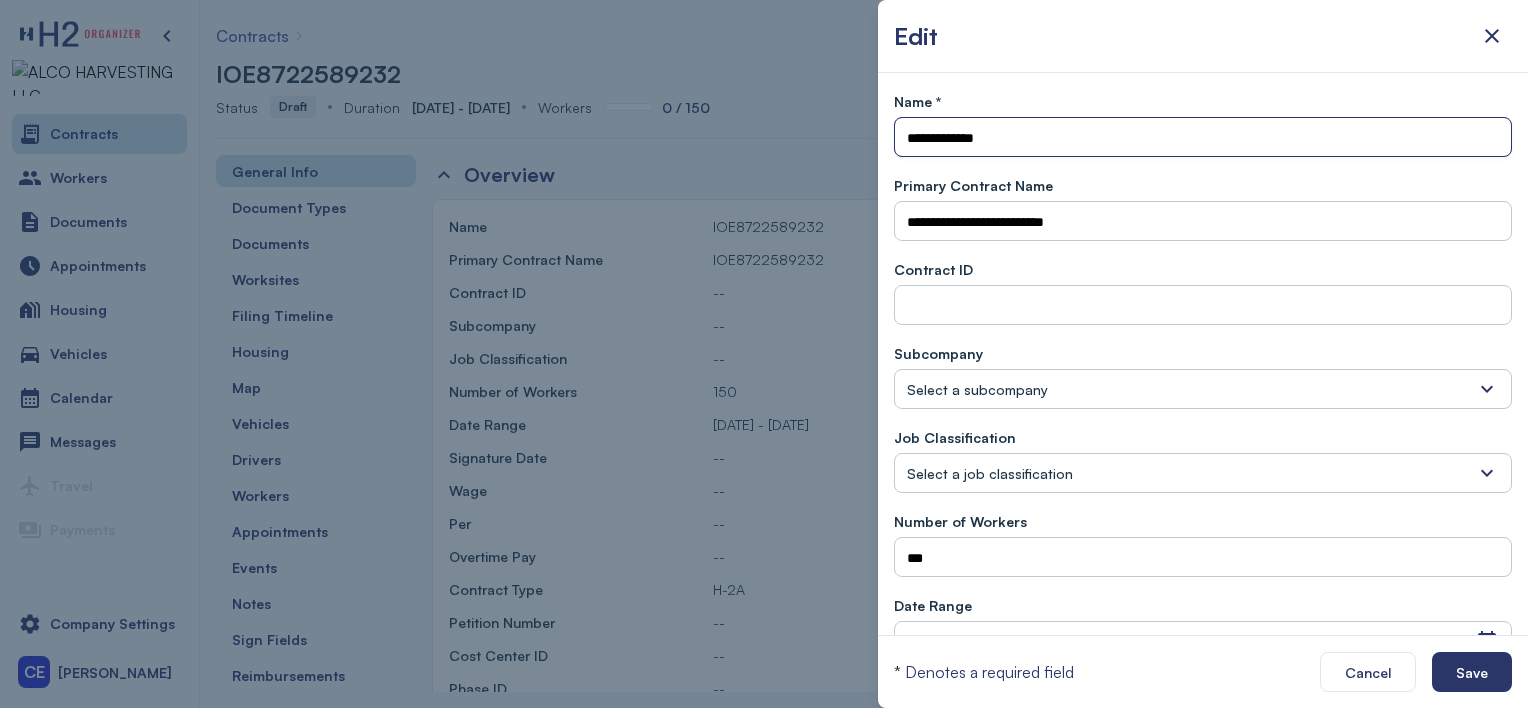 drag, startPoint x: 987, startPoint y: 136, endPoint x: 902, endPoint y: 141, distance: 85.146935 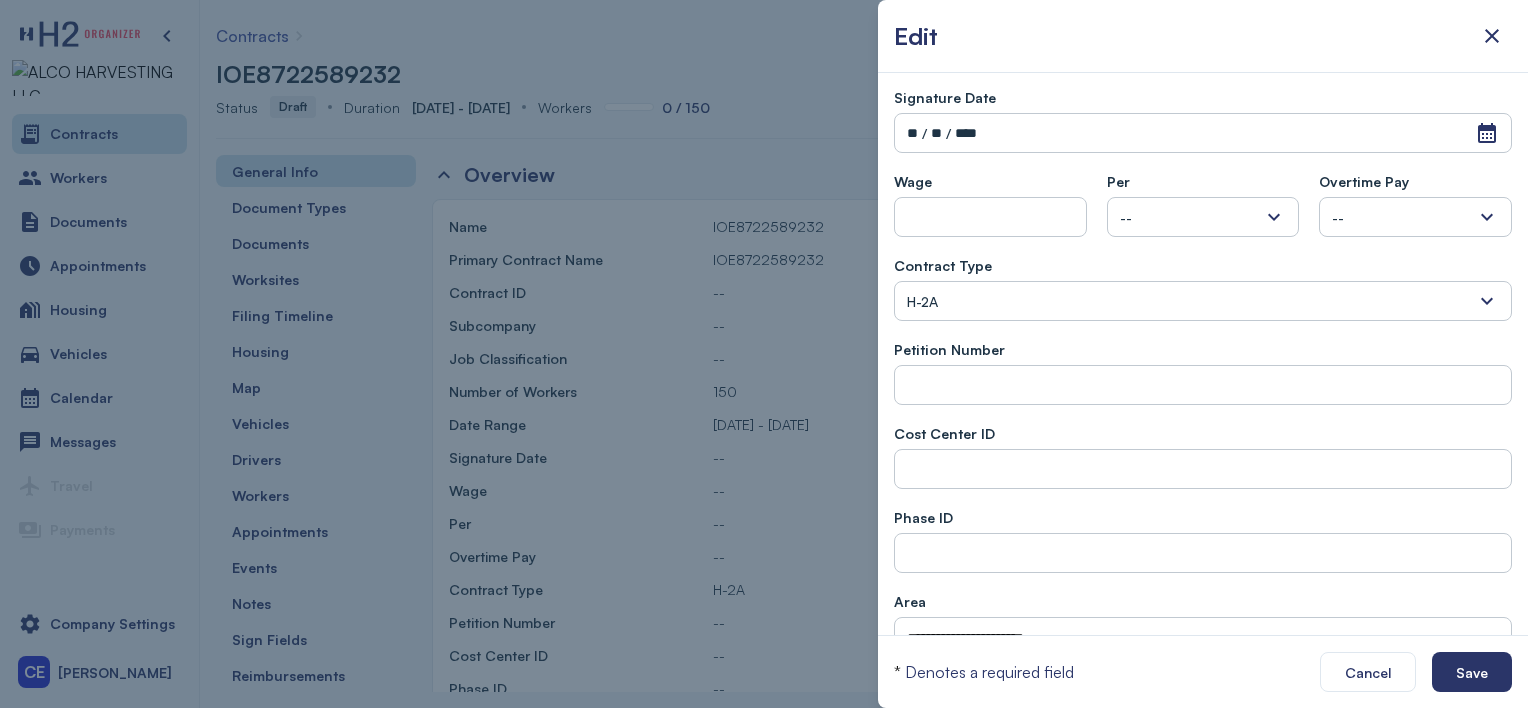 scroll, scrollTop: 600, scrollLeft: 0, axis: vertical 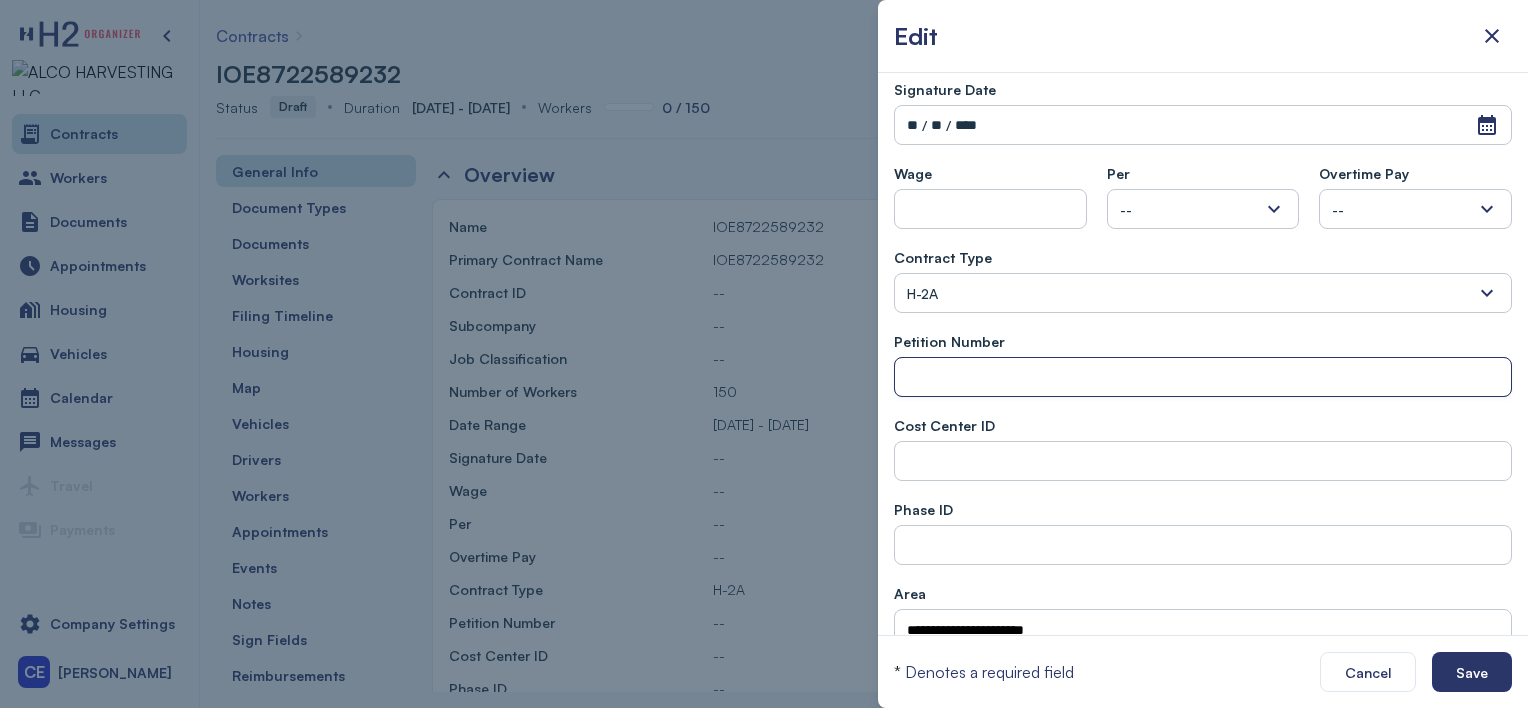 paste on "**********" 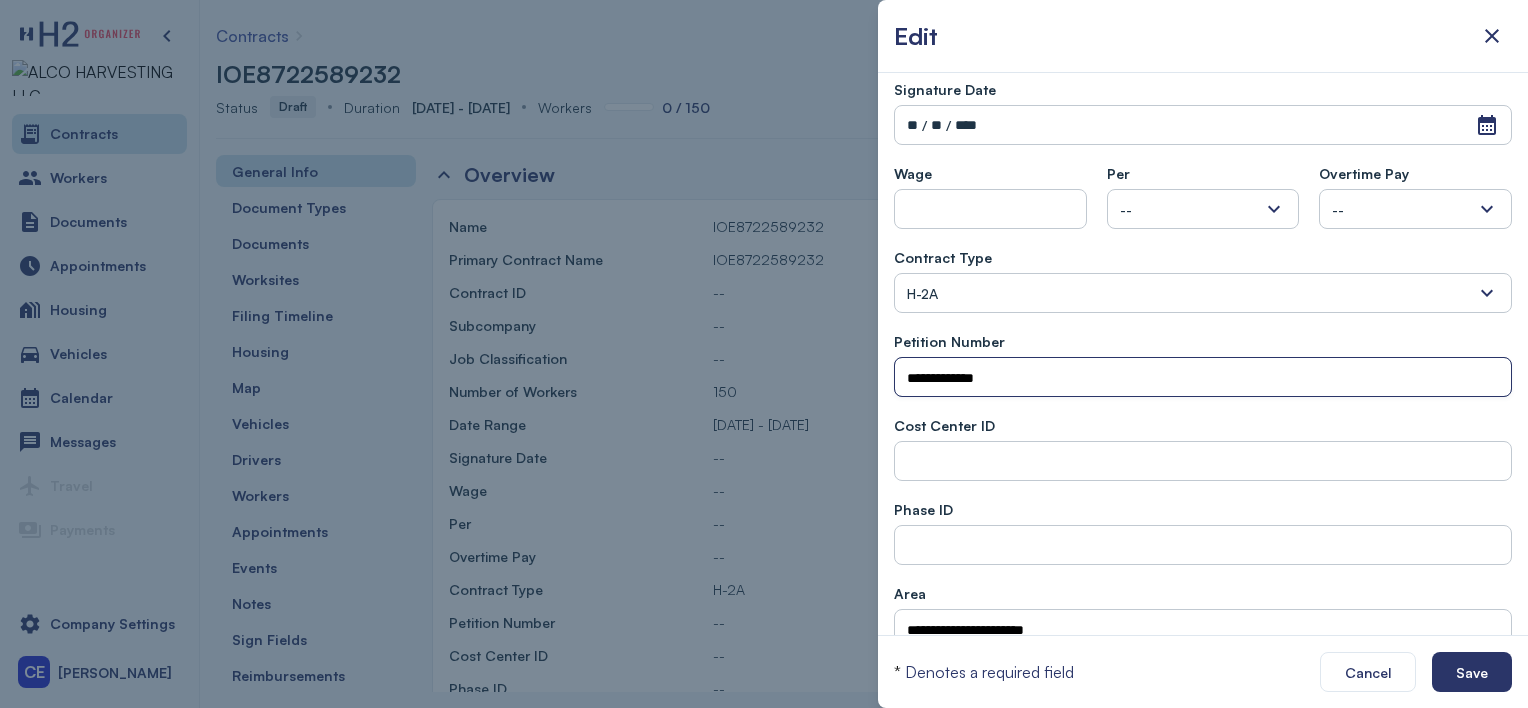type on "**********" 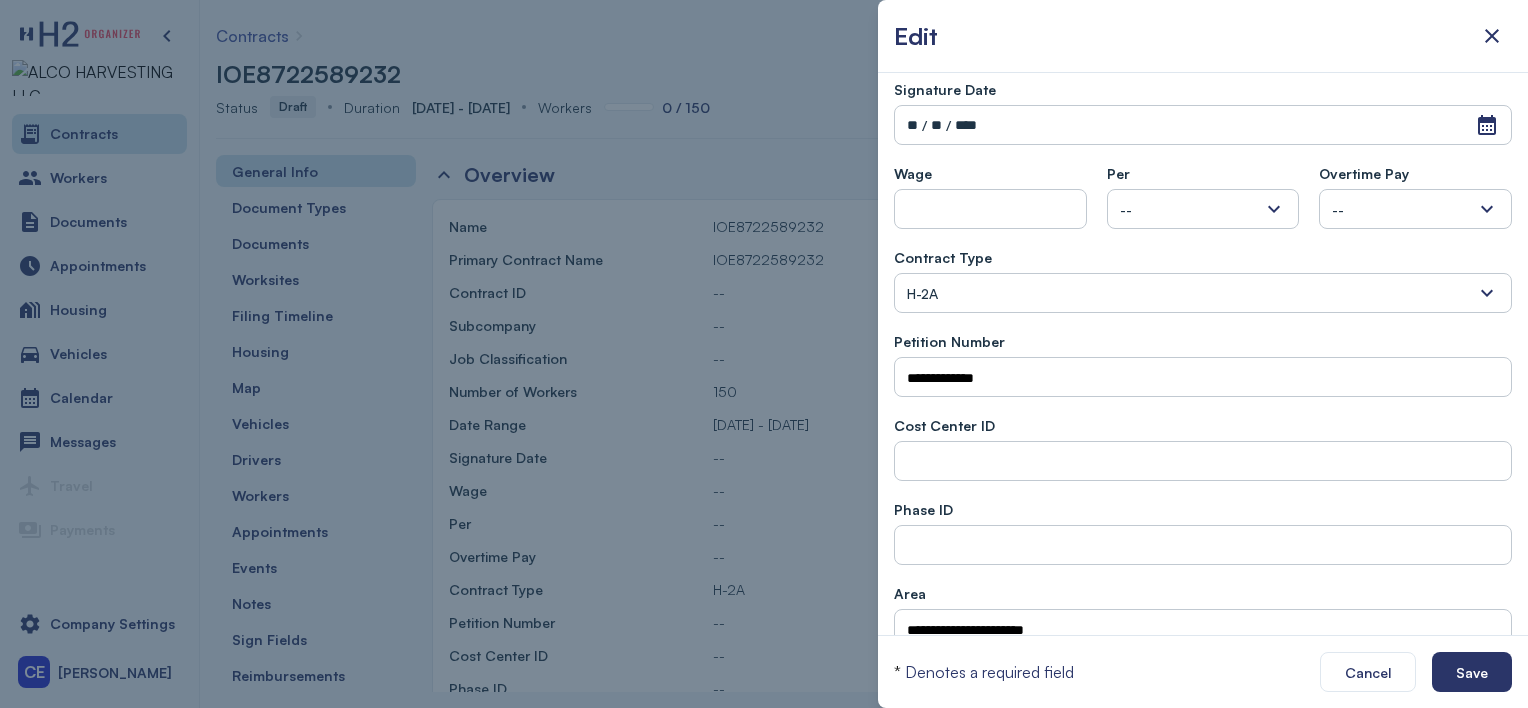 click on "Contract Type" at bounding box center [1203, 257] 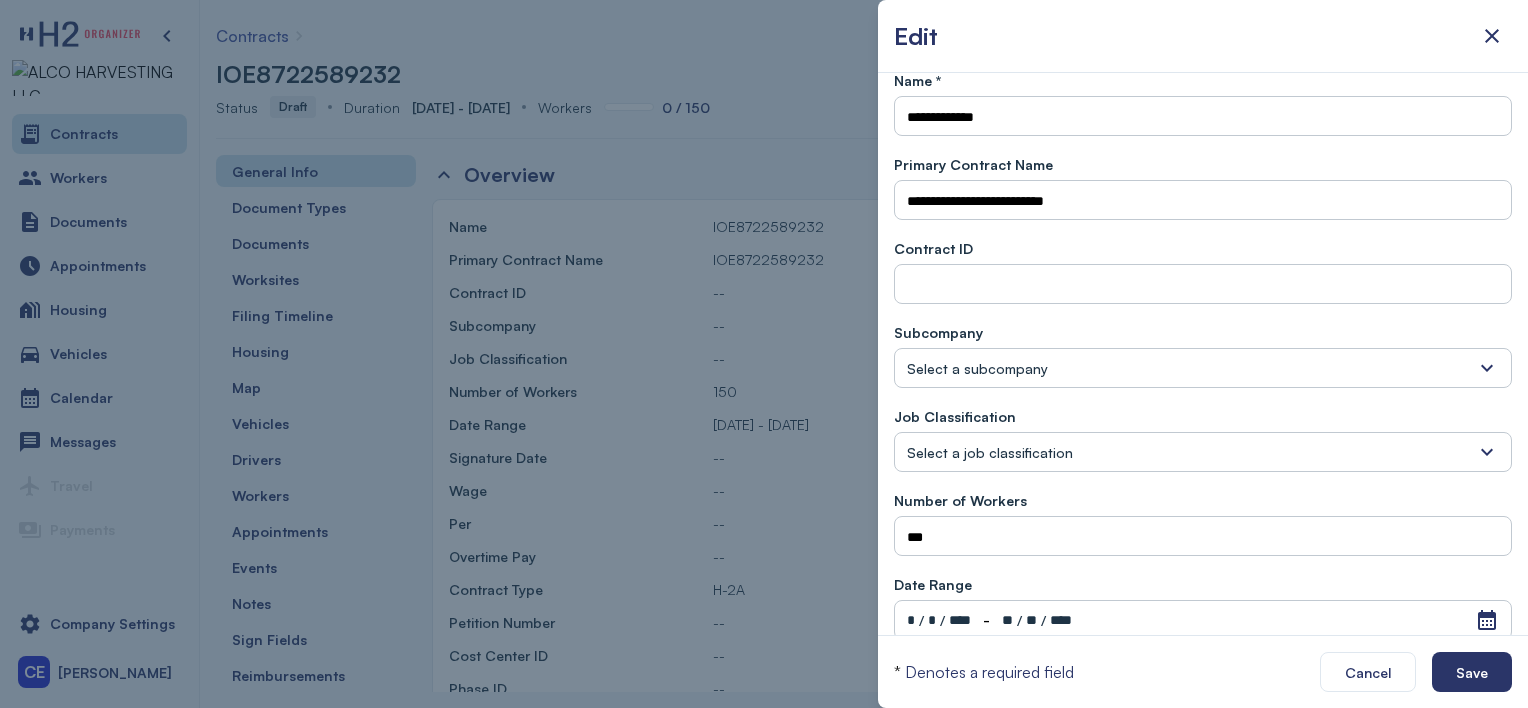 scroll, scrollTop: 0, scrollLeft: 0, axis: both 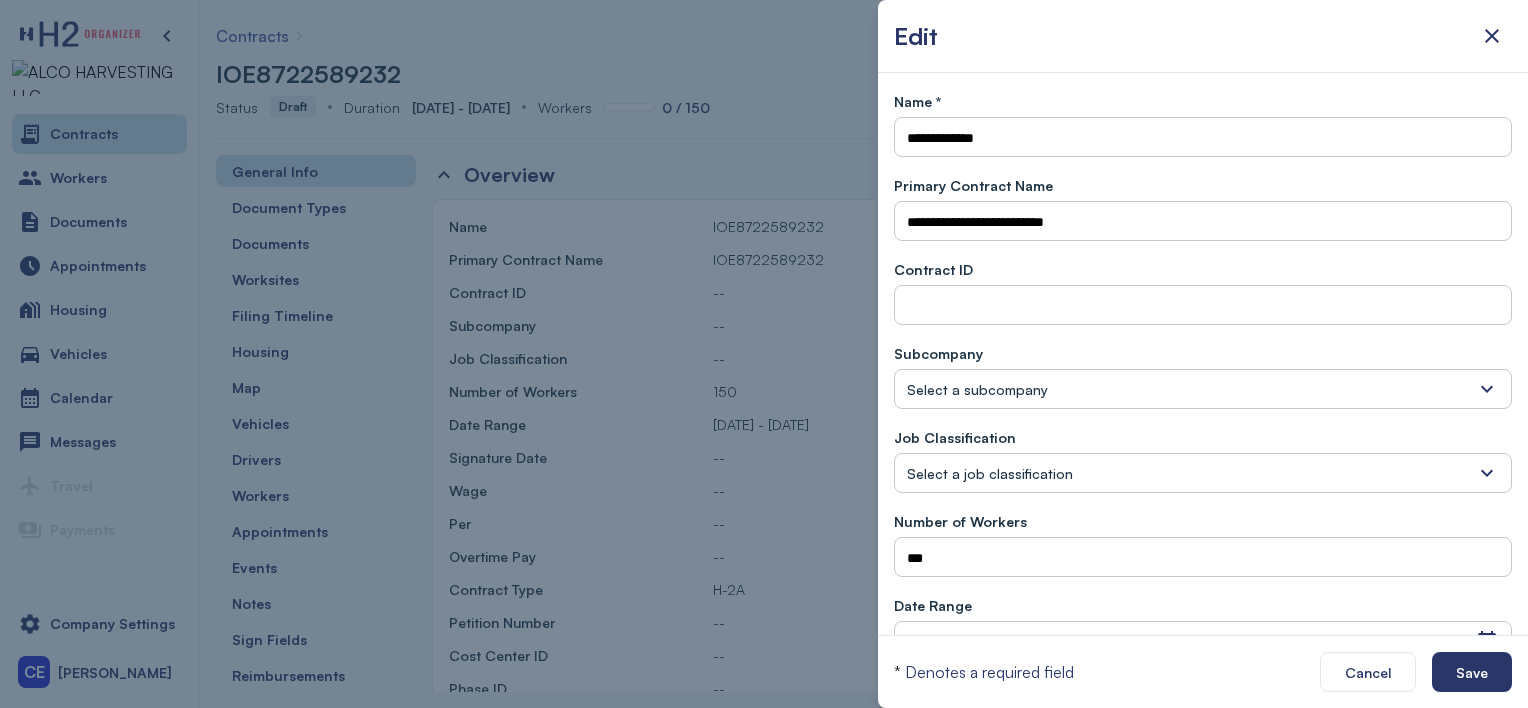 click on "Select a subcompany" at bounding box center [1203, 389] 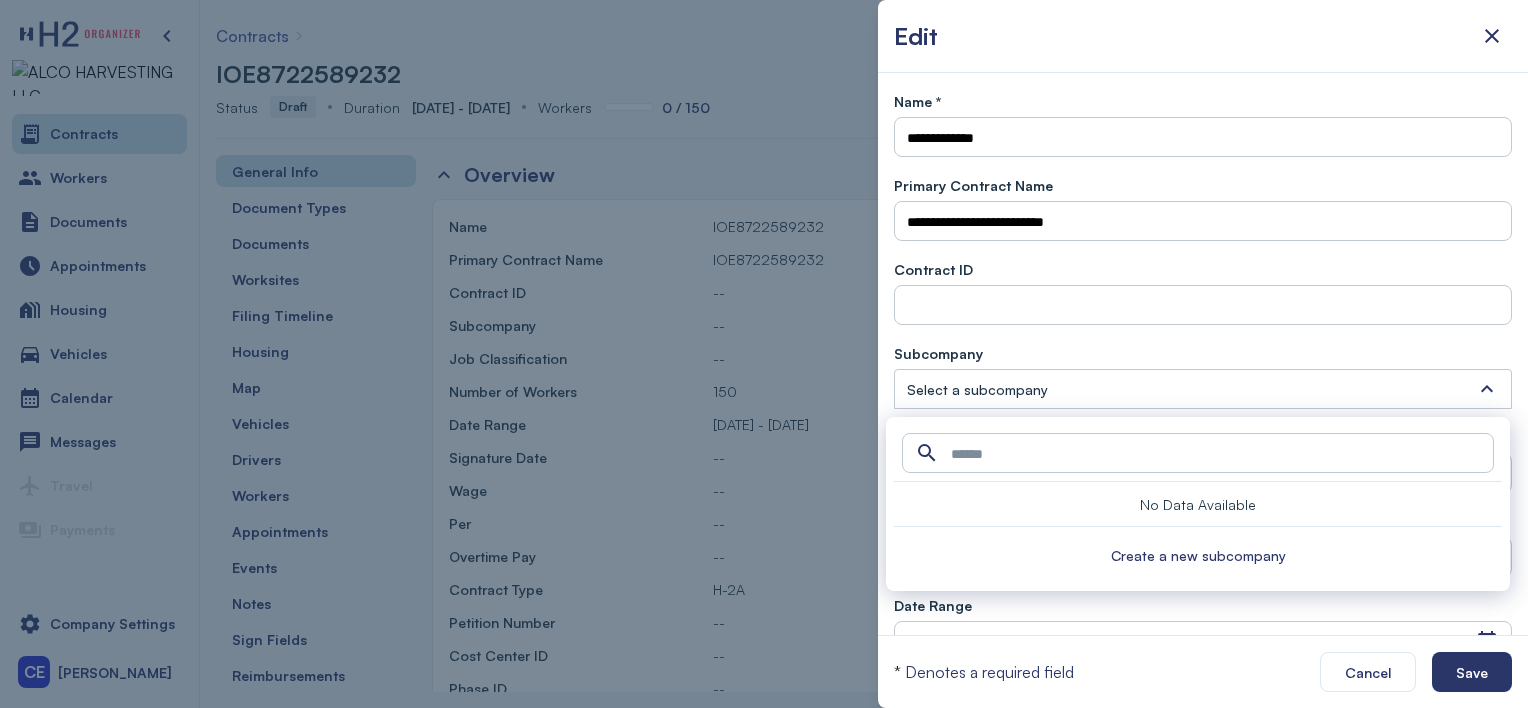 click on "Select a subcompany" at bounding box center [1203, 389] 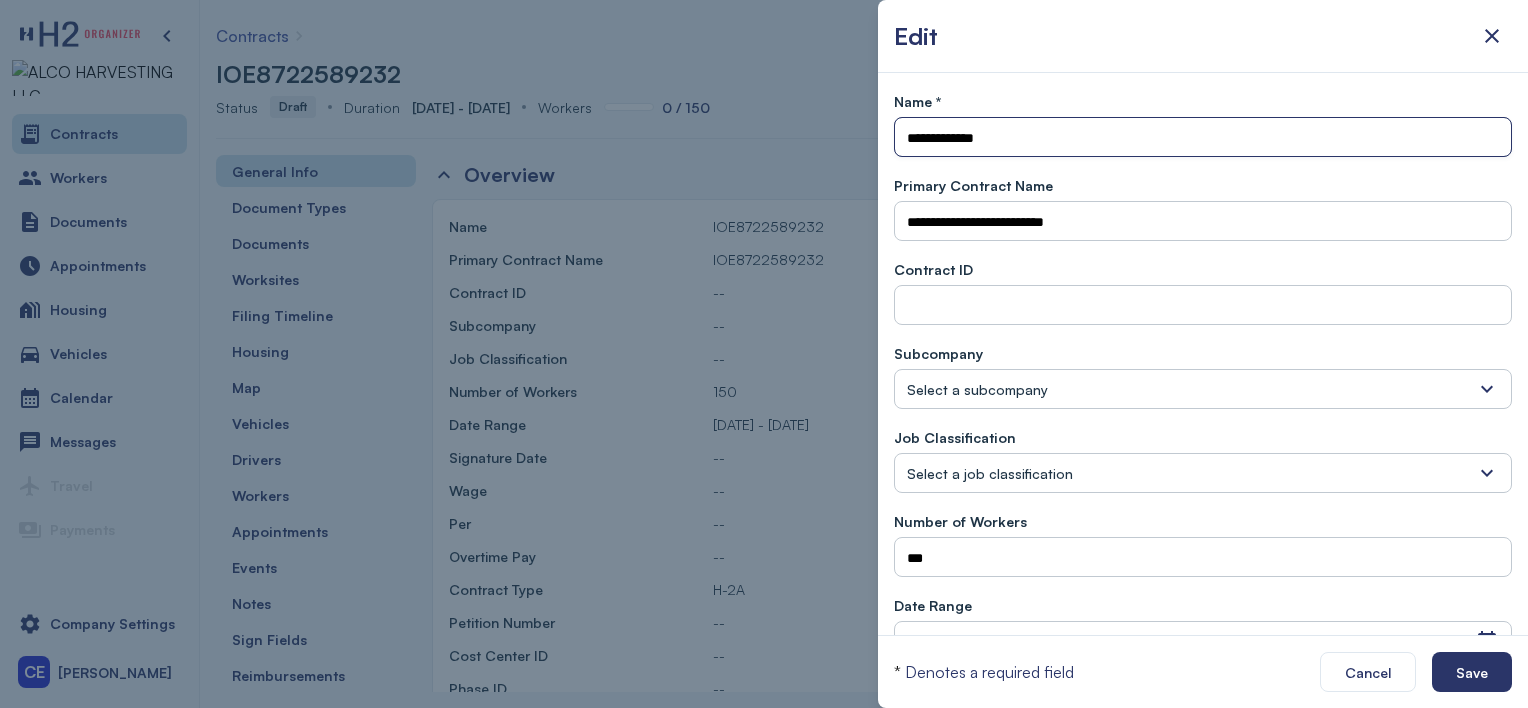 drag, startPoint x: 1049, startPoint y: 140, endPoint x: 899, endPoint y: 144, distance: 150.05333 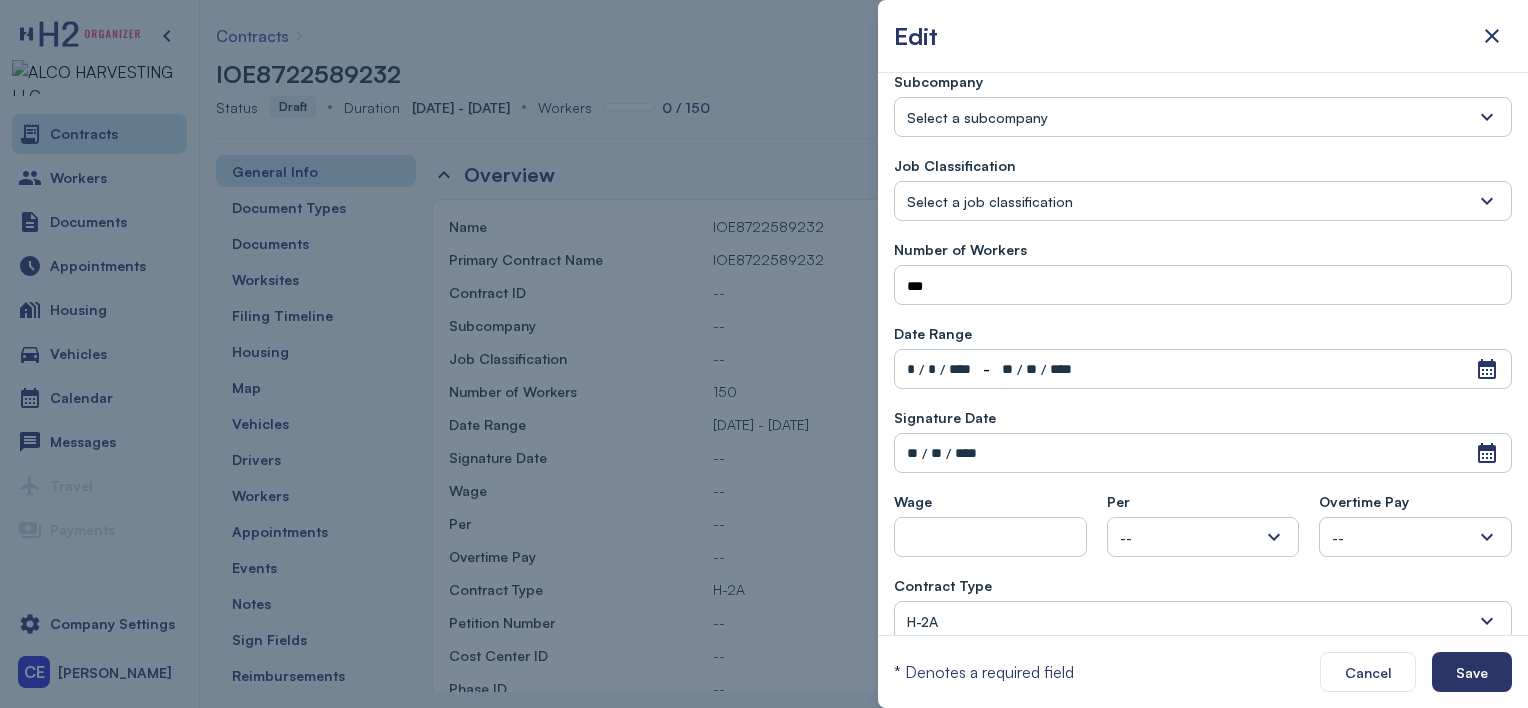scroll, scrollTop: 500, scrollLeft: 0, axis: vertical 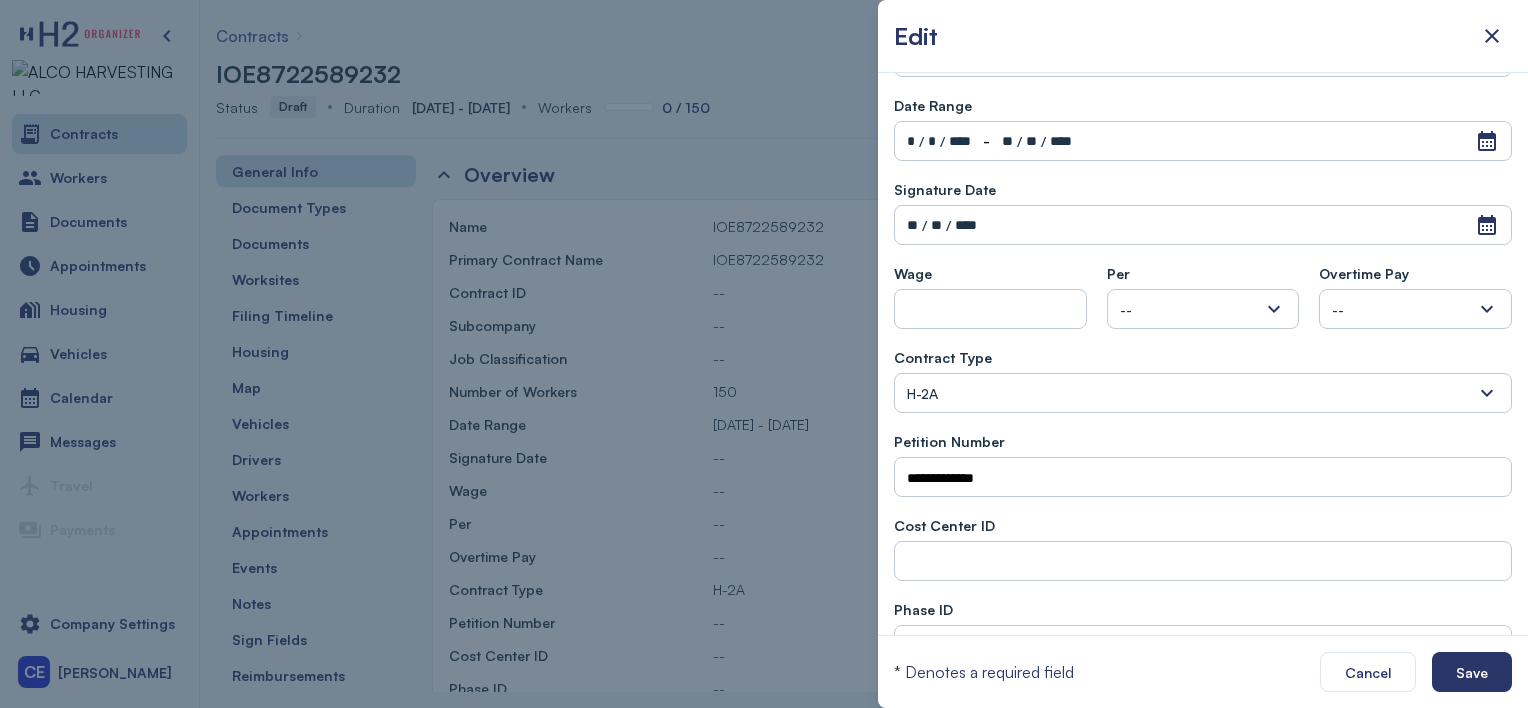 type on "**********" 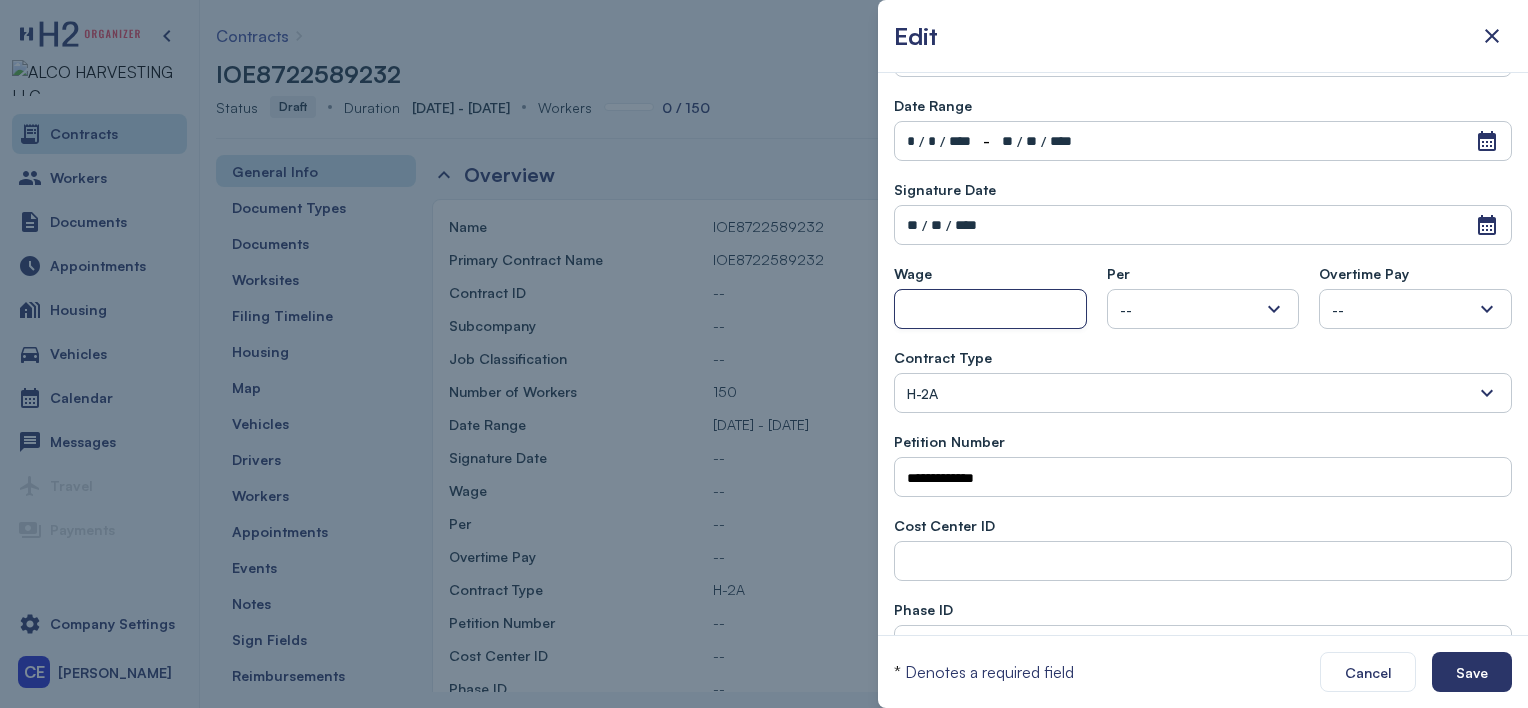 click at bounding box center [990, 310] 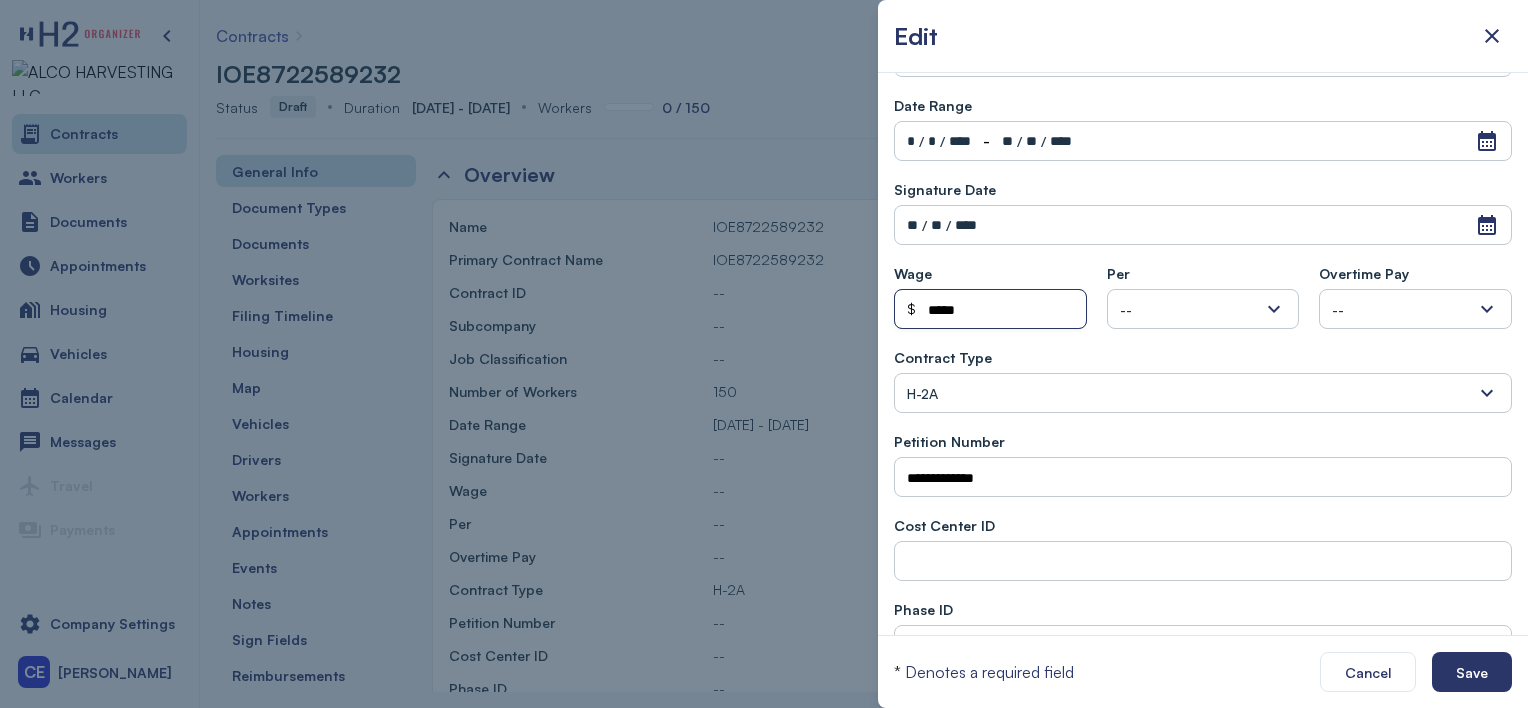 type on "*****" 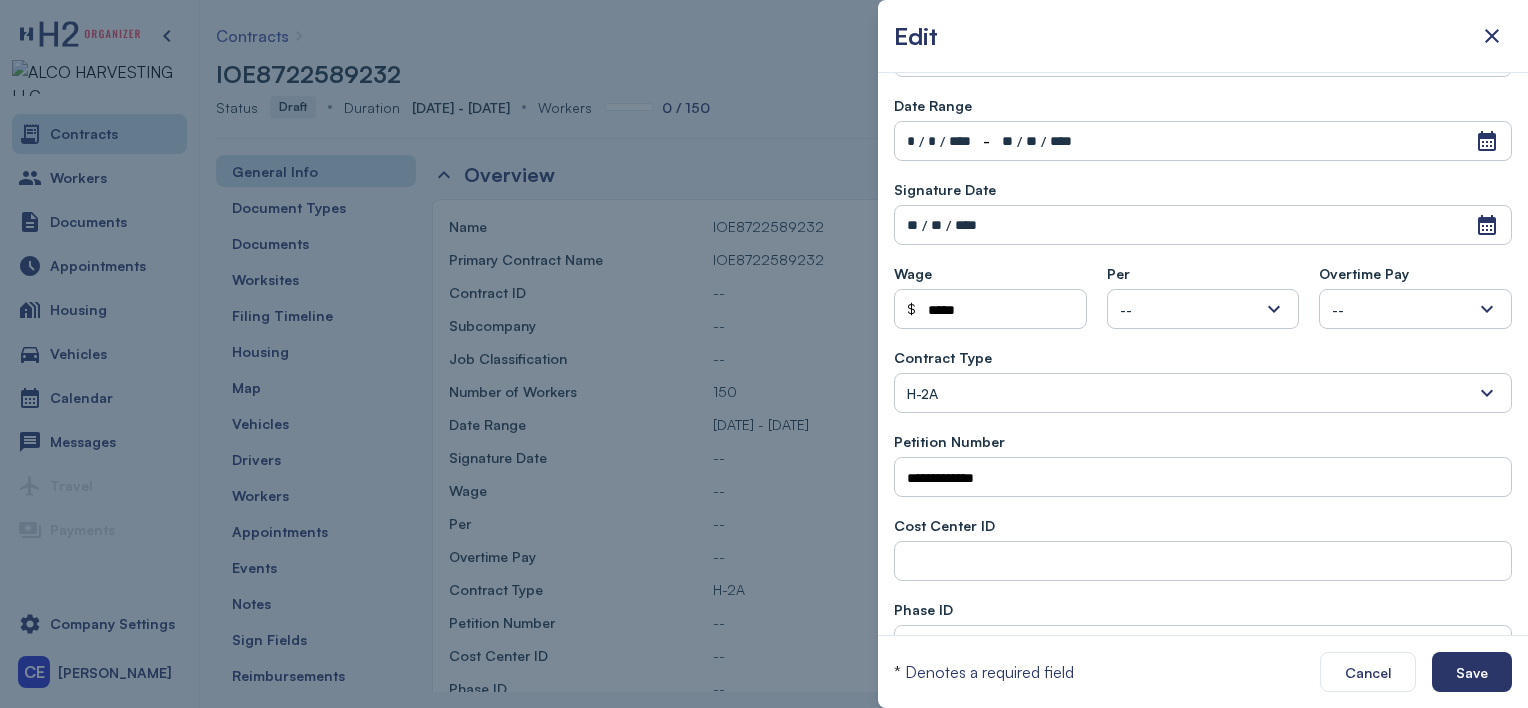 click at bounding box center [1274, 309] 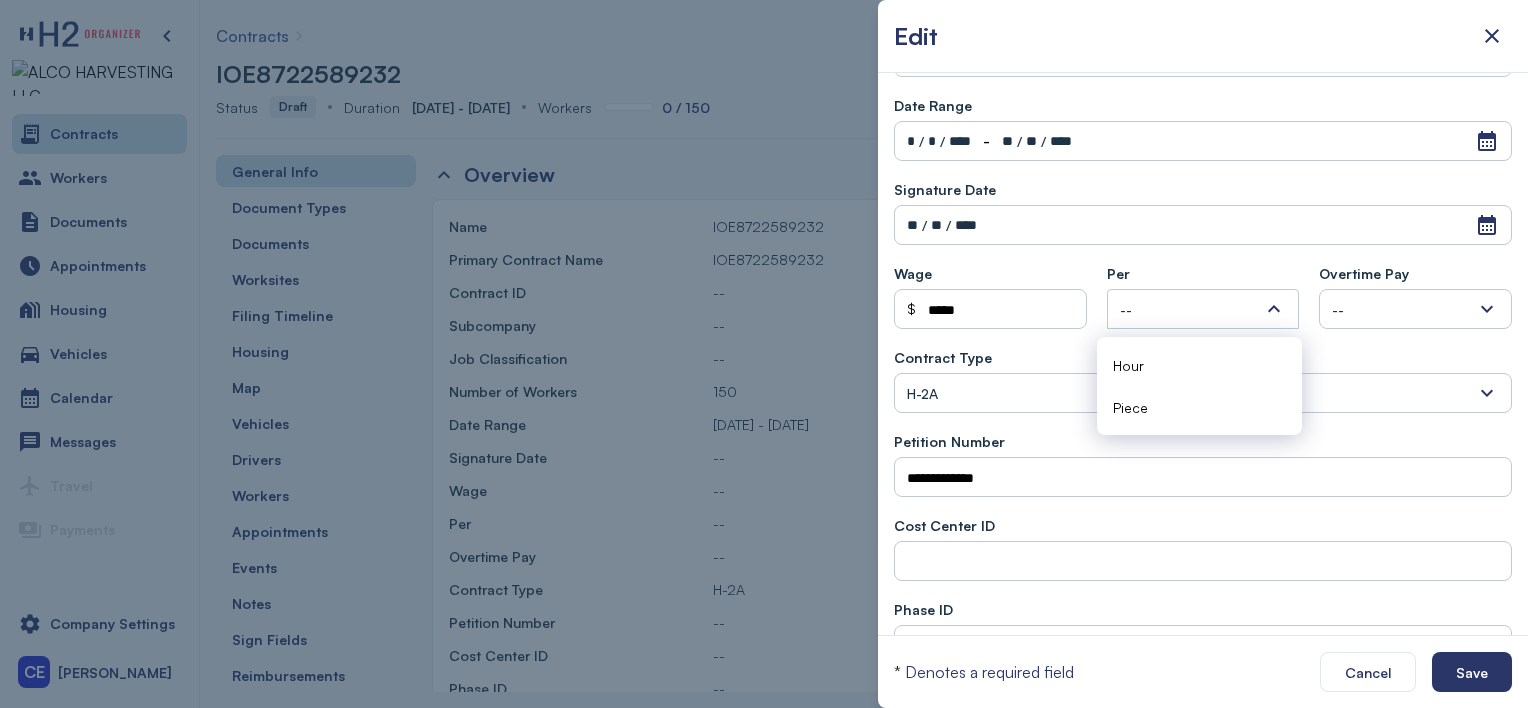 click on "Hour" at bounding box center (1199, 365) 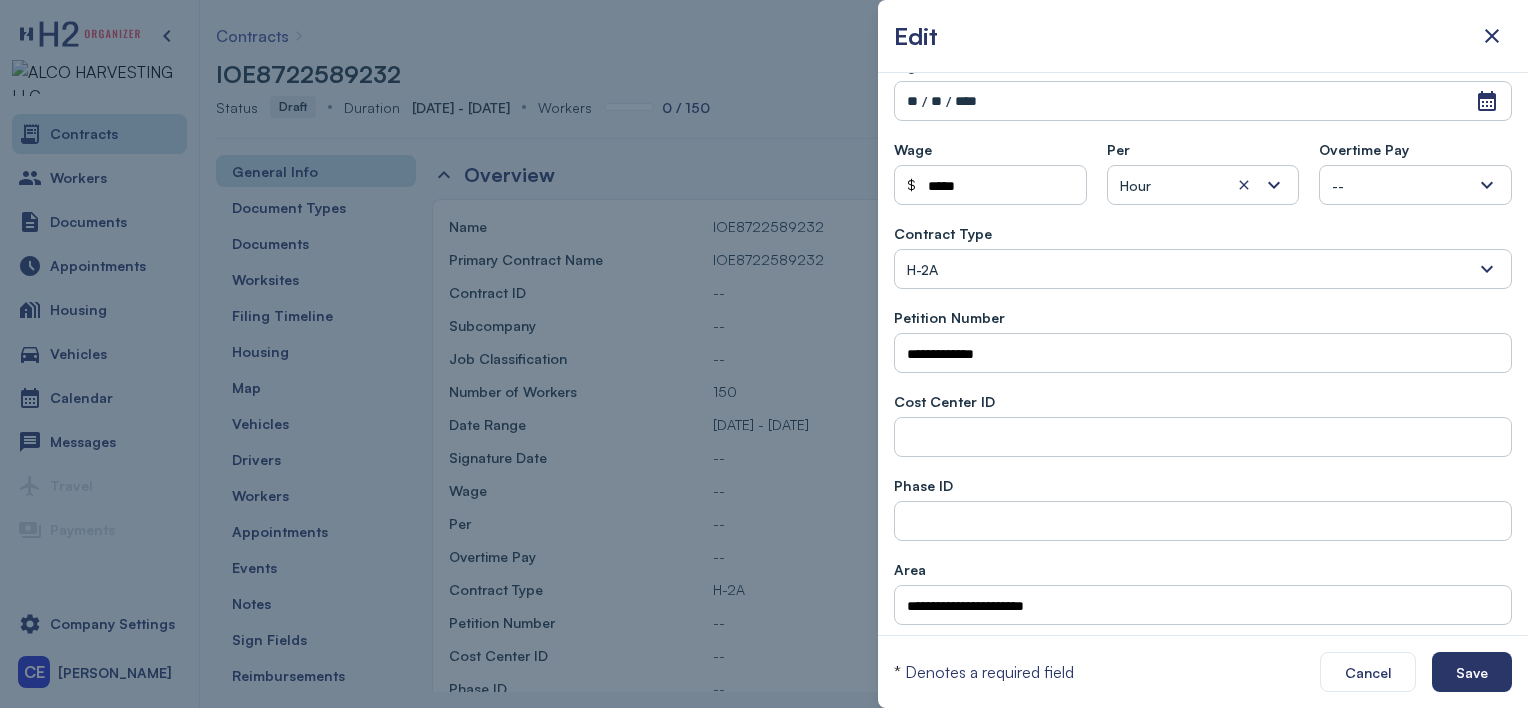 scroll, scrollTop: 629, scrollLeft: 0, axis: vertical 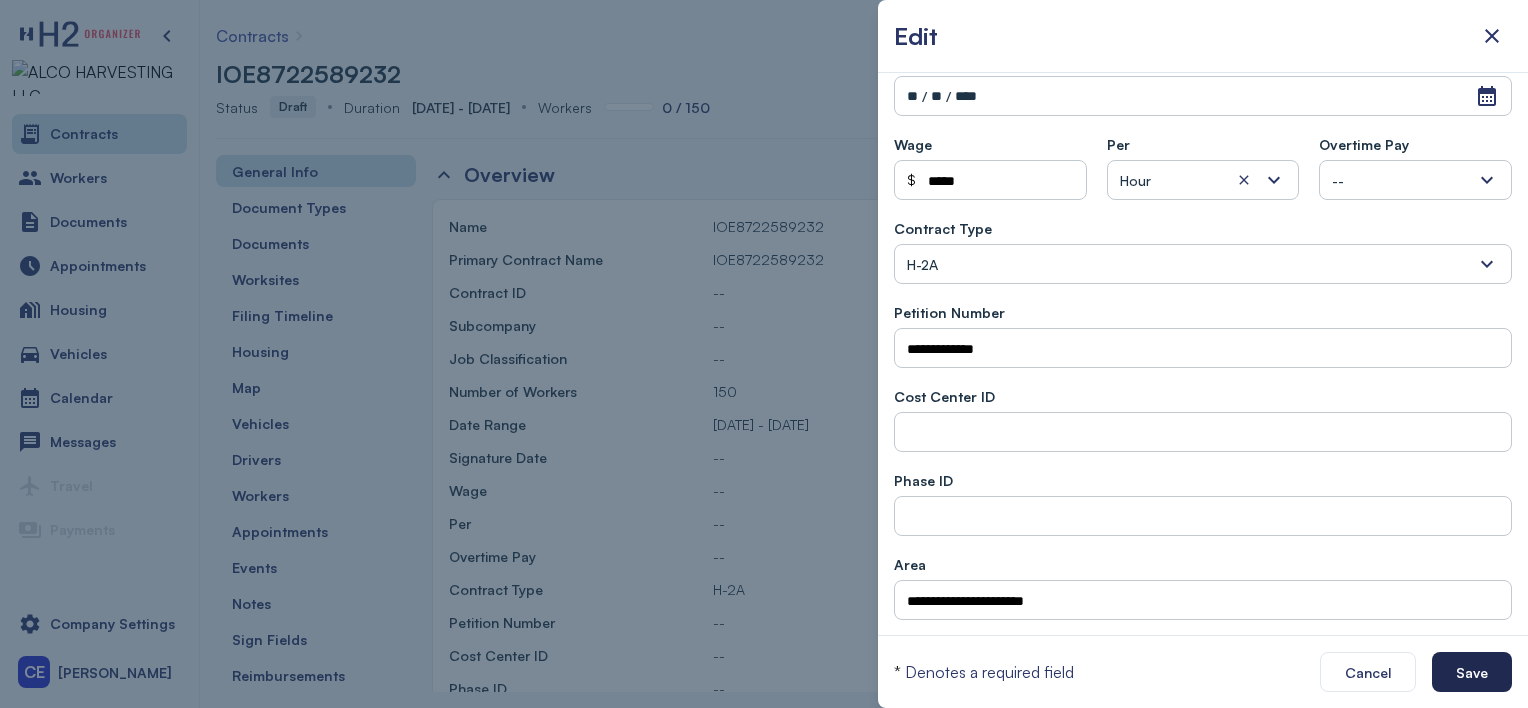 click on "Save" at bounding box center (1472, 672) 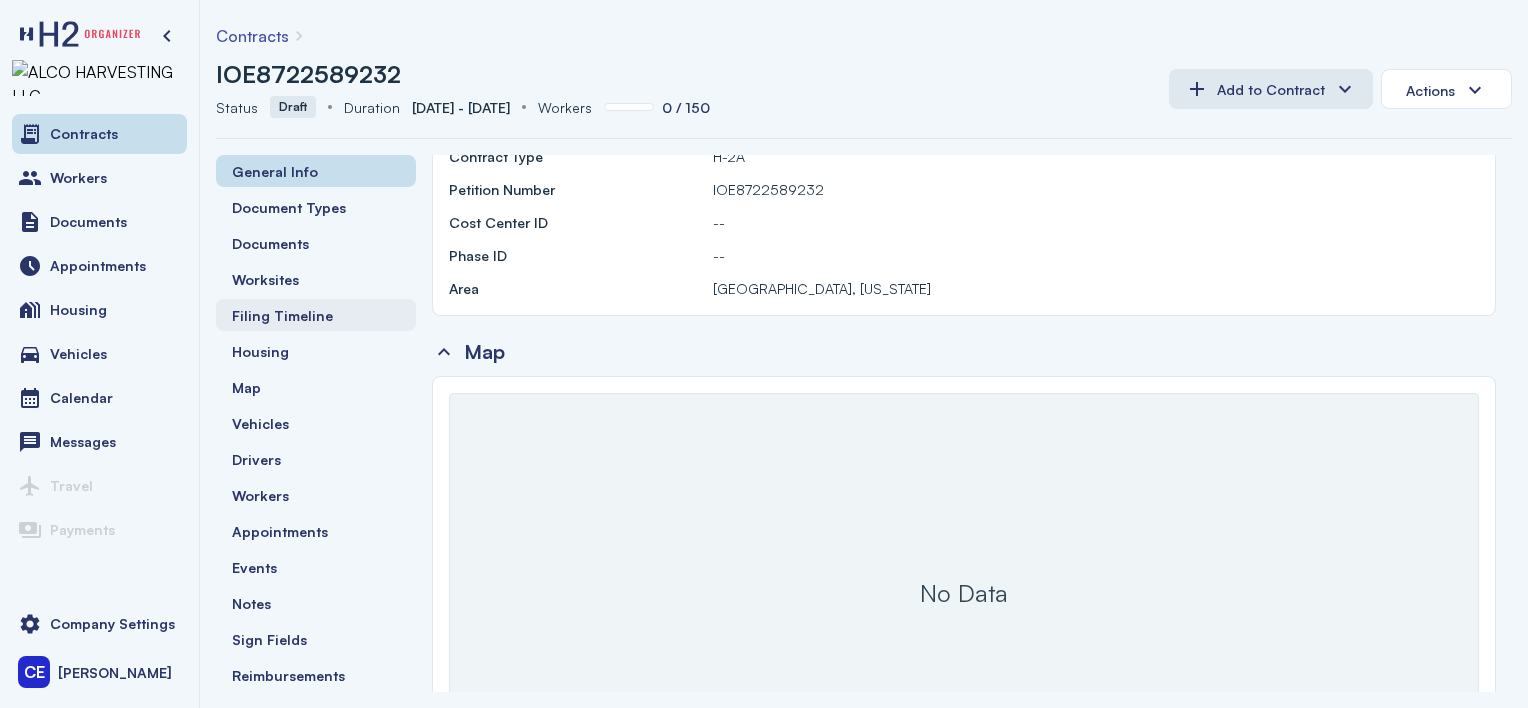 scroll, scrollTop: 400, scrollLeft: 0, axis: vertical 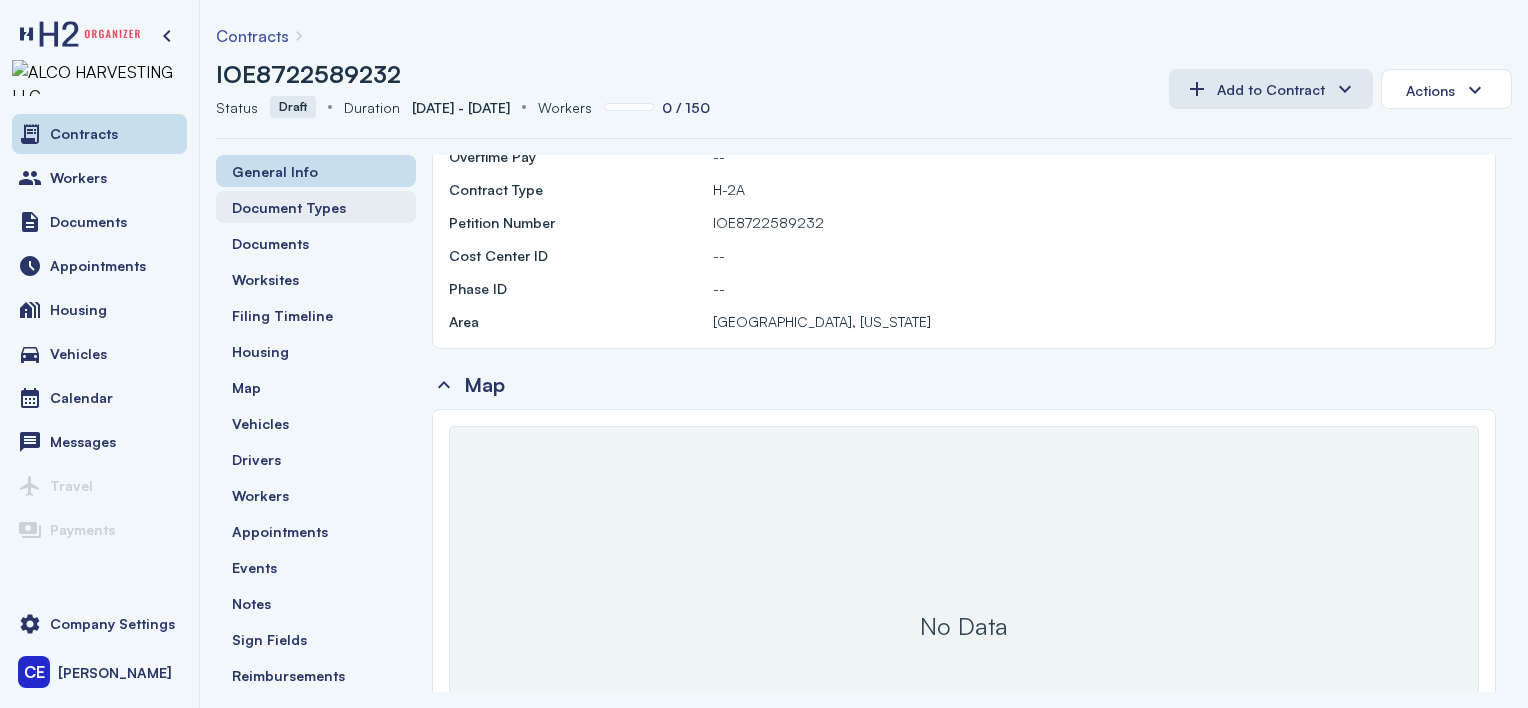 click on "Document Types" at bounding box center (289, 207) 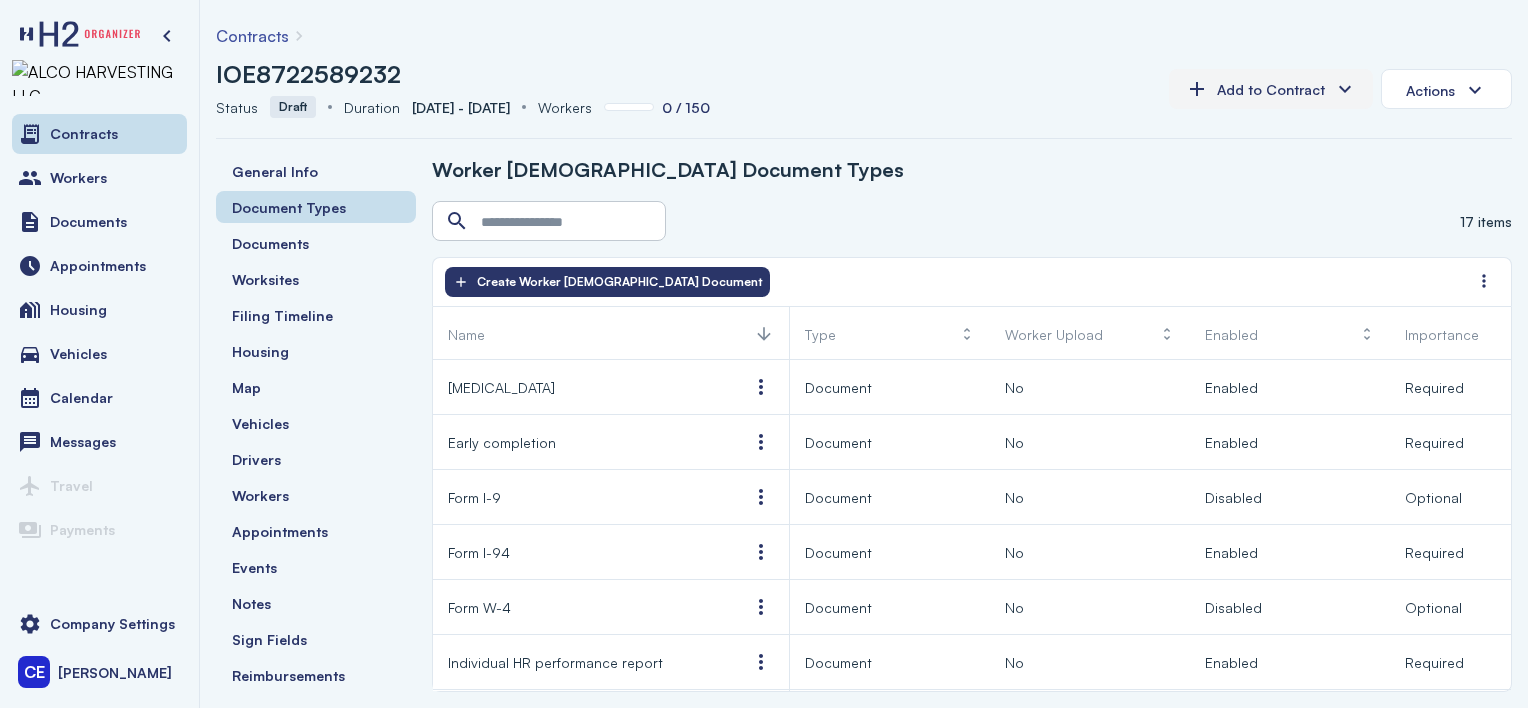 click on "Add to Contract" at bounding box center (1271, 89) 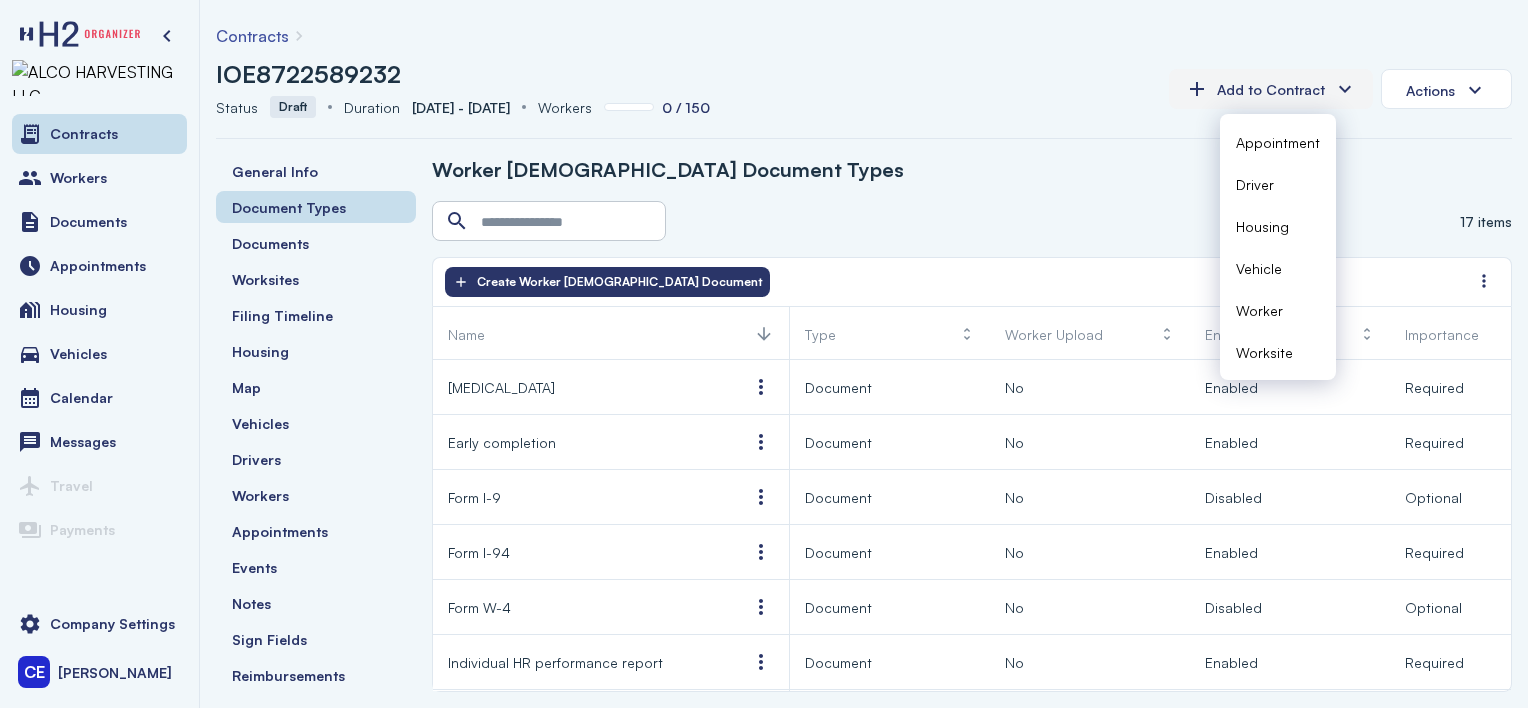 click on "Add to Contract" at bounding box center [1271, 89] 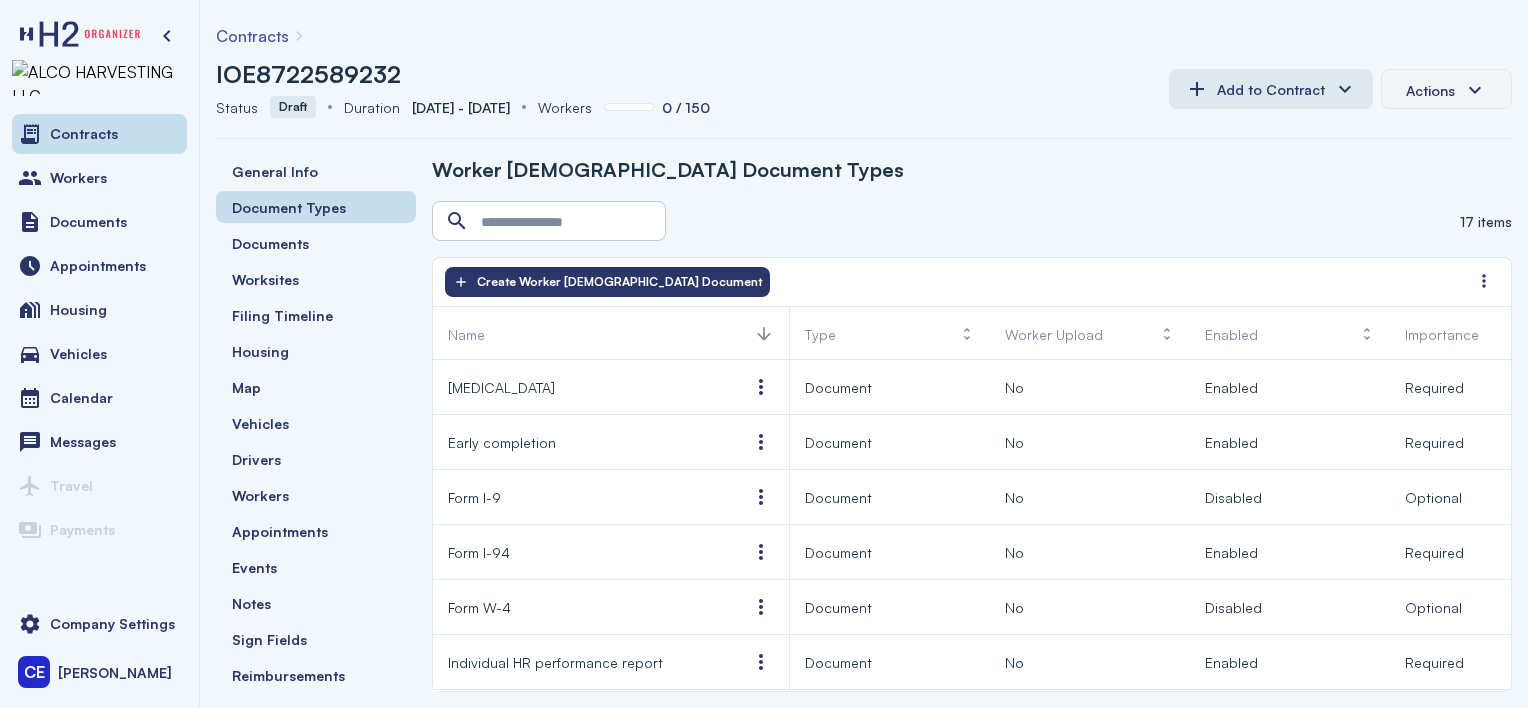 click on "Actions" at bounding box center (1430, 90) 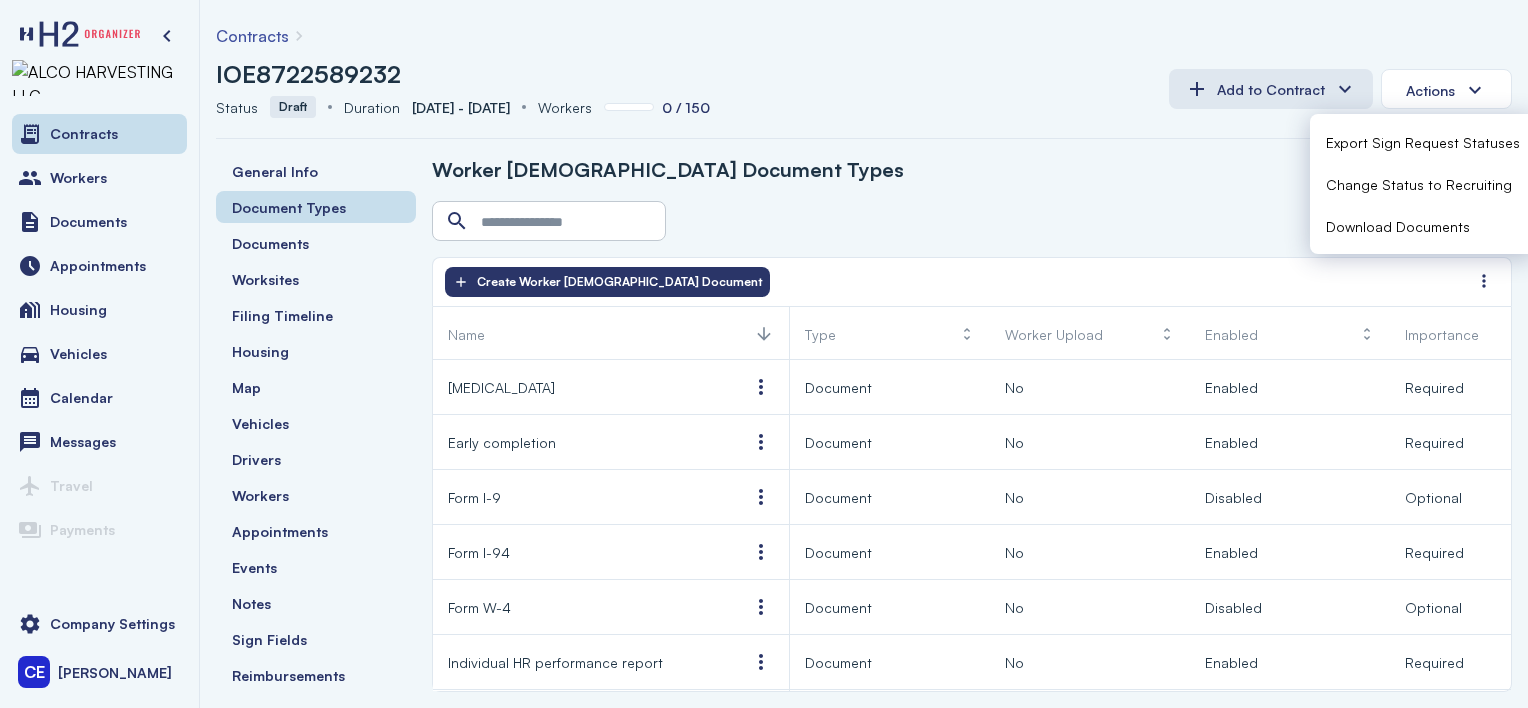 click on "Contracts         IOE8722589232   Status   Status   Draft     Duration   Duration   [DATE] - [DATE]   Workers   Workers       0 / 150       Add to Contract           Actions         General Info Document Types Documents Worksites Filing Timeline Housing Map Vehicles Drivers Workers Appointments Events Notes Sign Fields Reimbursements Reimbursement Types Signing Requests         Worker [DEMOGRAPHIC_DATA] Document Types                             17 items         Create Worker [DEMOGRAPHIC_DATA] Document                 Name       Type     Worker Upload     Enabled     Importance     Expiration     Updated at           [MEDICAL_DATA]           Document No Enabled Required Required --     Early completion           Document No Enabled Required Optional --     Form I-9           Document No Disabled Optional Optional --     Form I-94           Document No Enabled Required Optional --     Form W-4           Document No Disabled Optional Optional --     Individual HR performance report           Document No Enabled Required --" at bounding box center (864, 354) 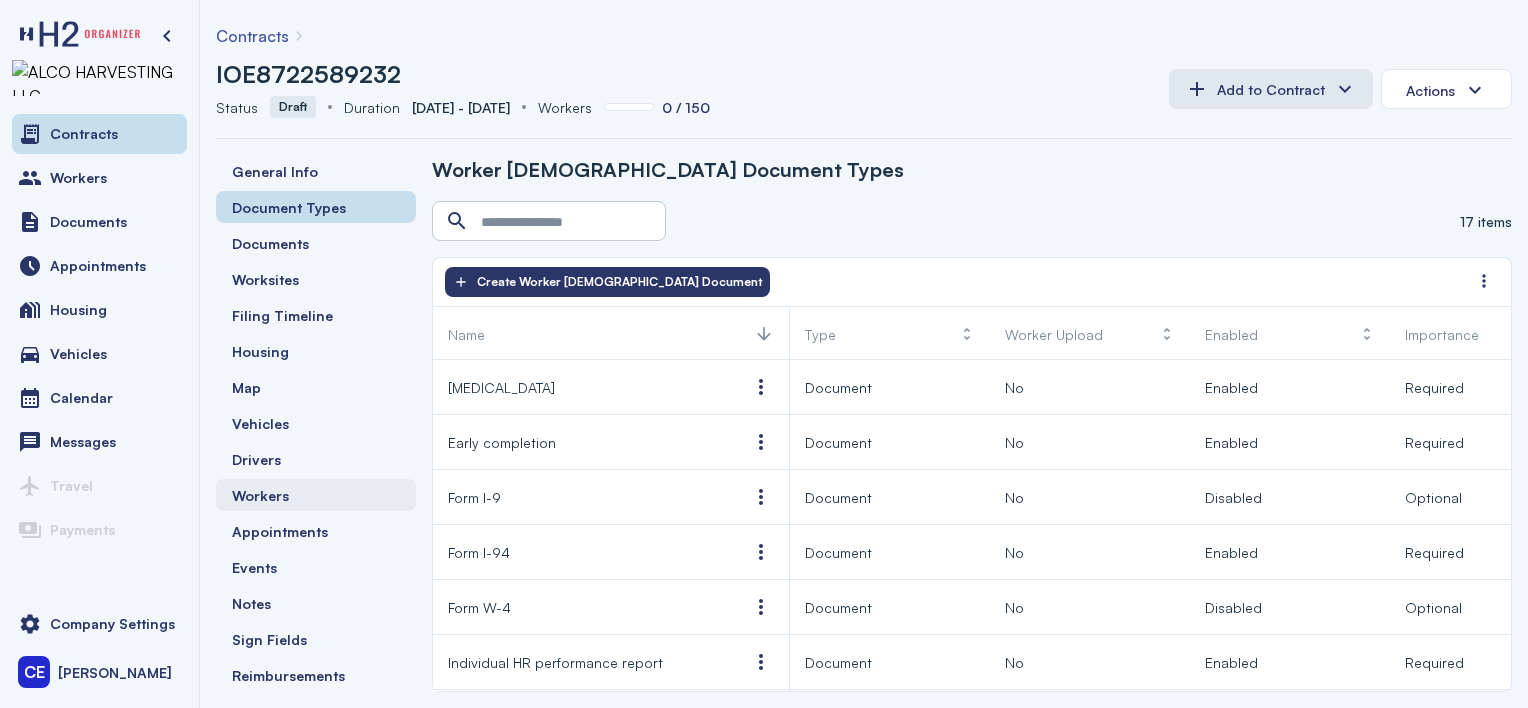 click on "Workers" at bounding box center [260, 495] 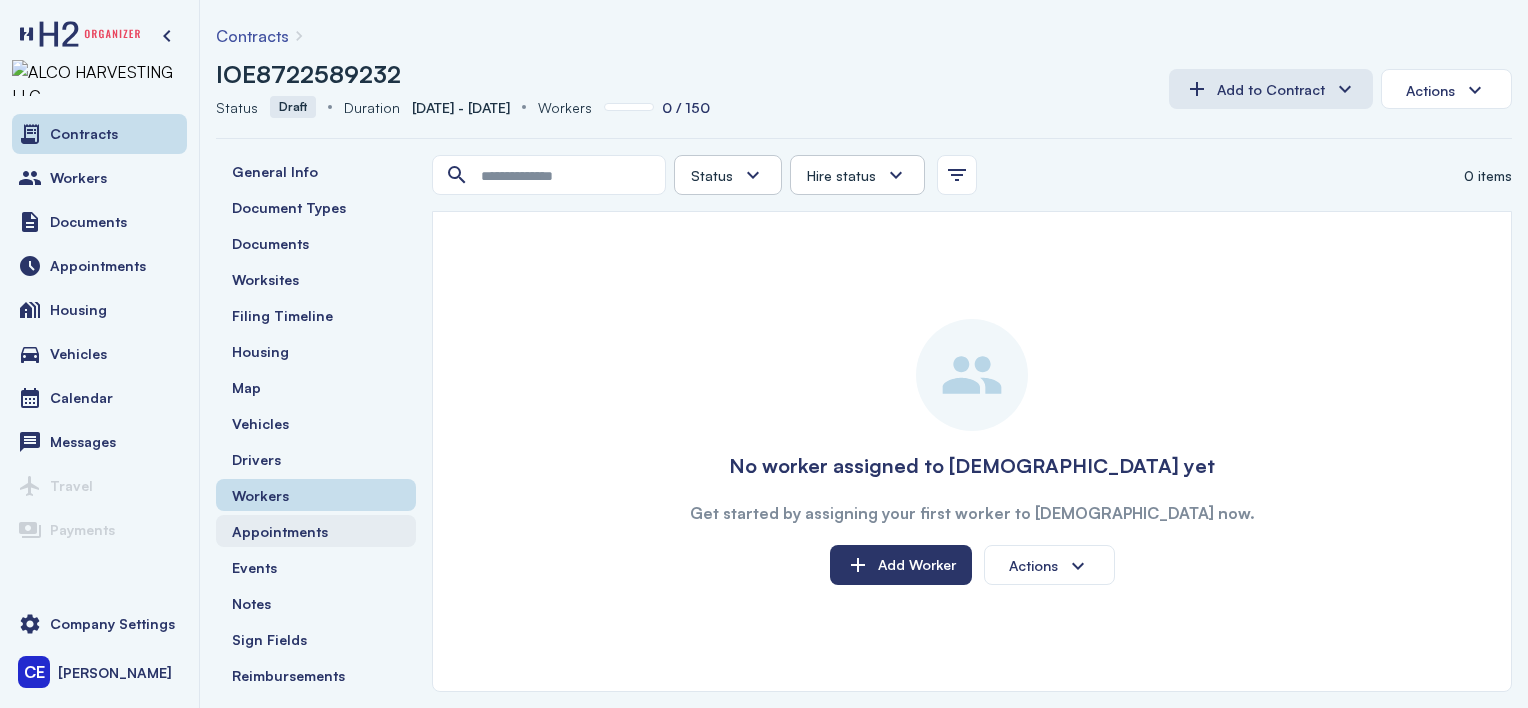 click on "Appointments" at bounding box center [280, 531] 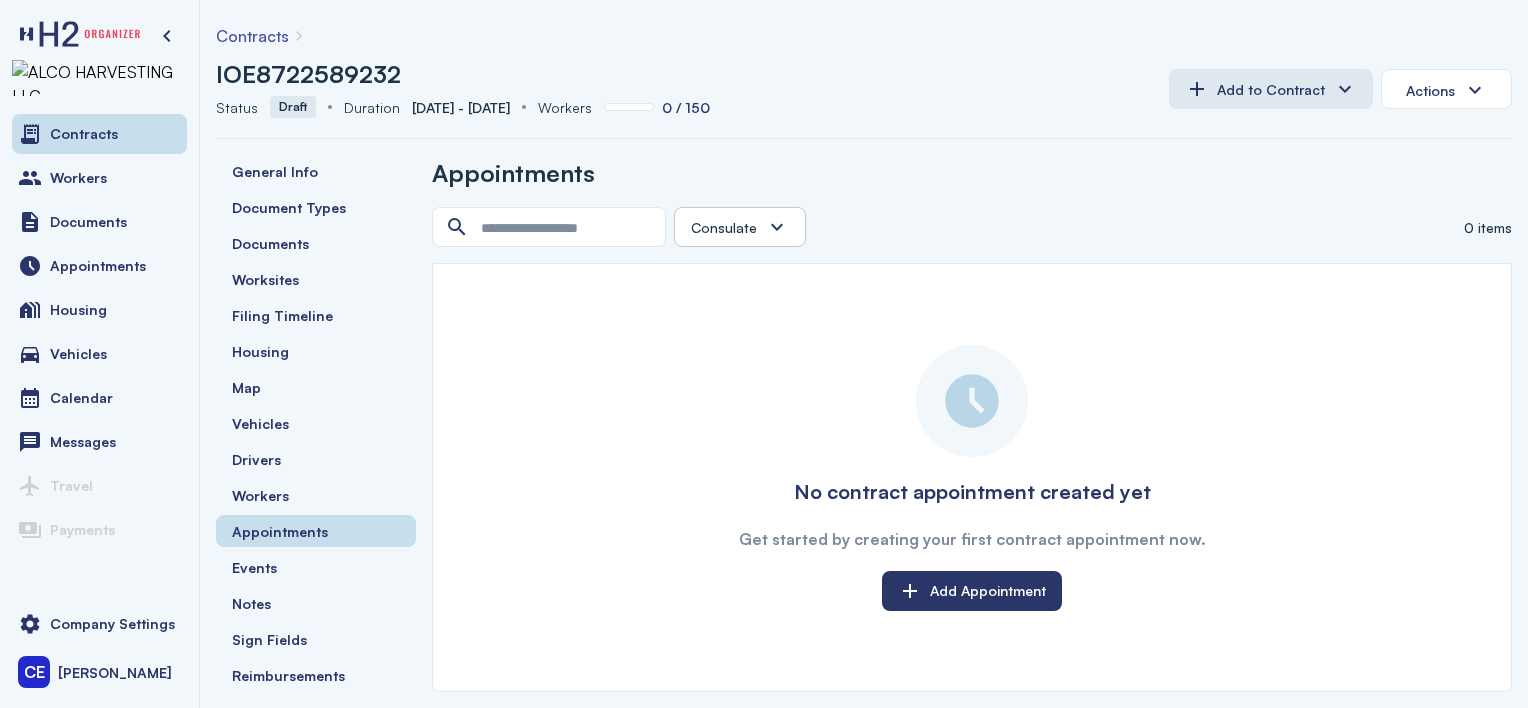 click on "Consulate" at bounding box center (740, 227) 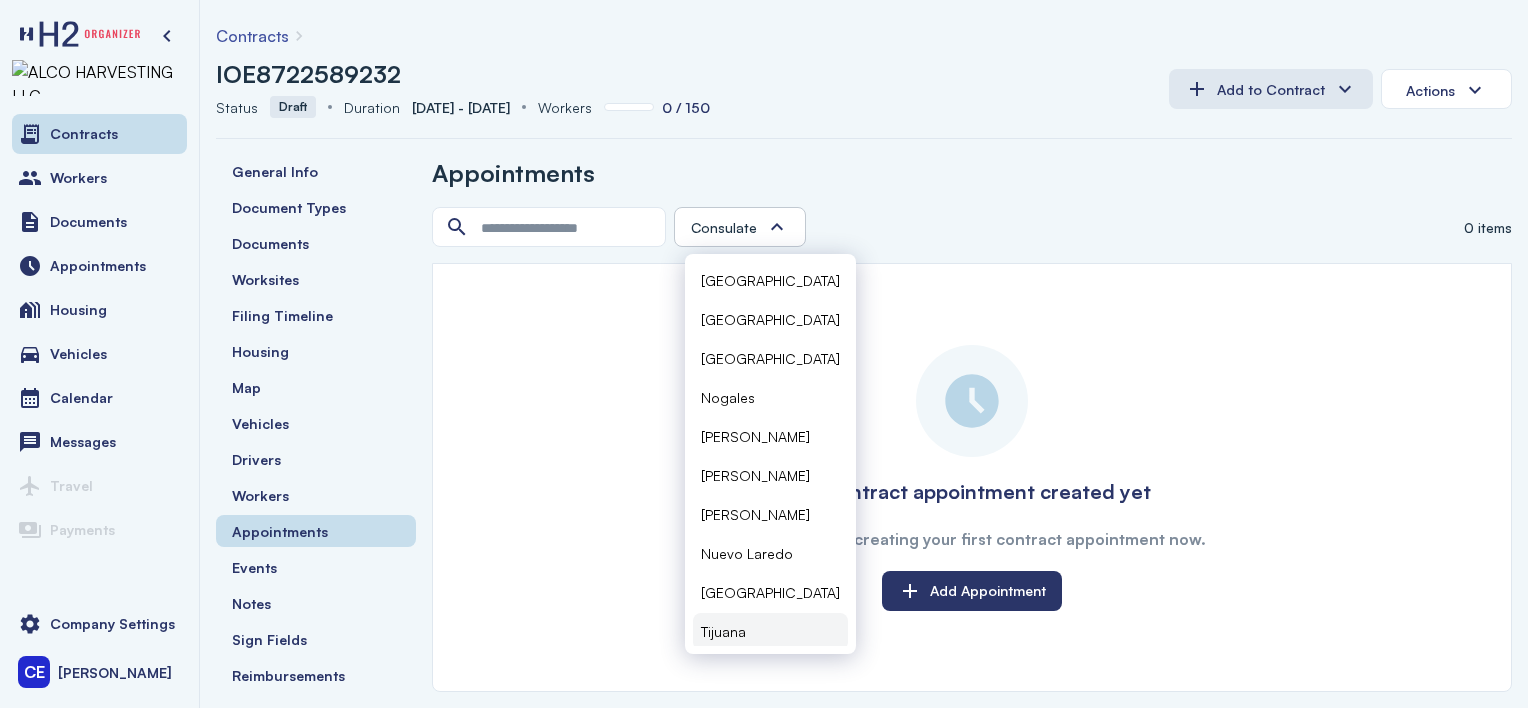 click on "Tijuana" at bounding box center [770, 631] 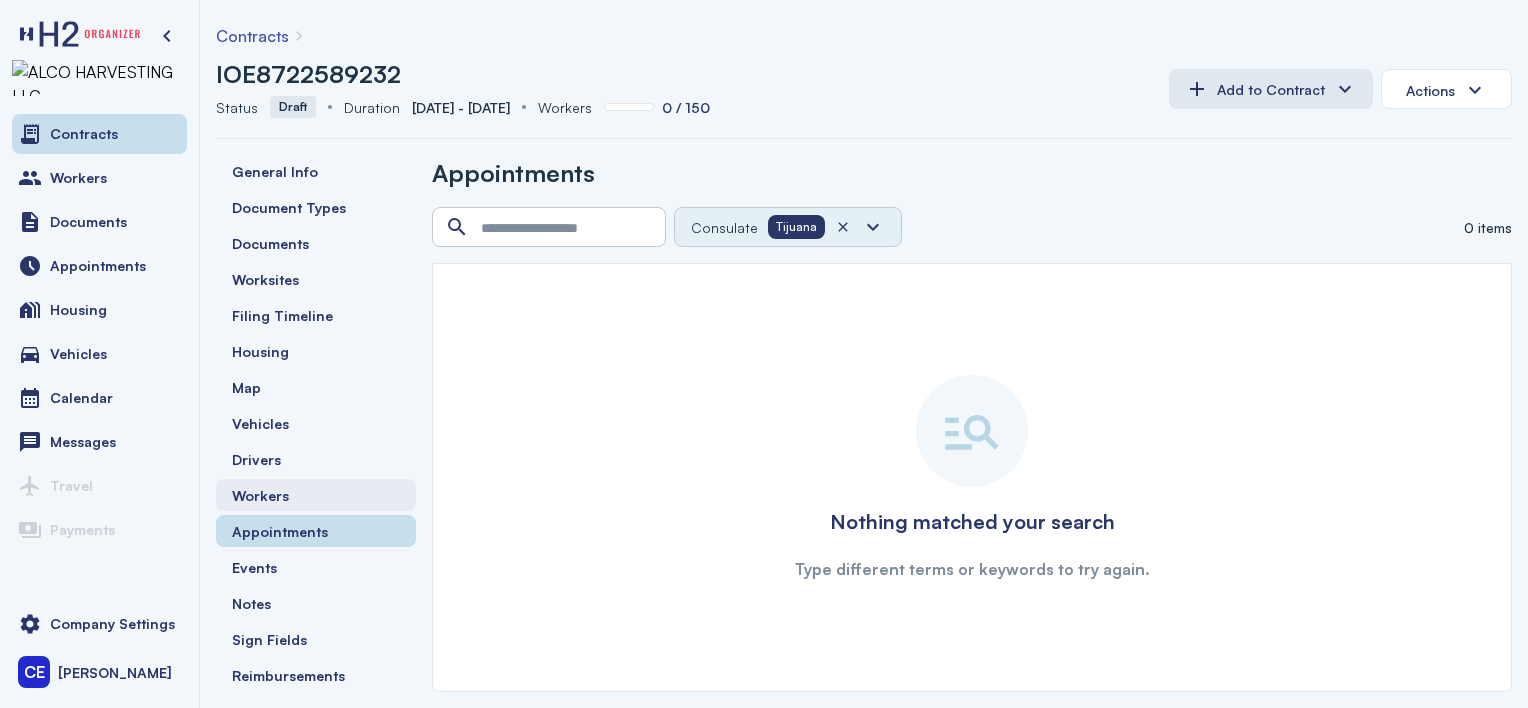 click on "Workers" at bounding box center [316, 495] 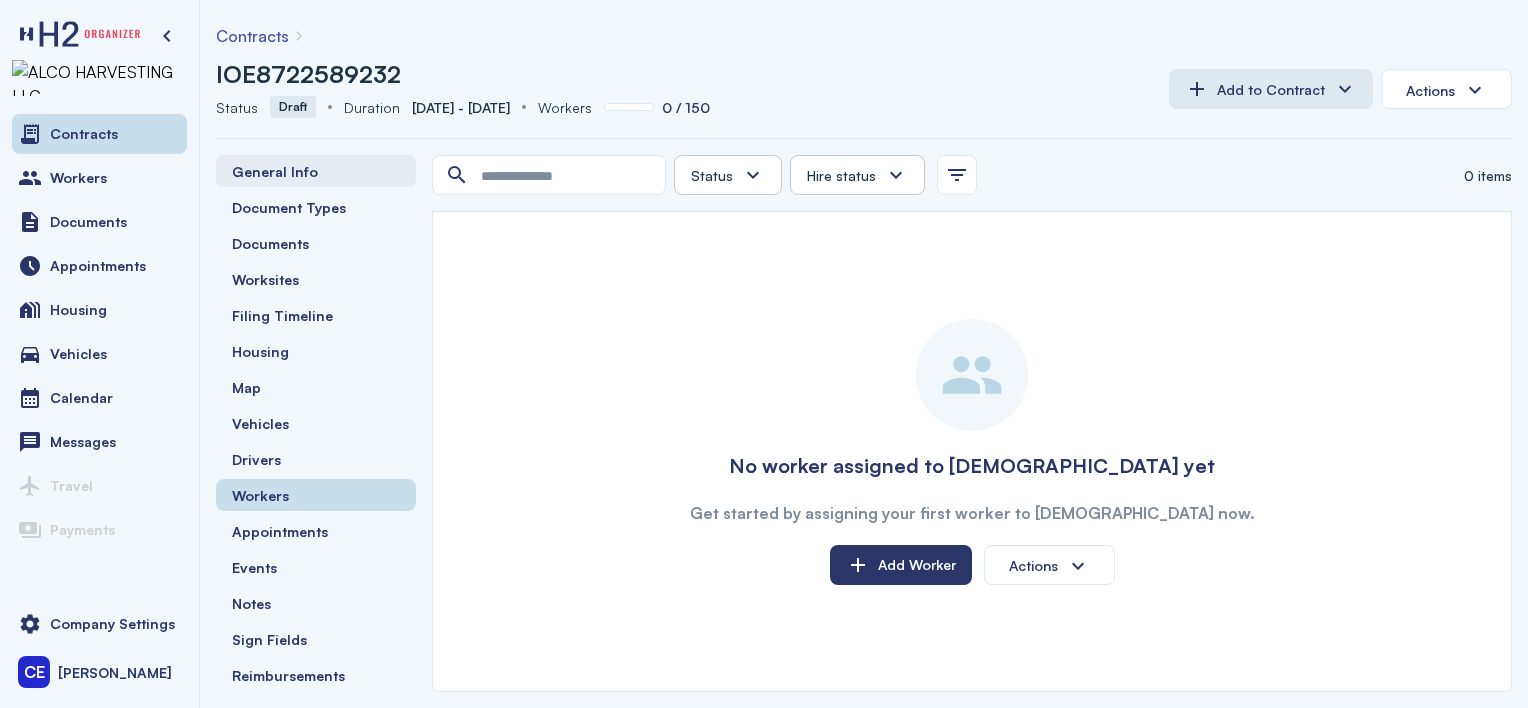click on "General Info" at bounding box center [275, 171] 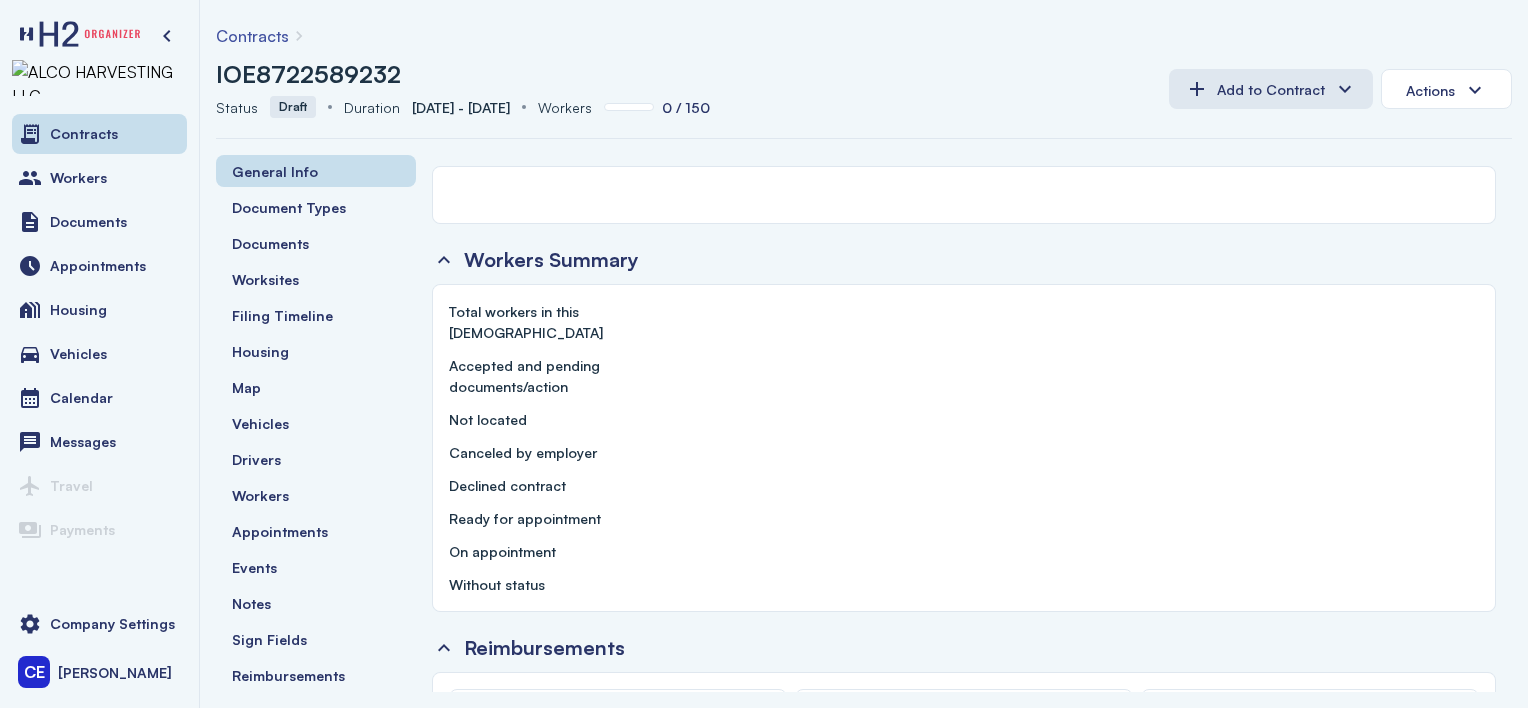 scroll, scrollTop: 1100, scrollLeft: 0, axis: vertical 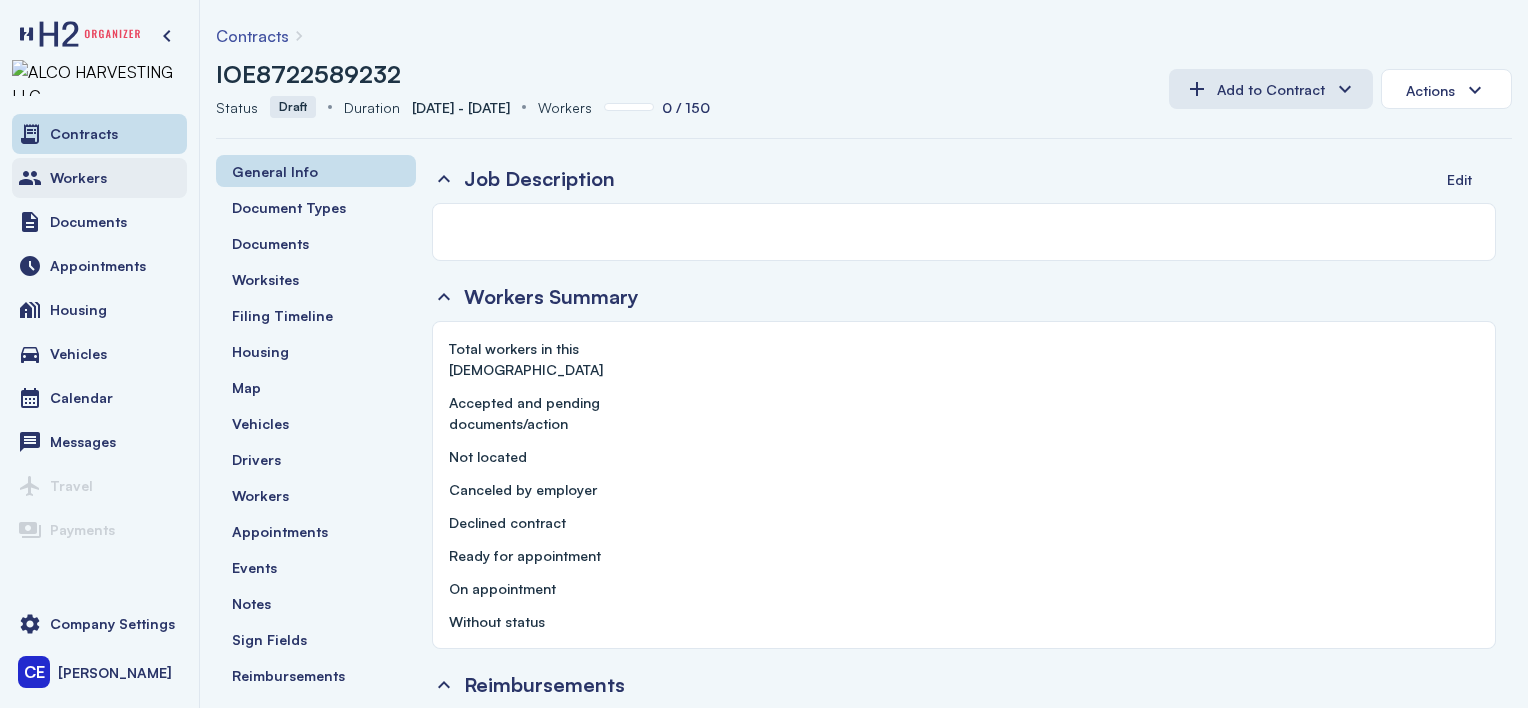 click on "Workers" at bounding box center [78, 178] 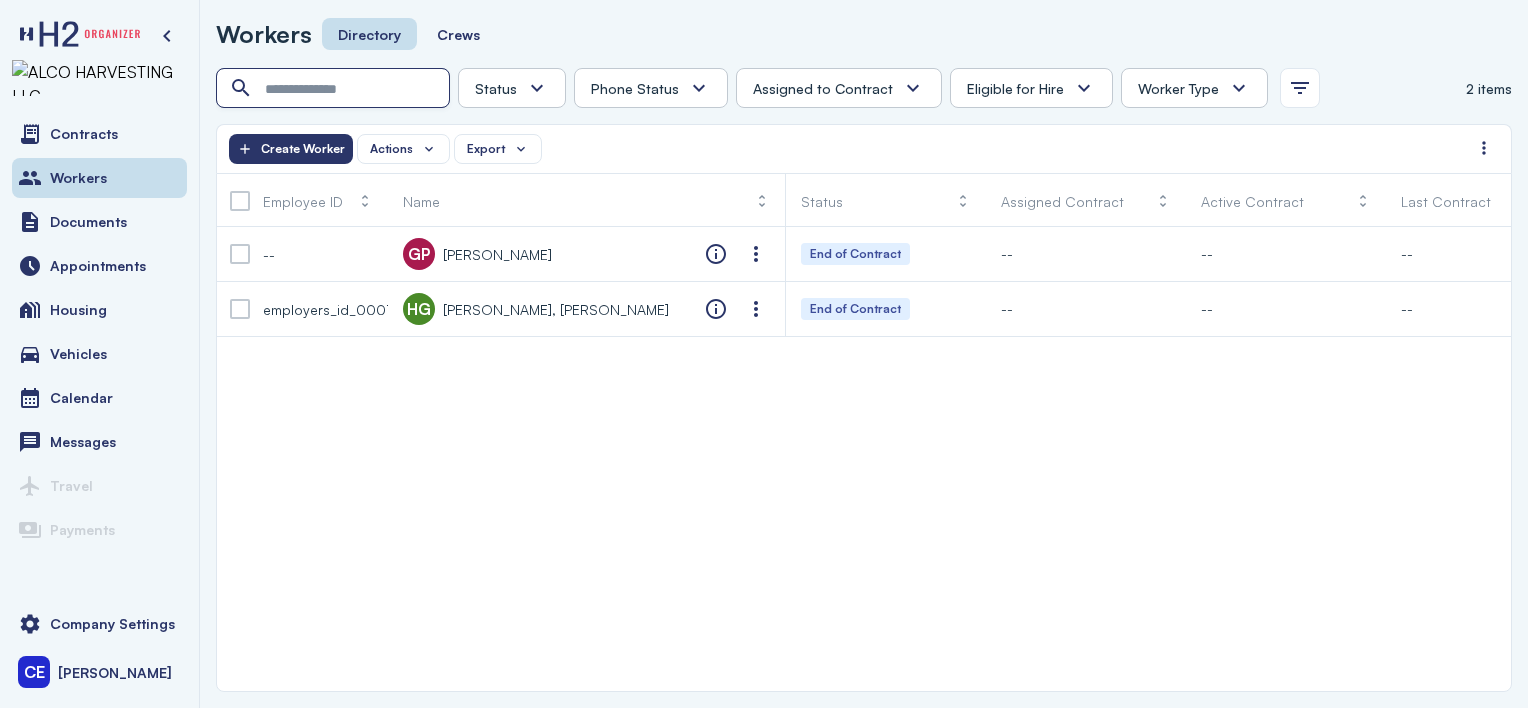 click at bounding box center [335, 89] 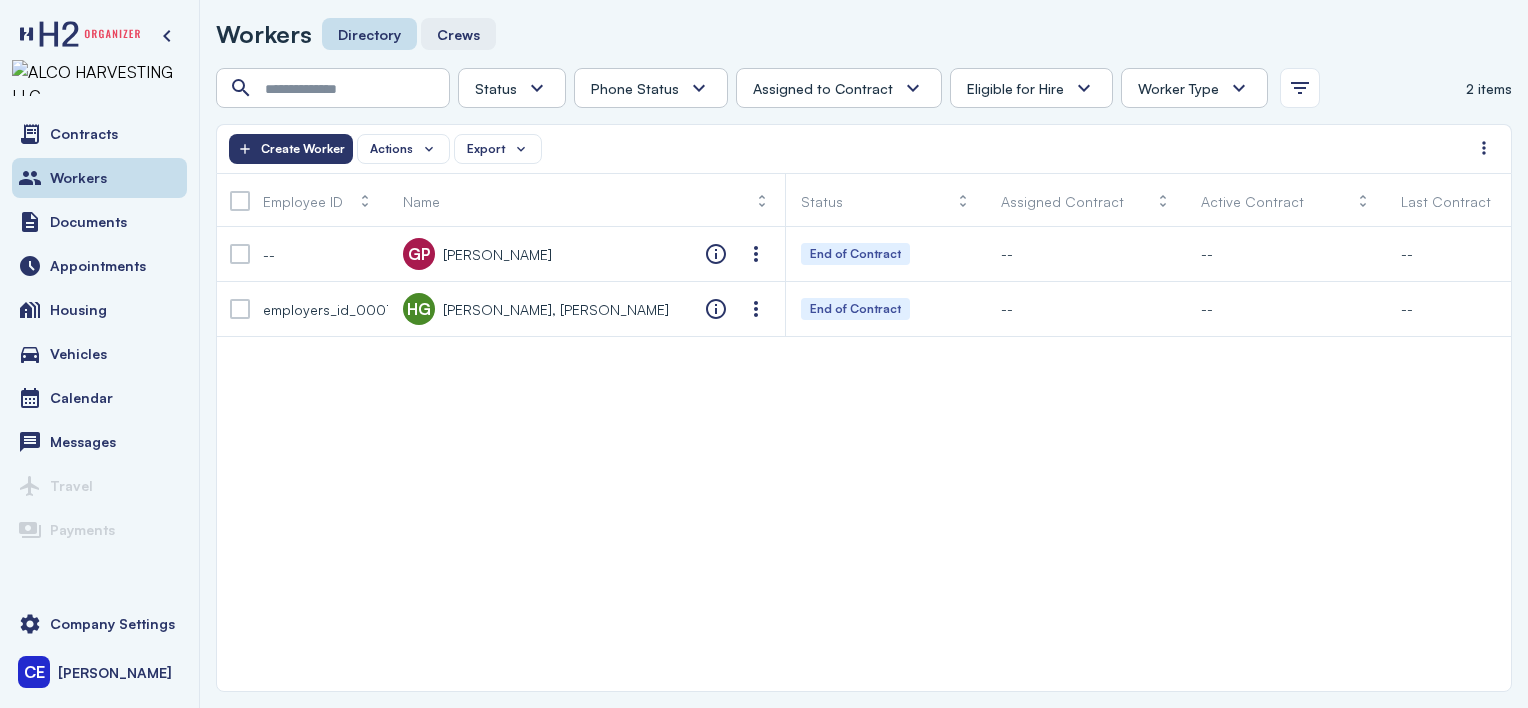 click on "Crews" at bounding box center [458, 34] 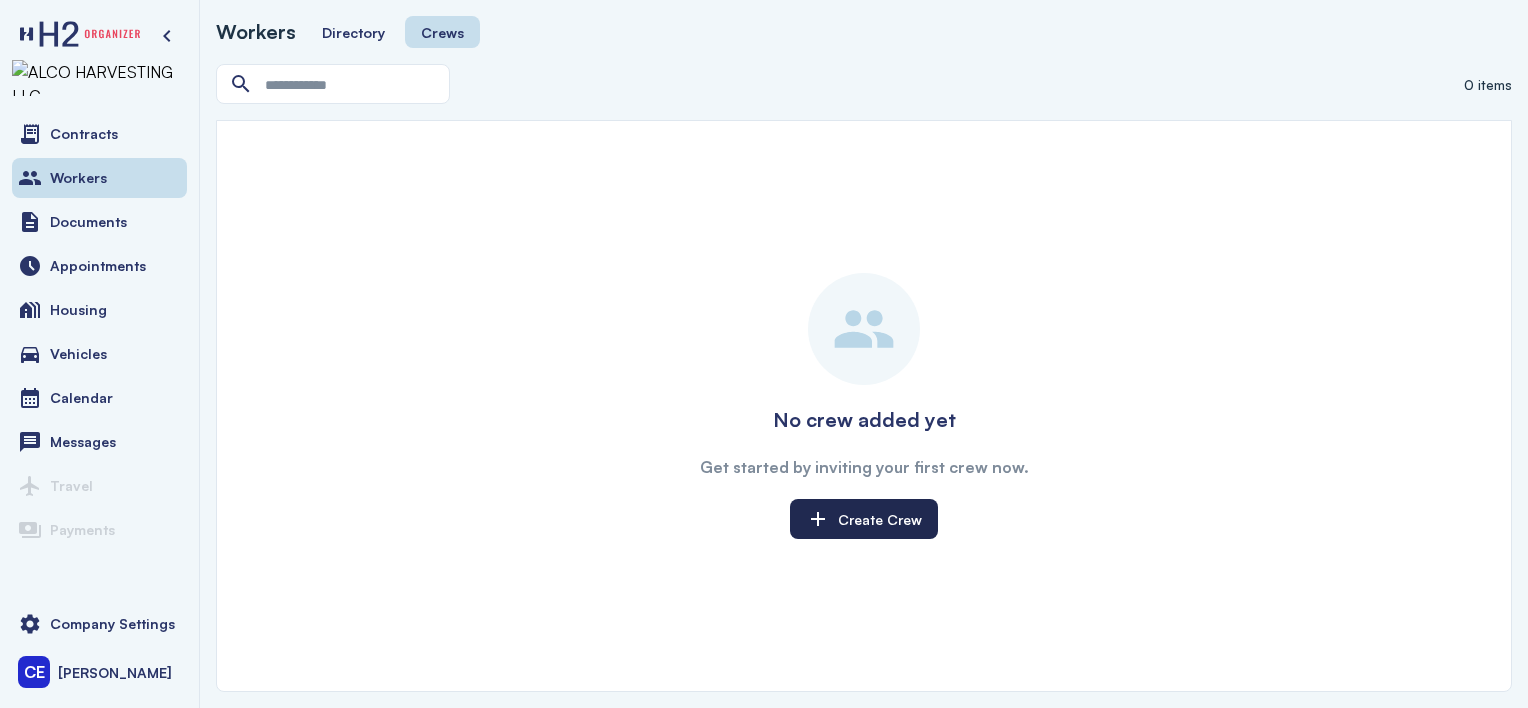 click on "Create Crew" at bounding box center [864, 519] 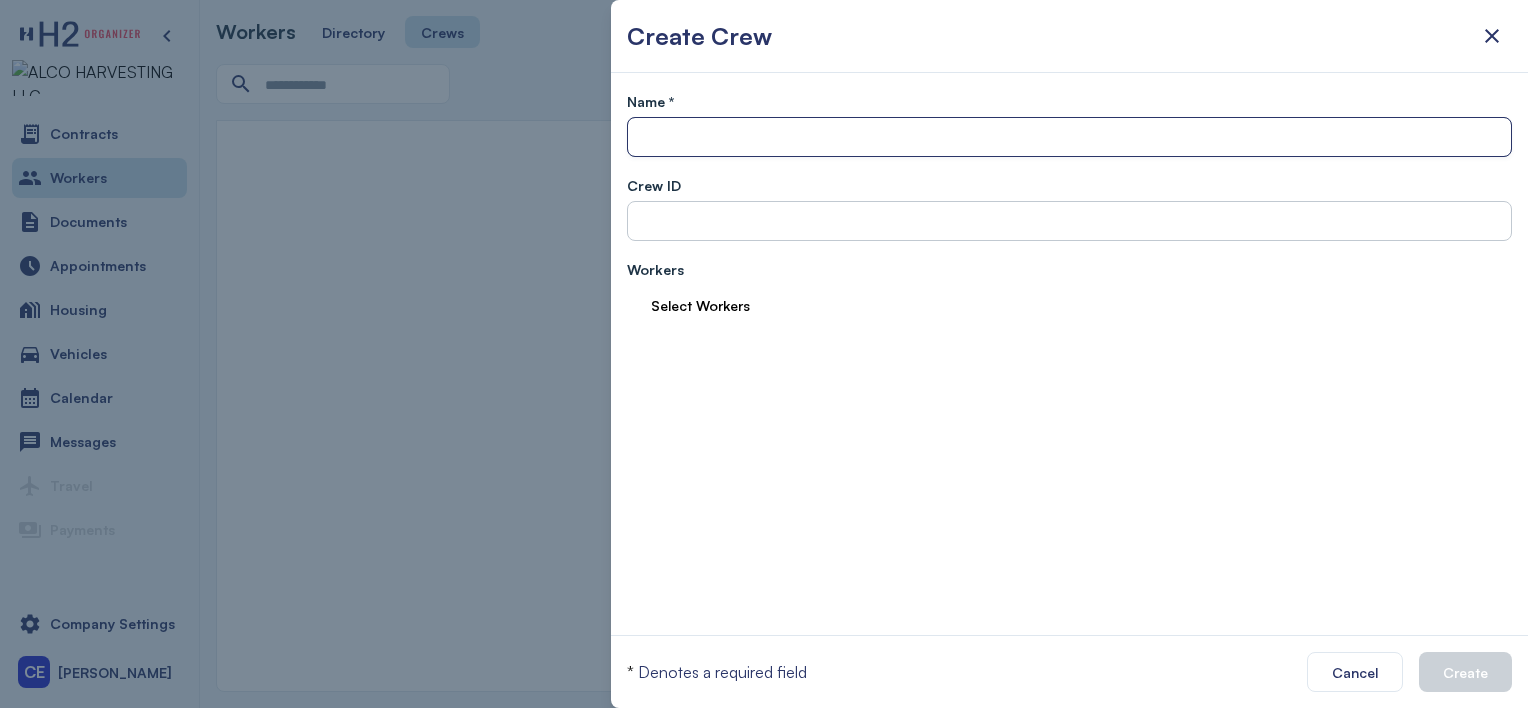 click at bounding box center [1069, 138] 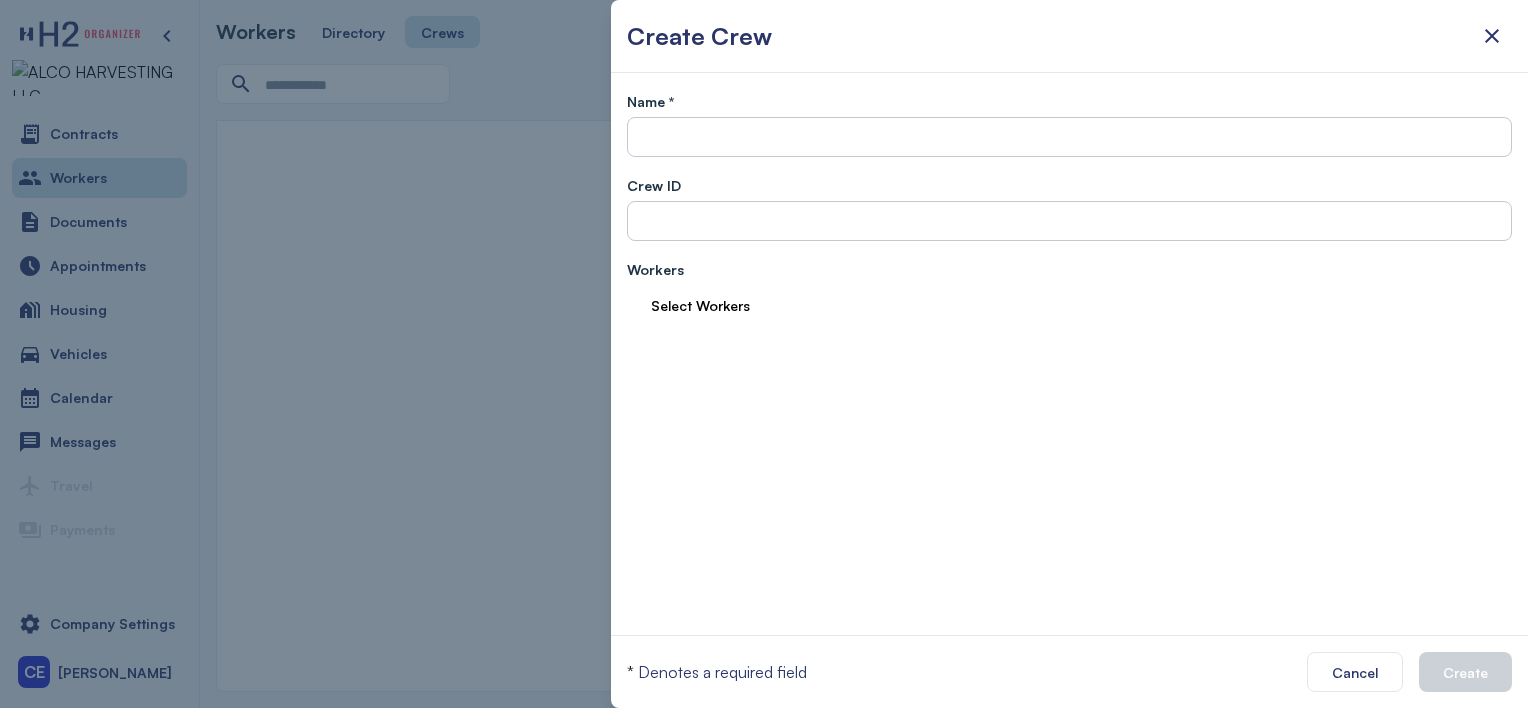 click on "Select Workers" at bounding box center [700, 305] 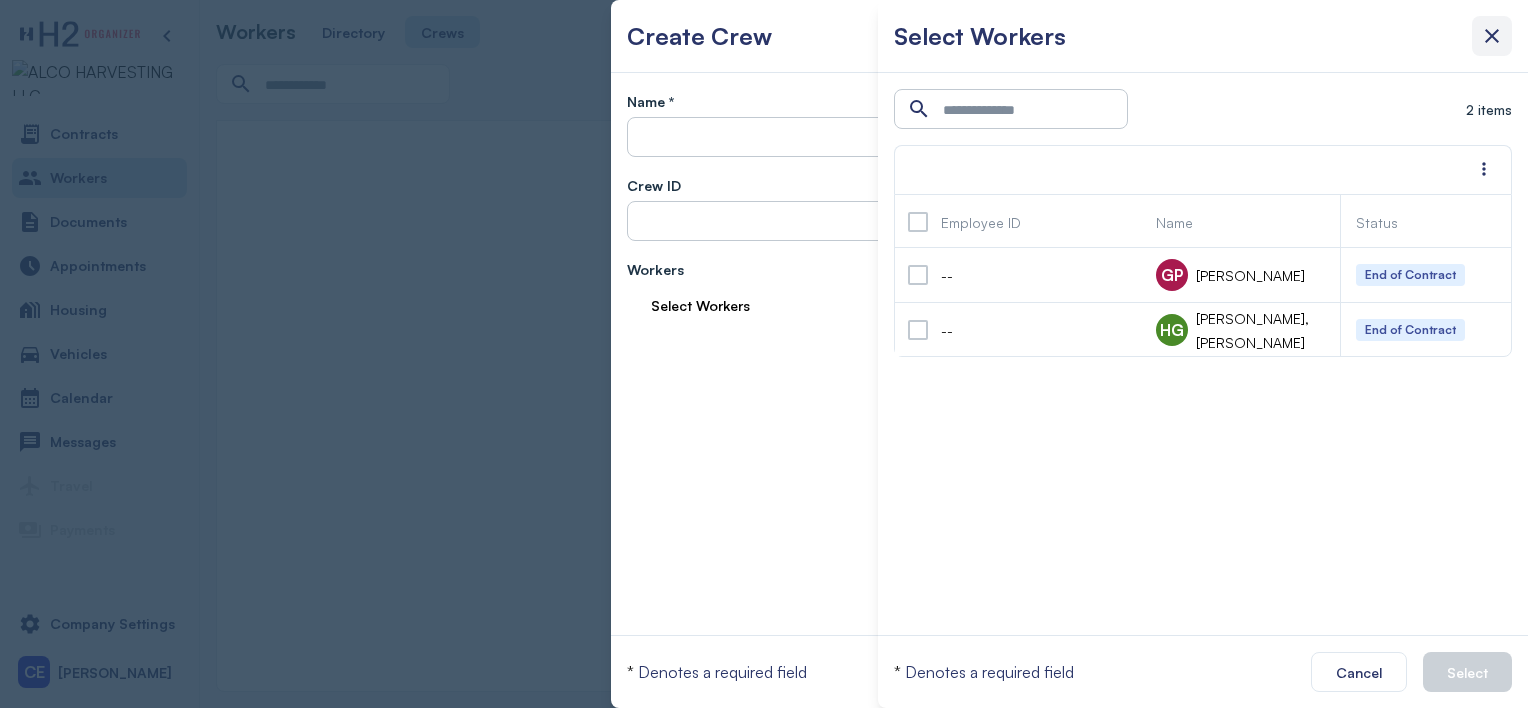 click at bounding box center (1492, 36) 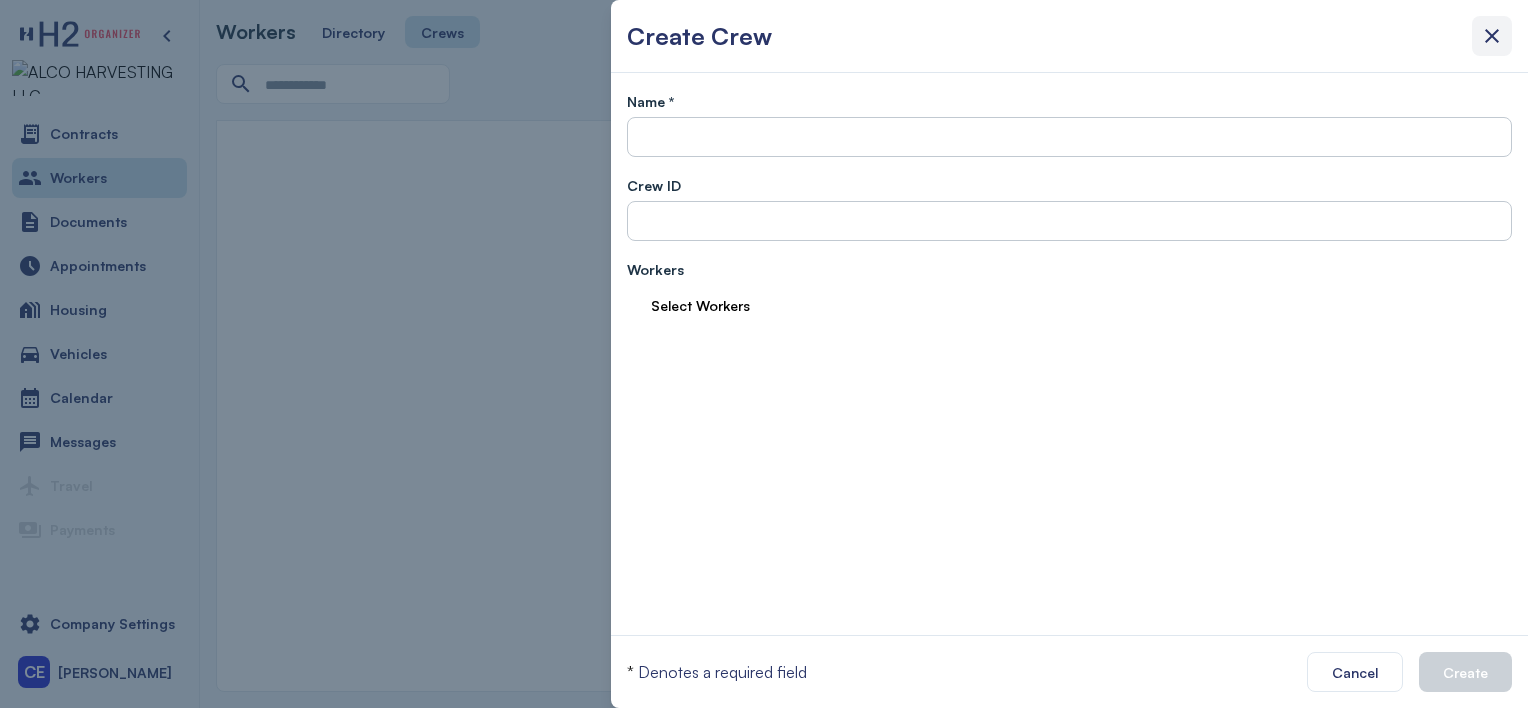 drag, startPoint x: 1494, startPoint y: 38, endPoint x: 1465, endPoint y: 47, distance: 30.364452 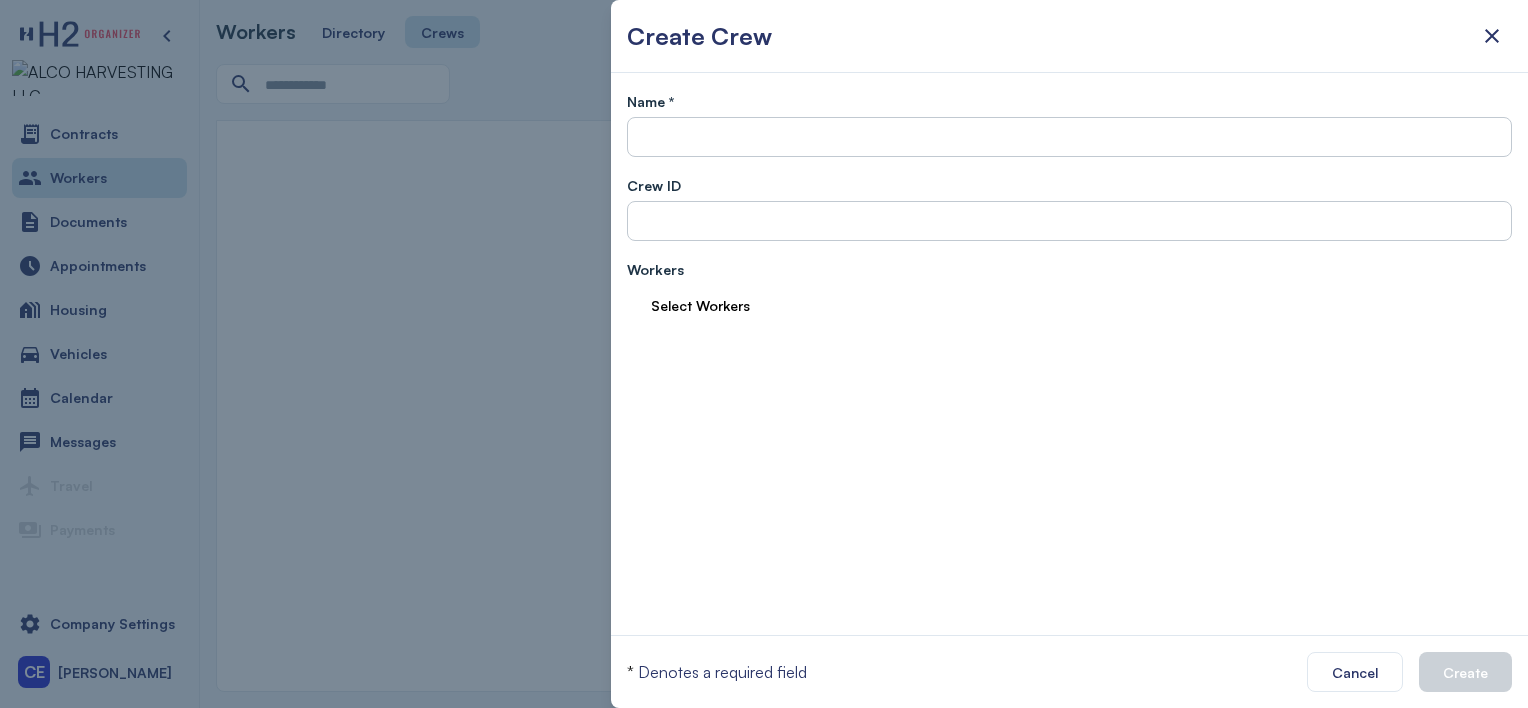 click at bounding box center (1492, 36) 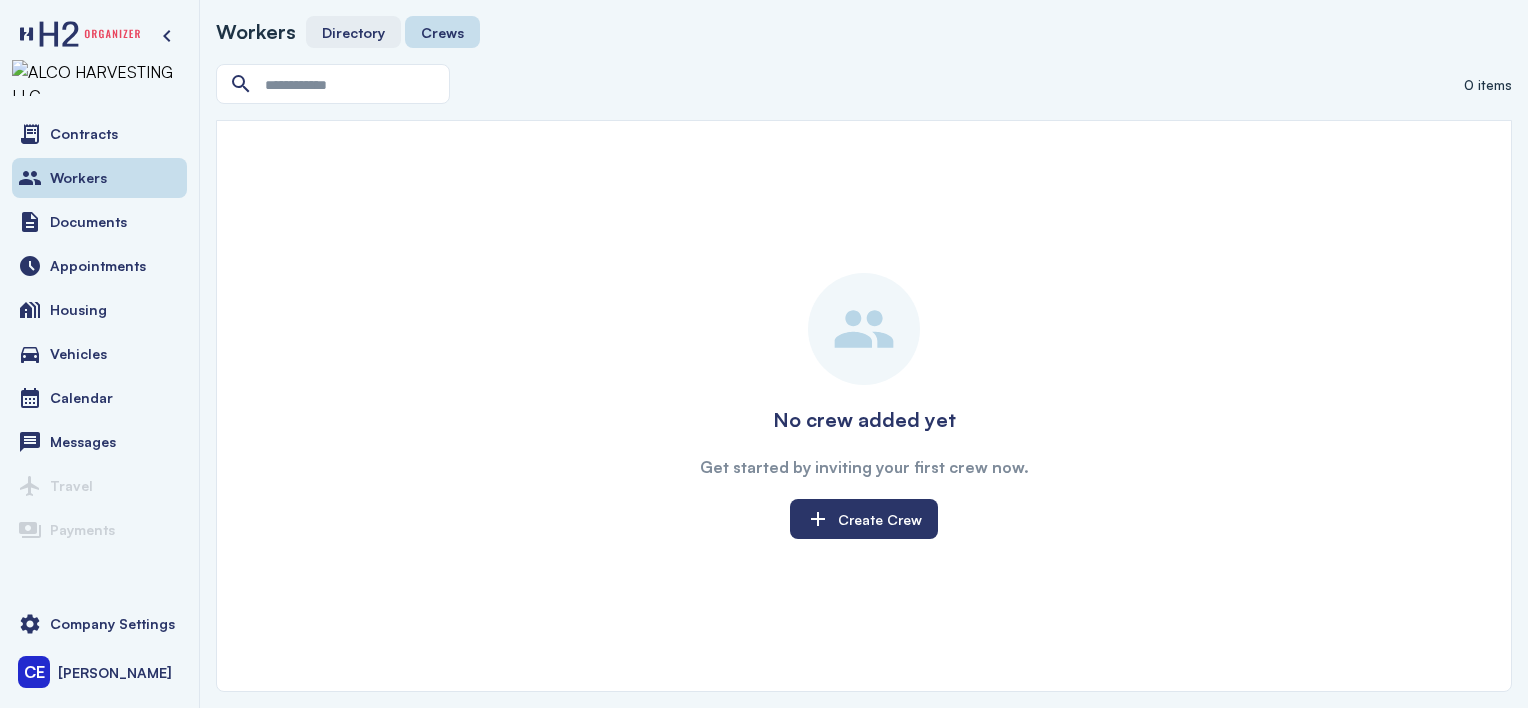 click on "Directory" at bounding box center [353, 32] 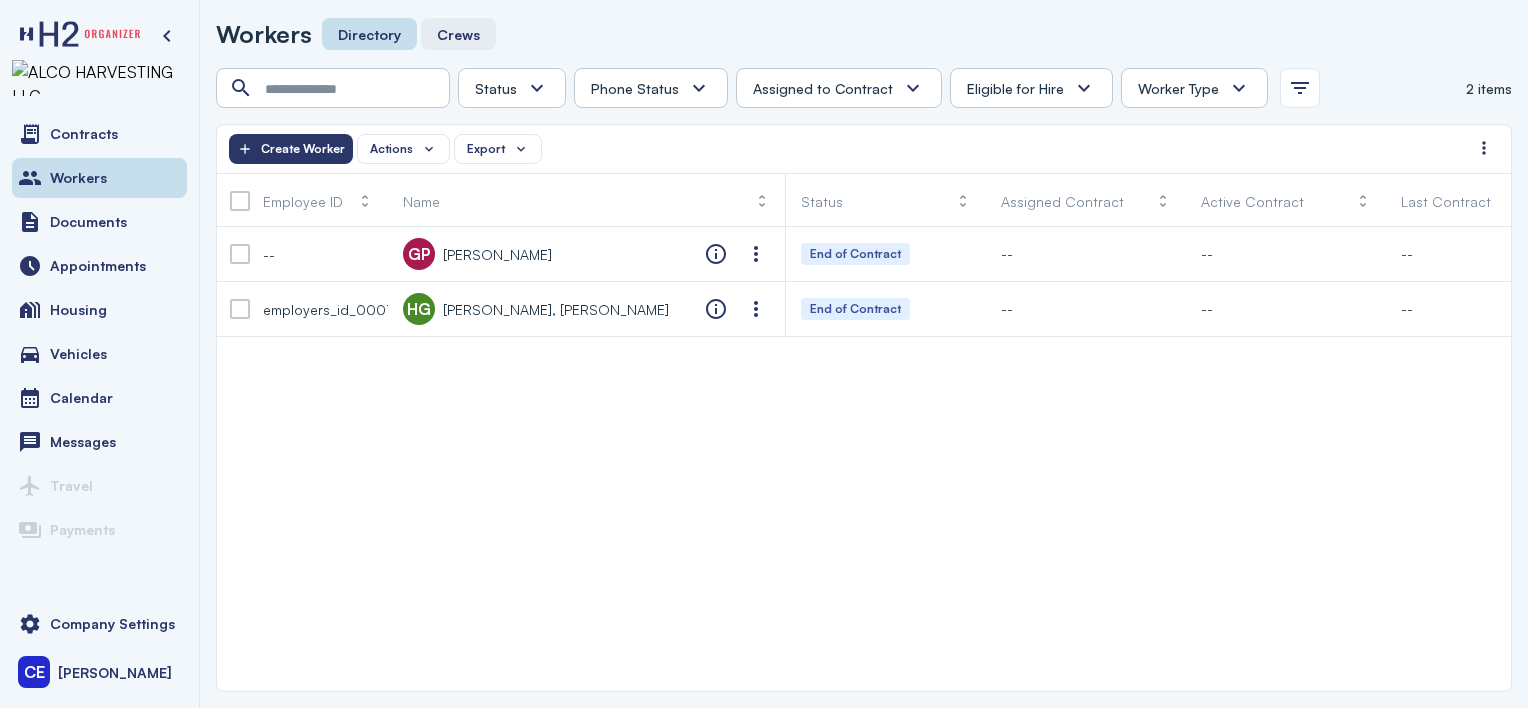 click on "Crews" at bounding box center [458, 34] 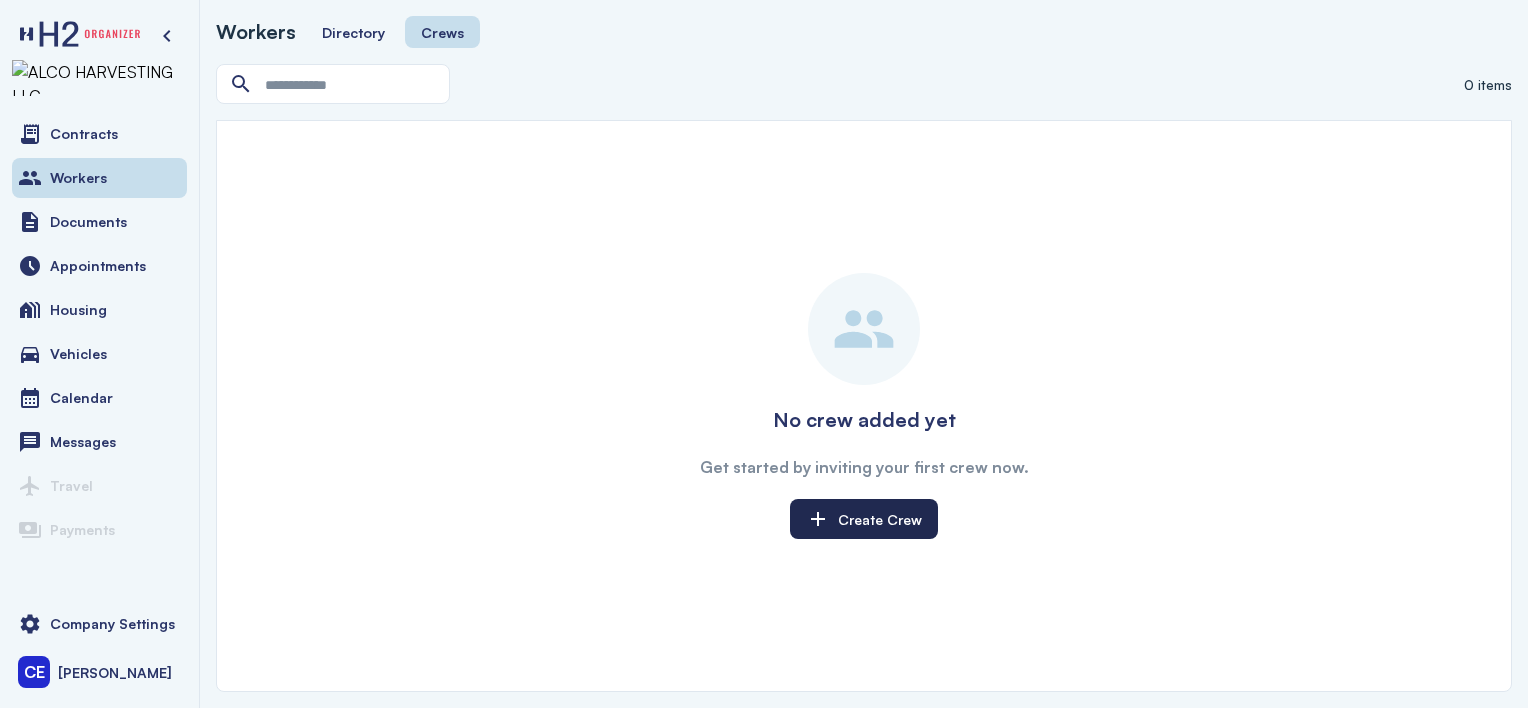 click on "Create Crew" 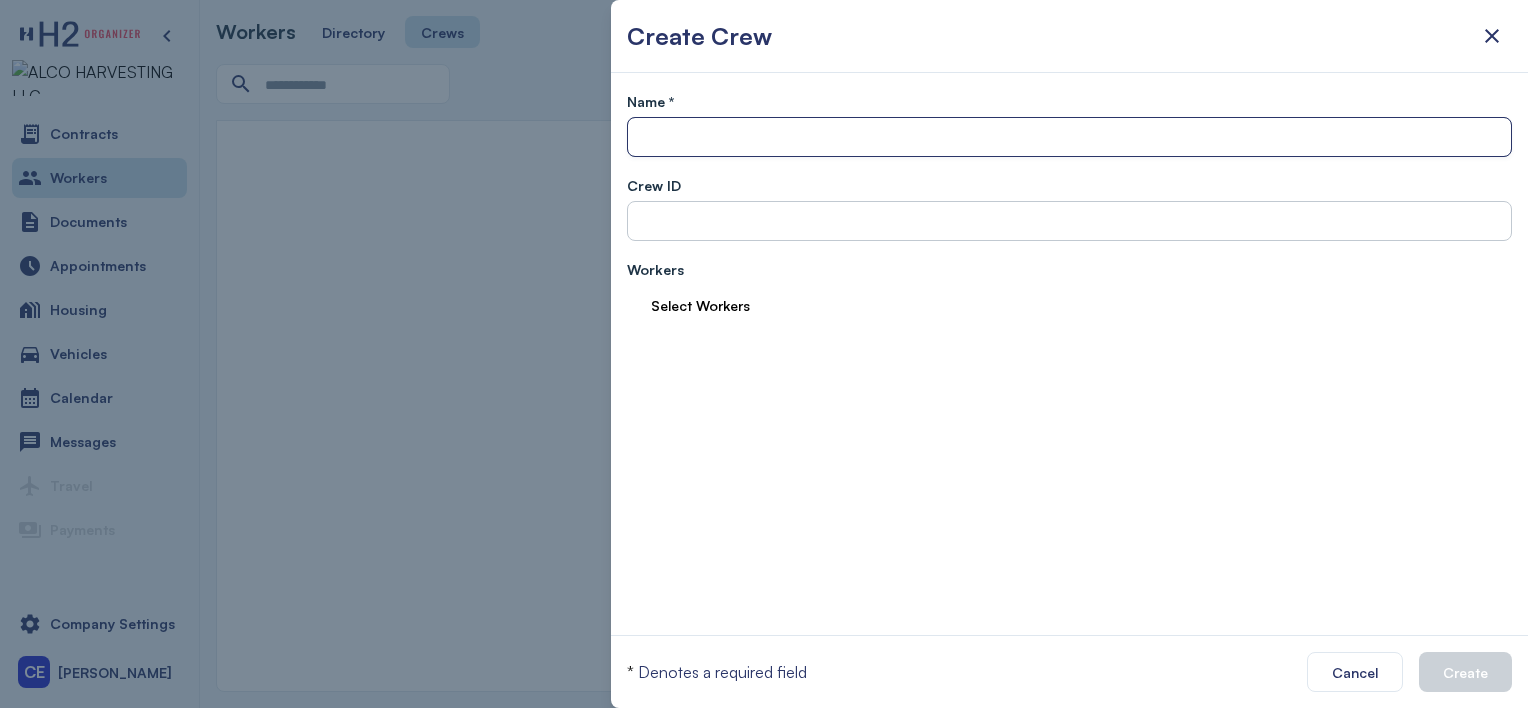 click at bounding box center [1069, 138] 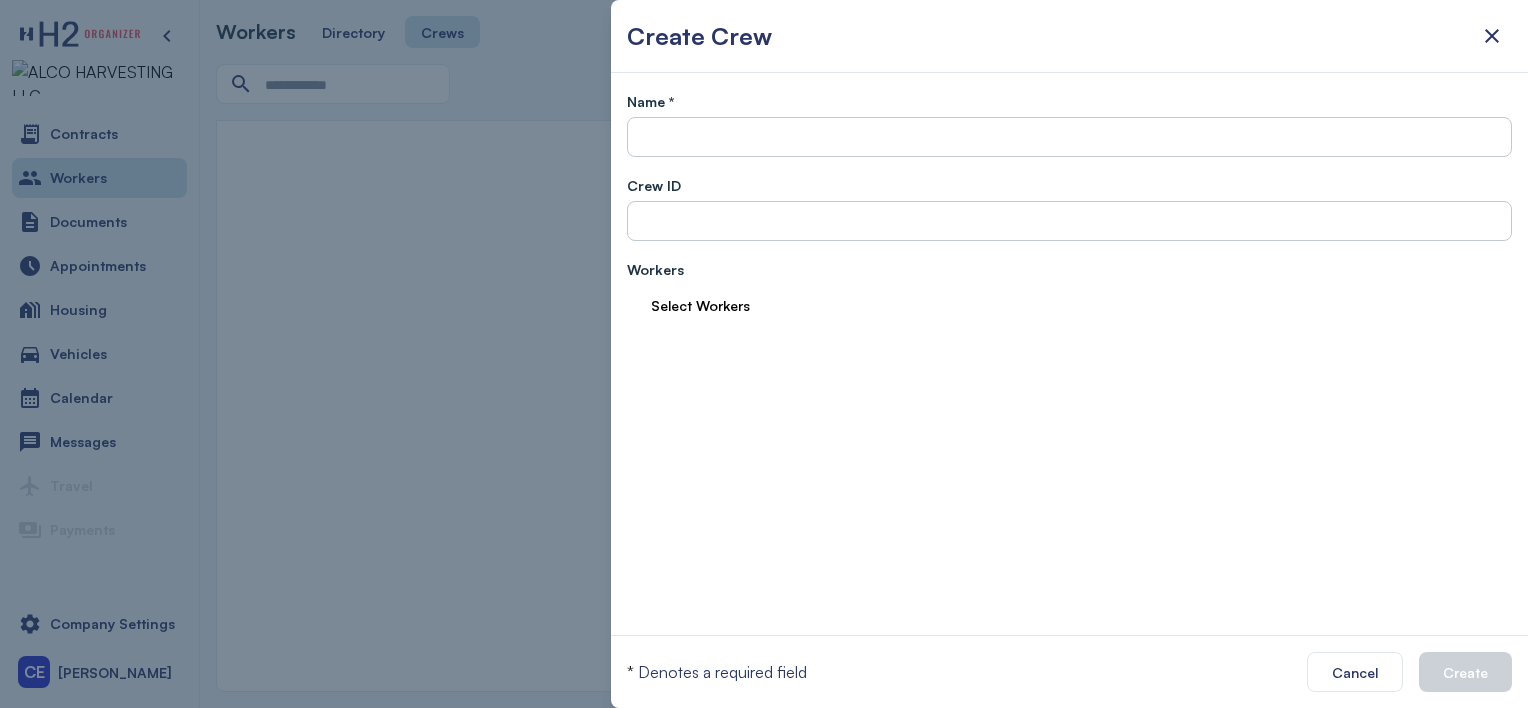 click on "Select Workers" at bounding box center [700, 305] 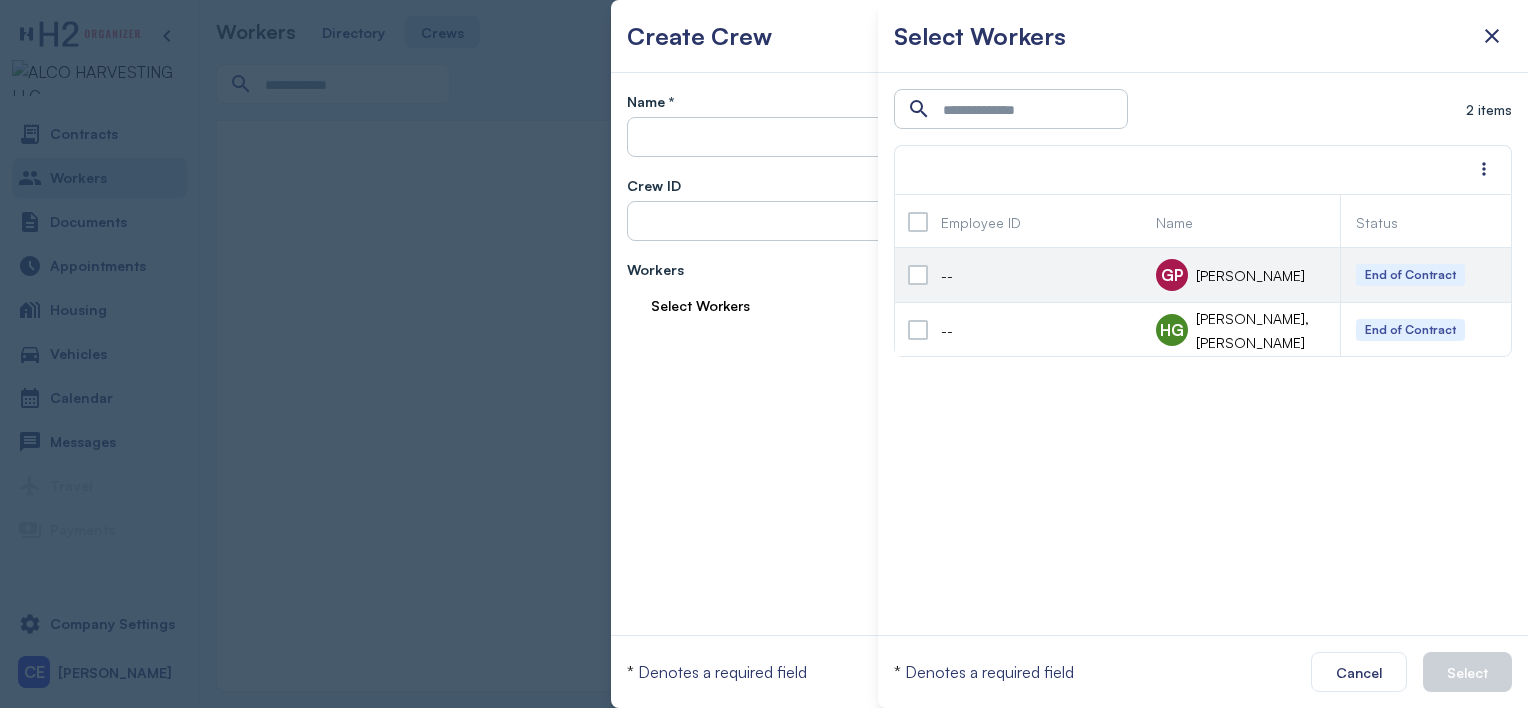 scroll, scrollTop: 1, scrollLeft: 0, axis: vertical 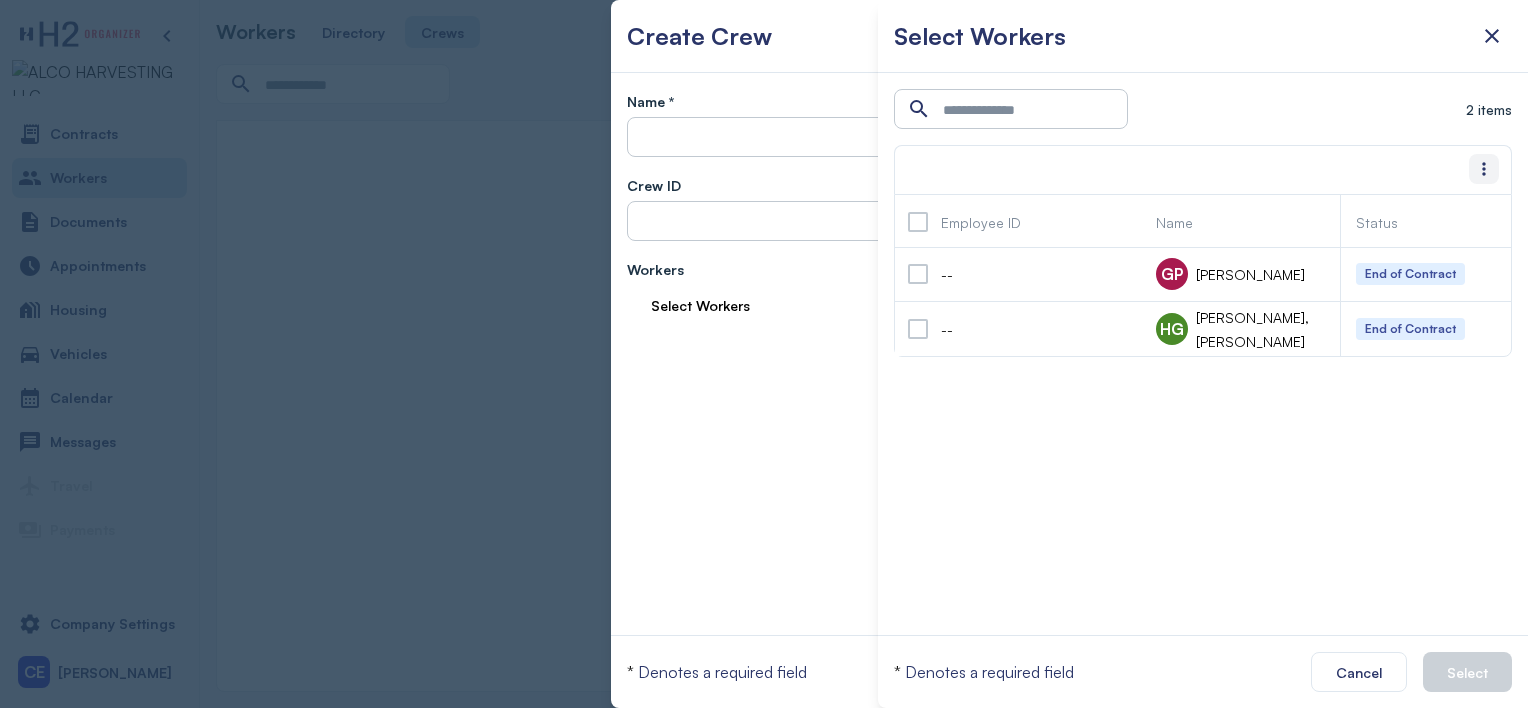 click at bounding box center (1484, 169) 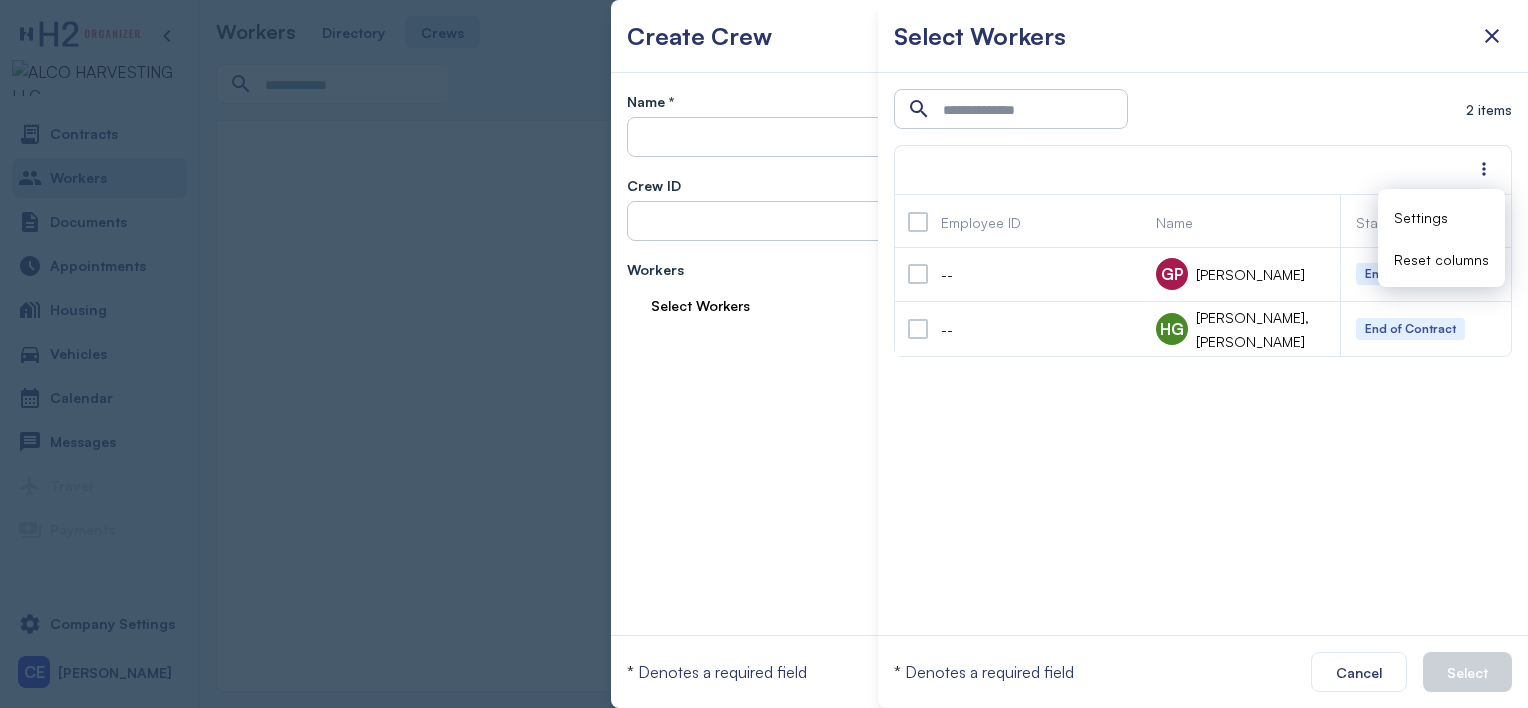 click on "Settings" at bounding box center (1421, 217) 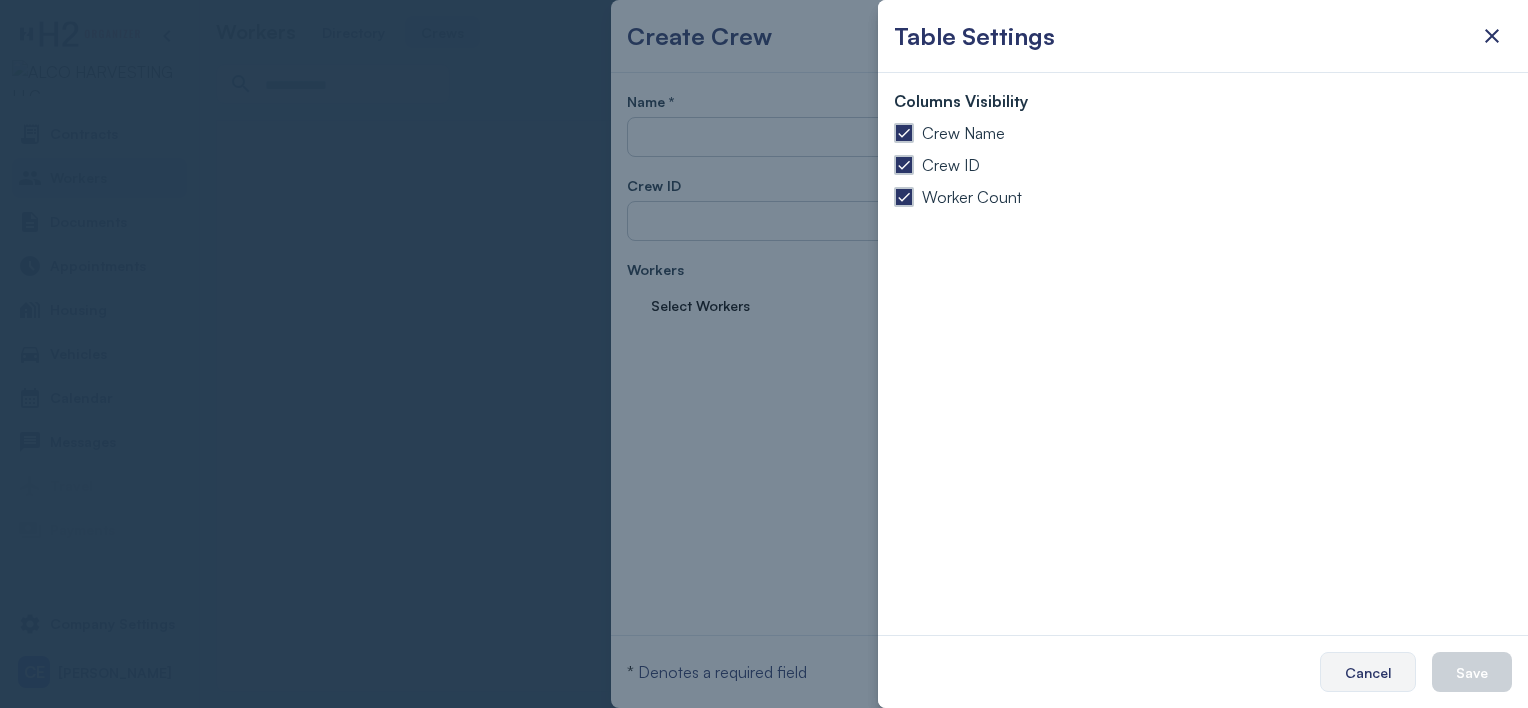 click on "Cancel" at bounding box center (1368, 672) 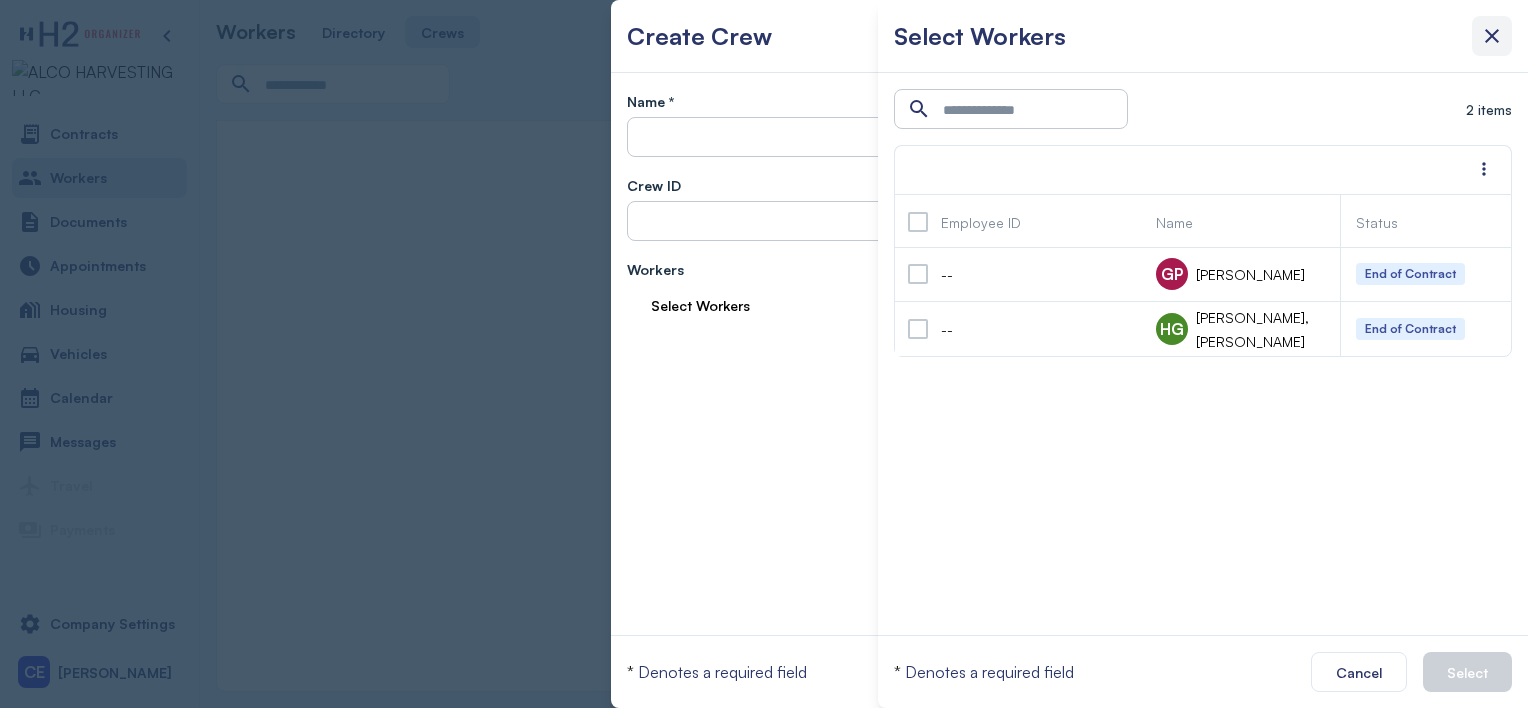 click at bounding box center (1492, 36) 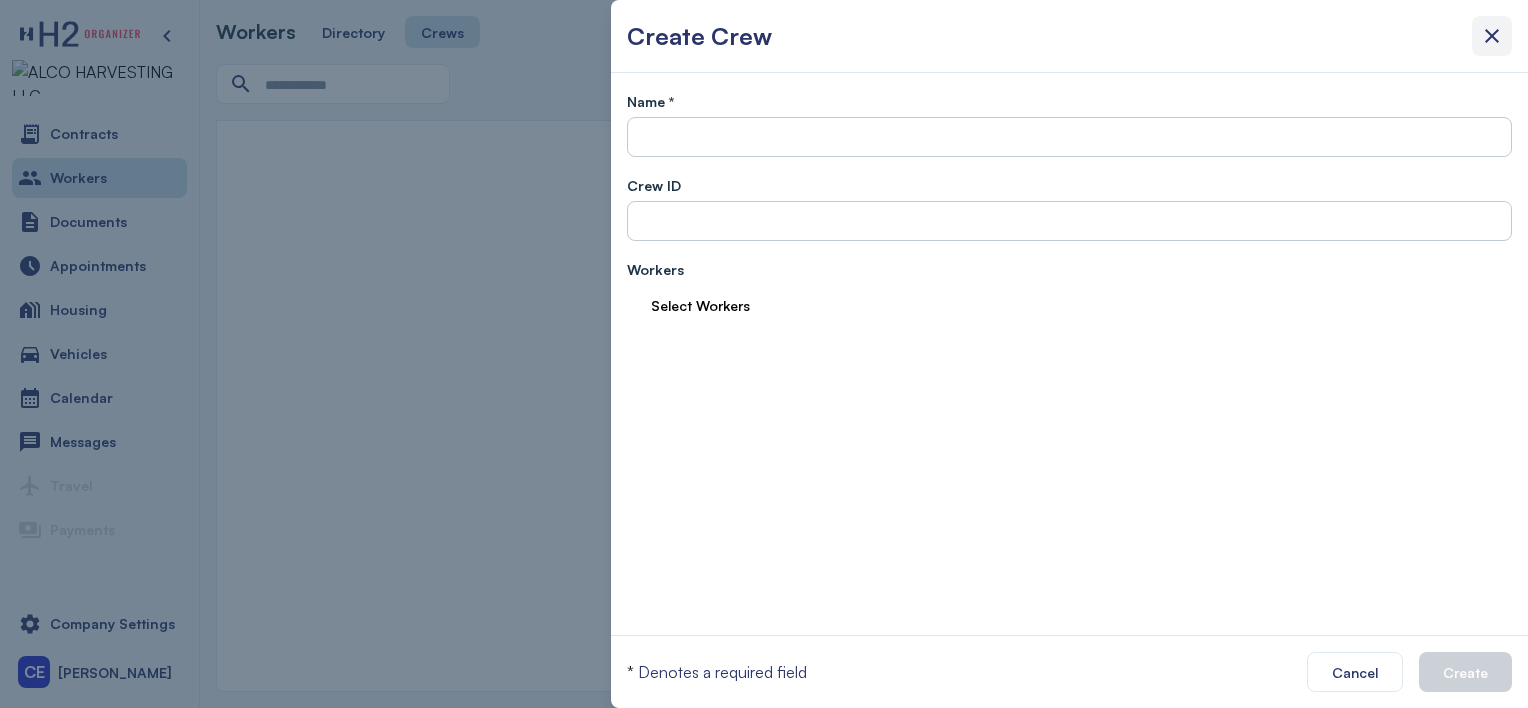 click at bounding box center [1492, 36] 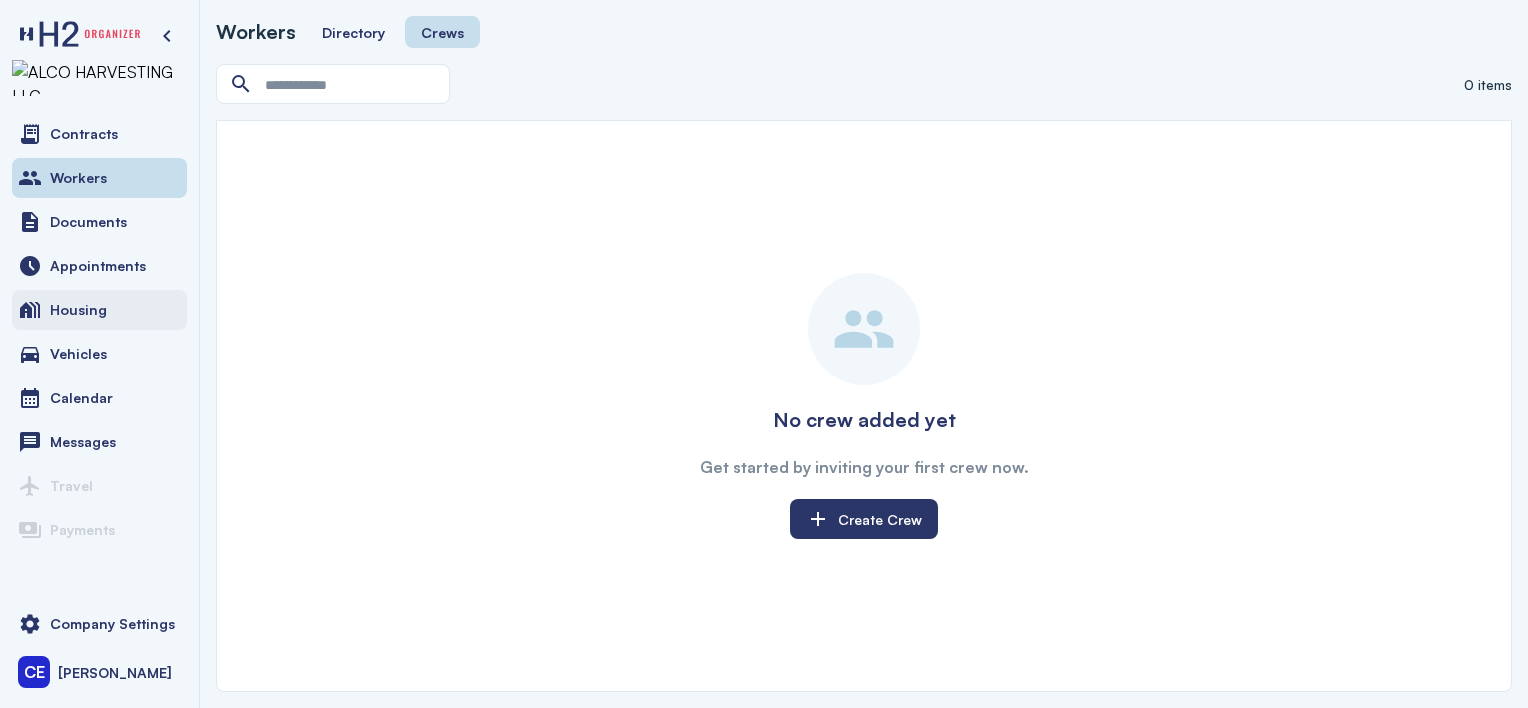 click on "Housing" at bounding box center (99, 310) 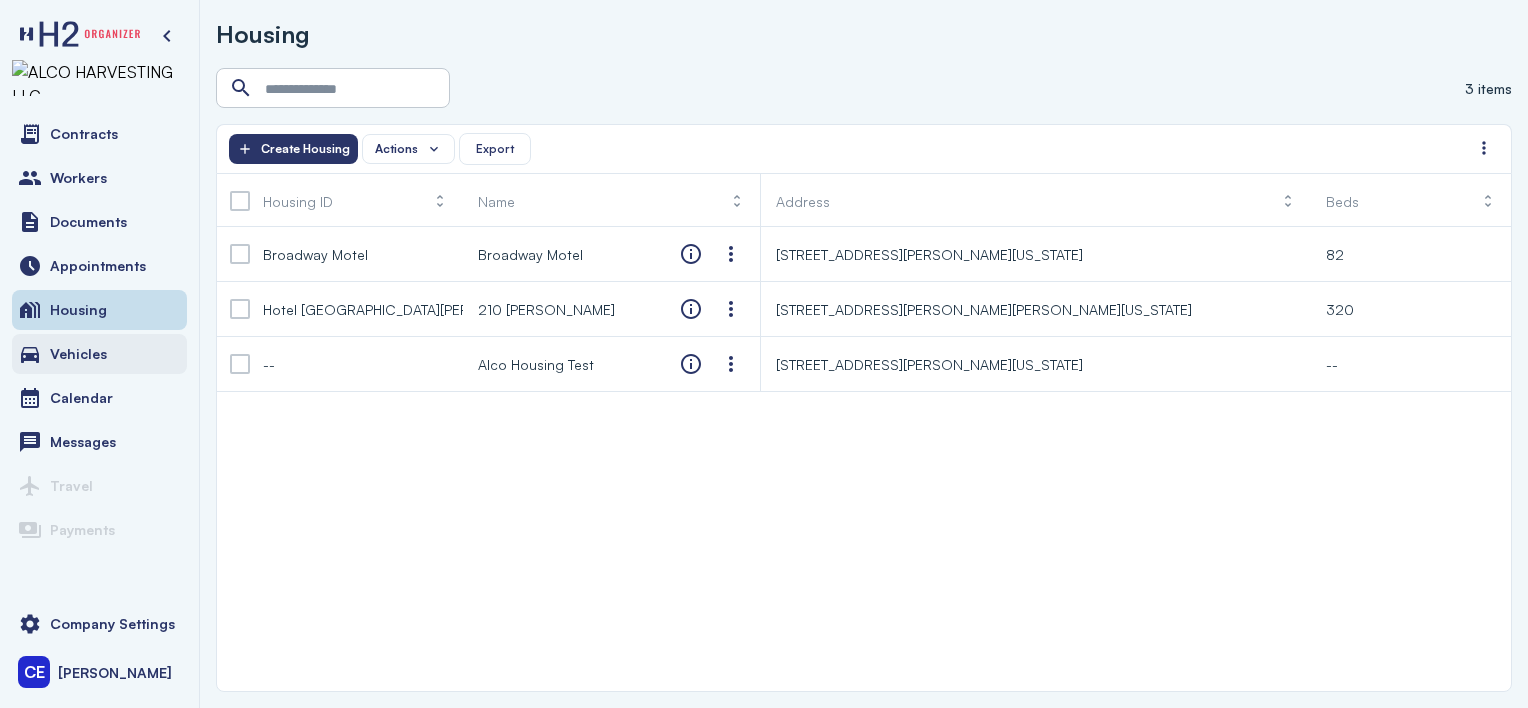 click on "Vehicles" at bounding box center [78, 354] 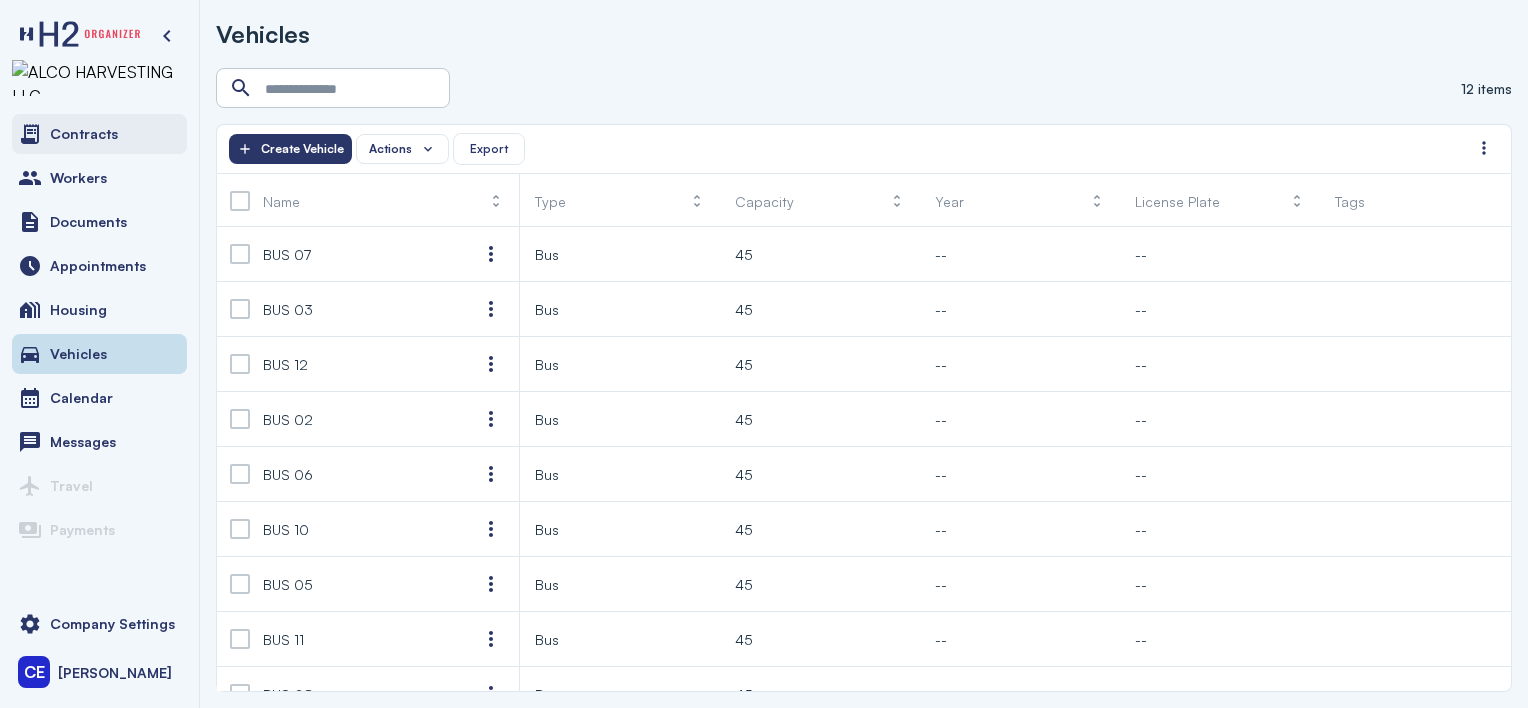 click on "Contracts" at bounding box center (84, 134) 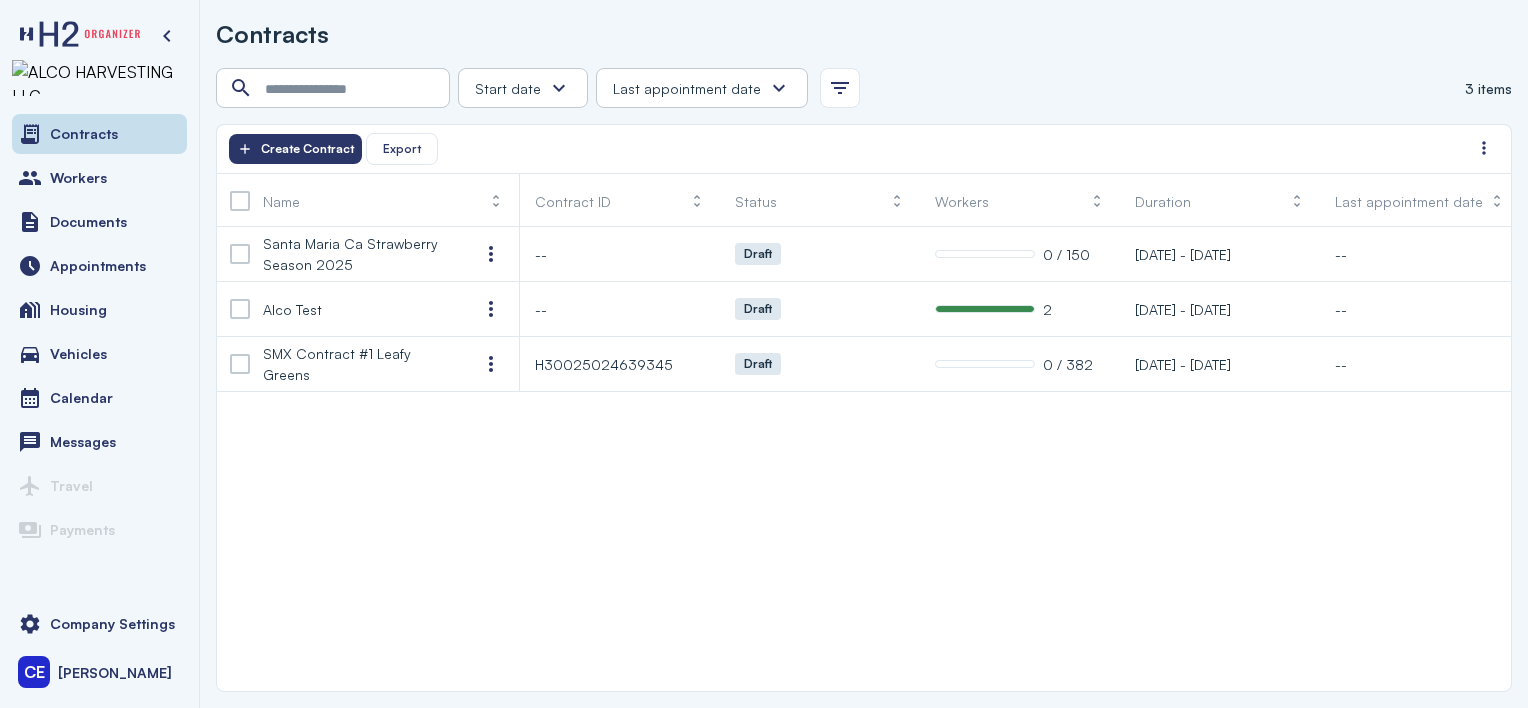 click on "Start date" at bounding box center [508, 88] 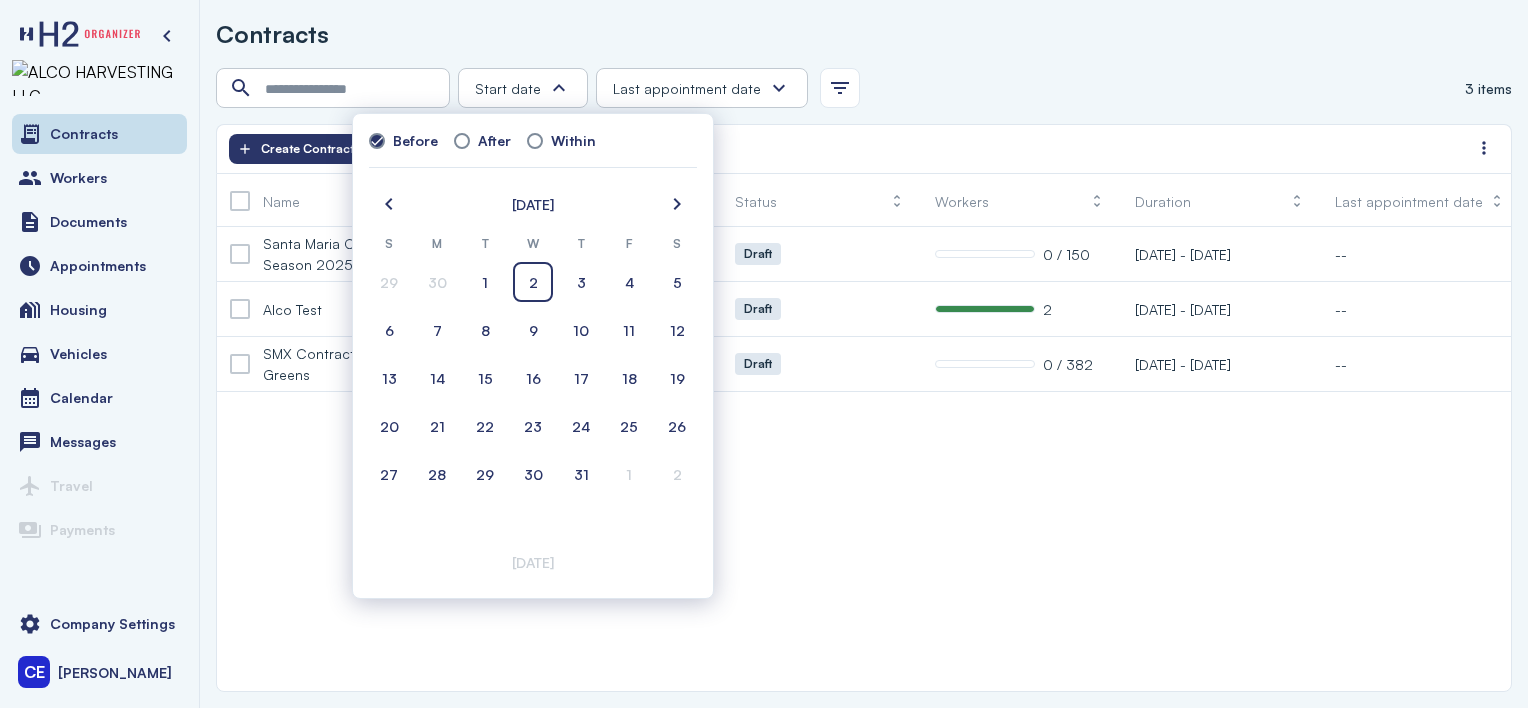 click on "Start date" at bounding box center (523, 88) 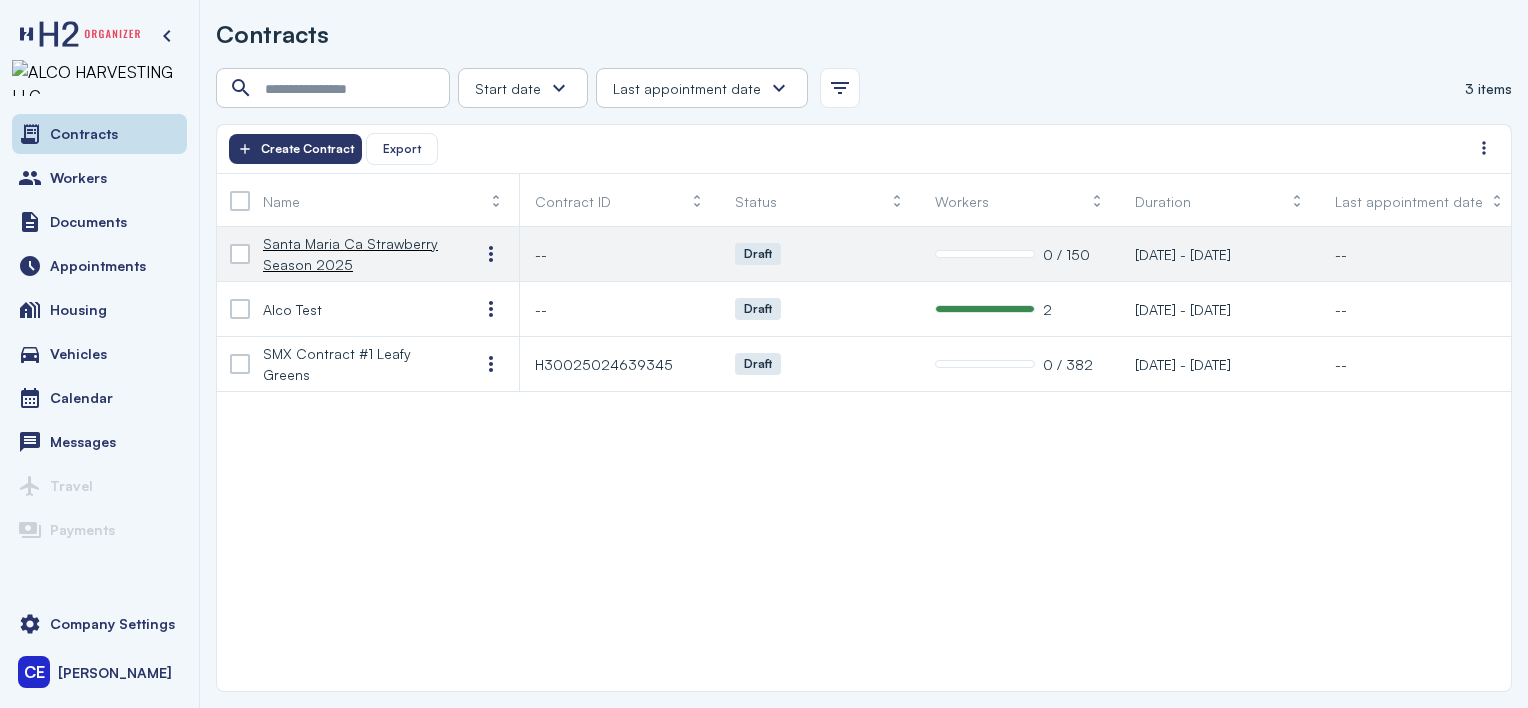 click on "[DATE] - [DATE]" 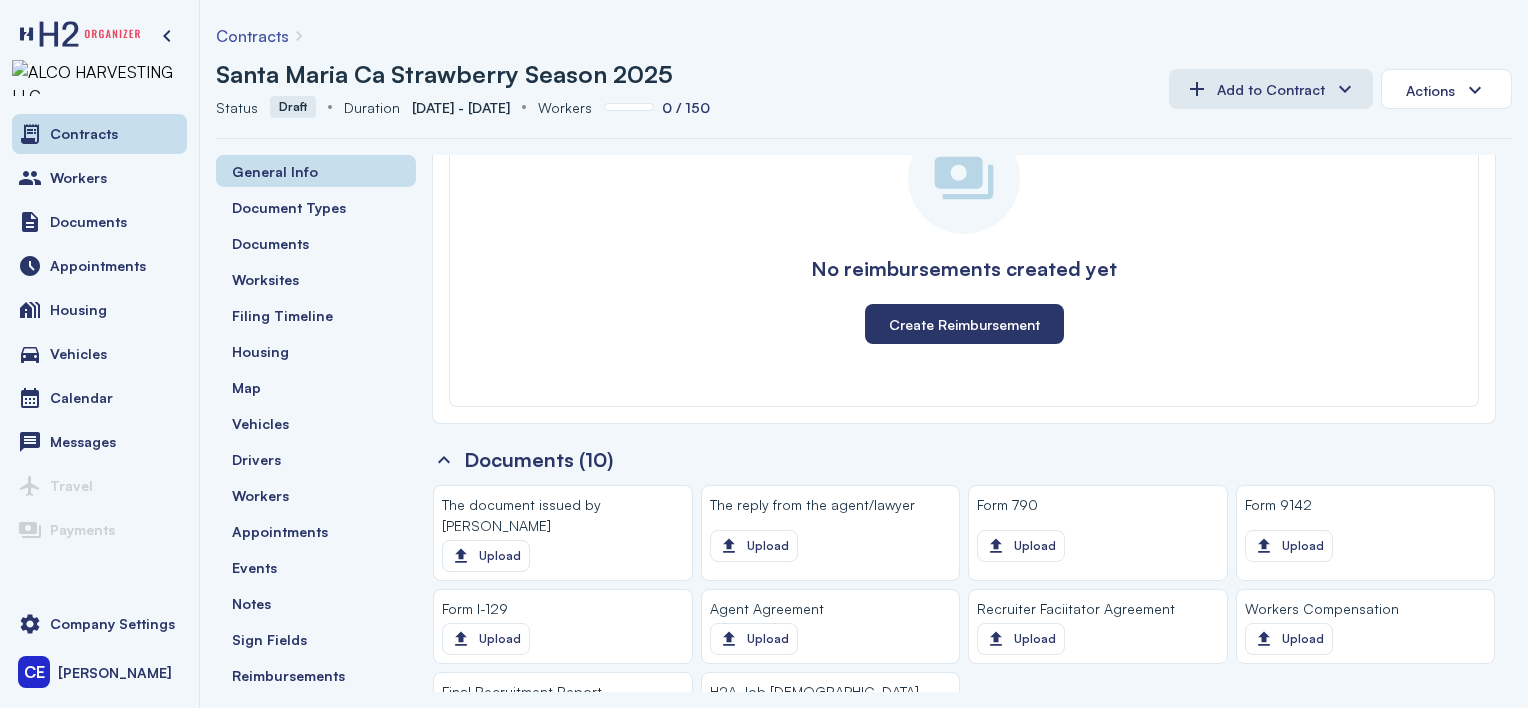 scroll, scrollTop: 1935, scrollLeft: 0, axis: vertical 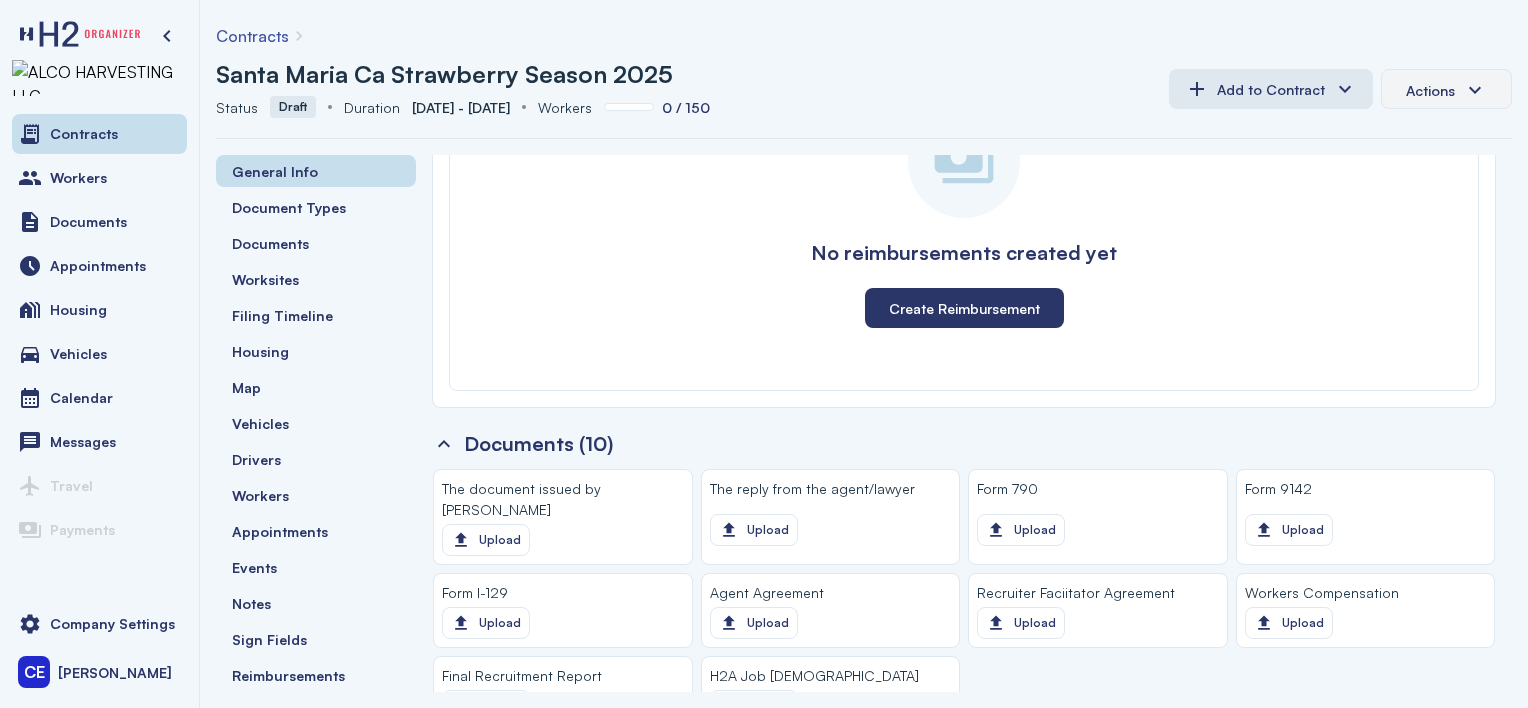click on "Actions" at bounding box center (1446, 90) 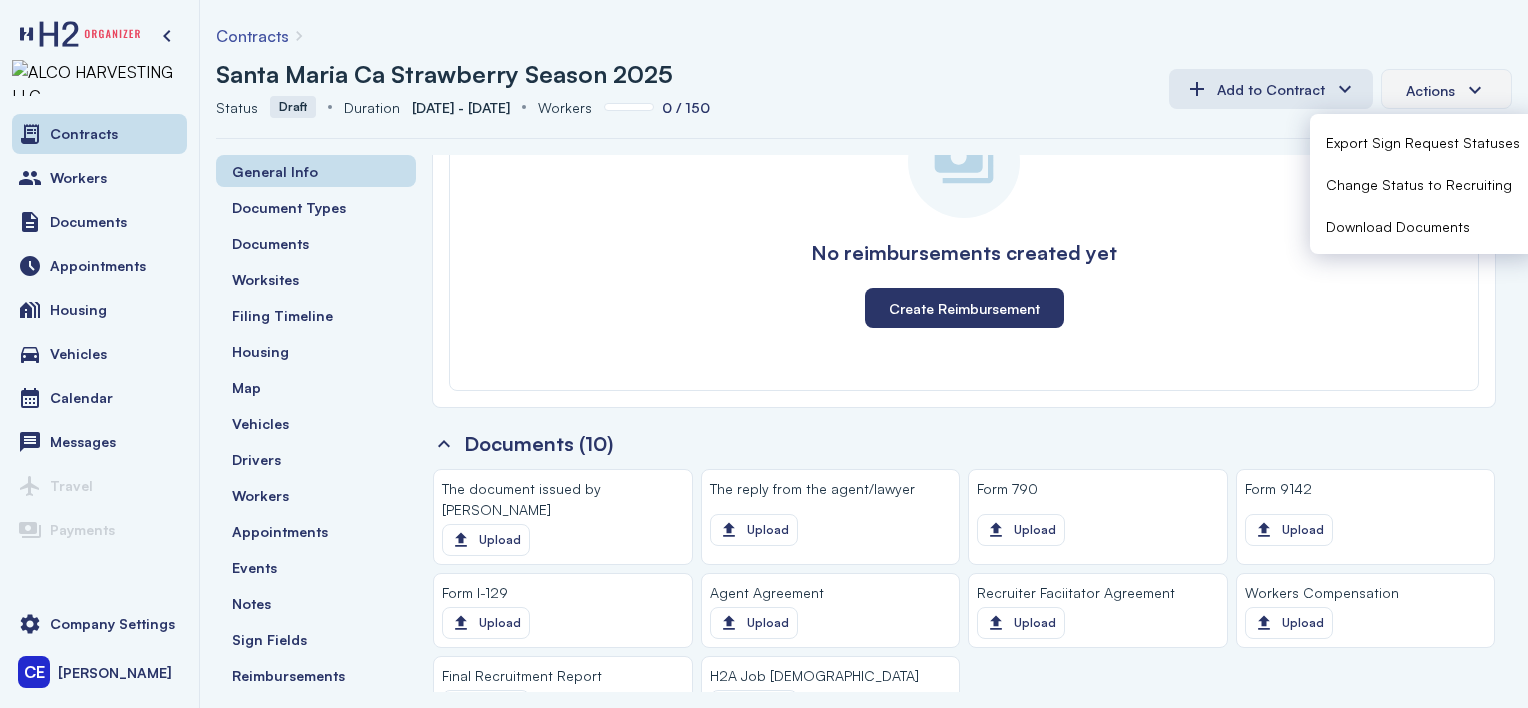 click on "Actions" at bounding box center [1446, 90] 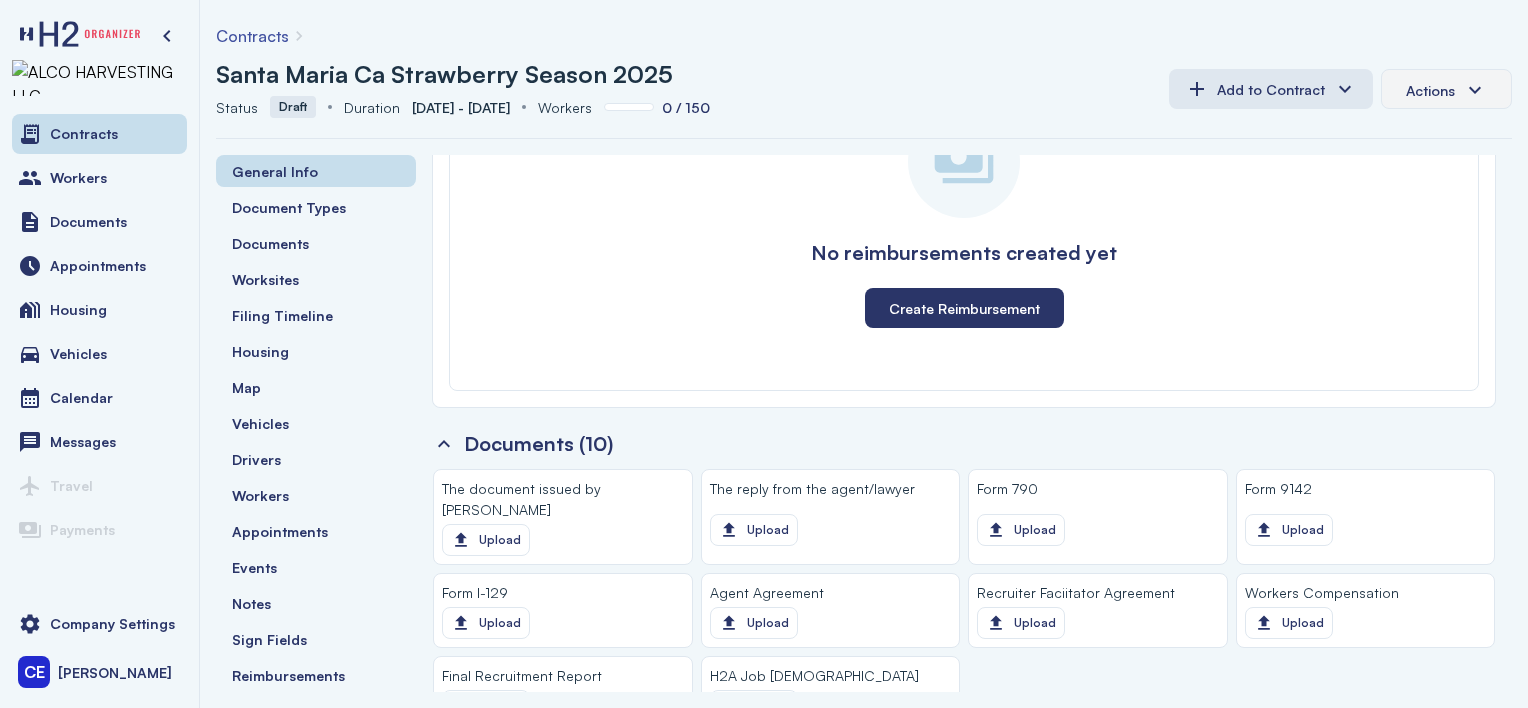click on "Actions" at bounding box center (1430, 90) 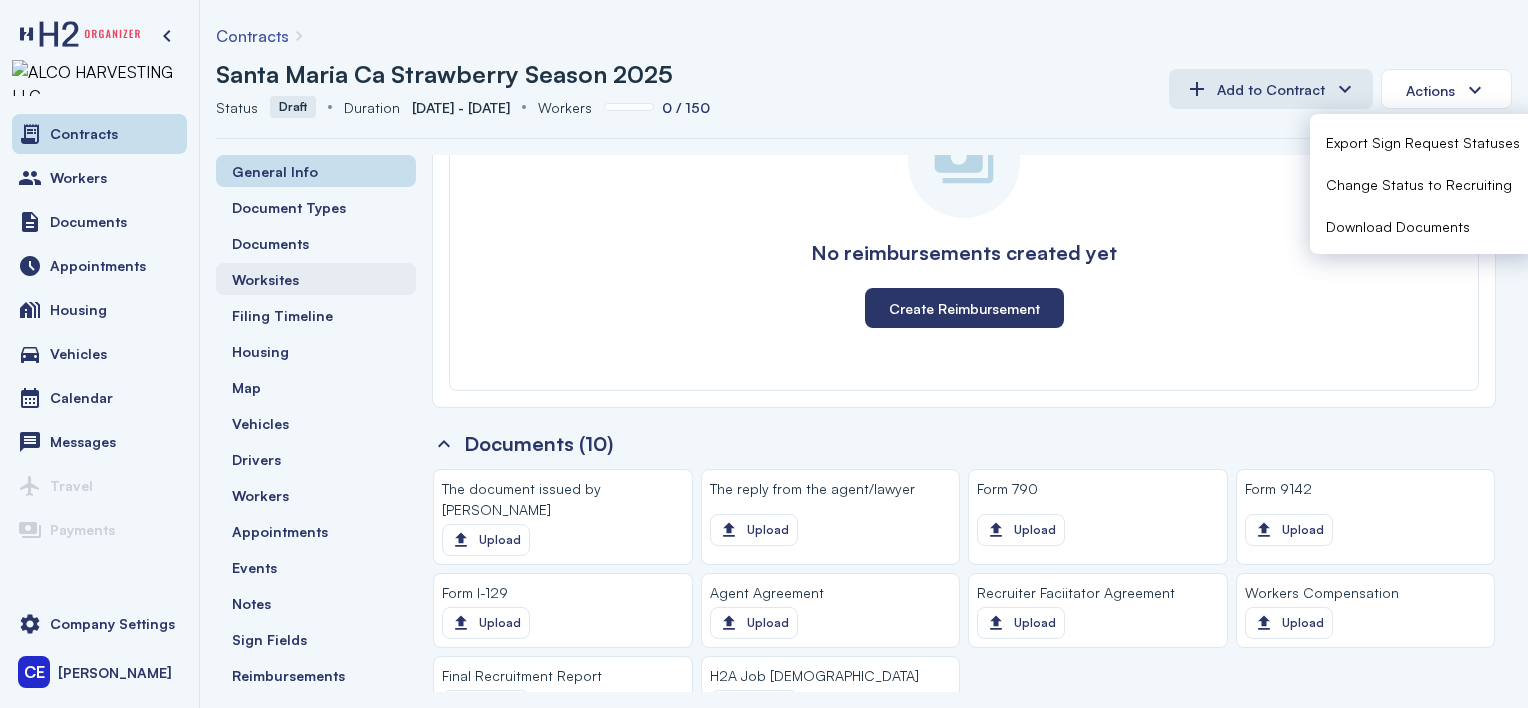 click on "Worksites" at bounding box center (265, 279) 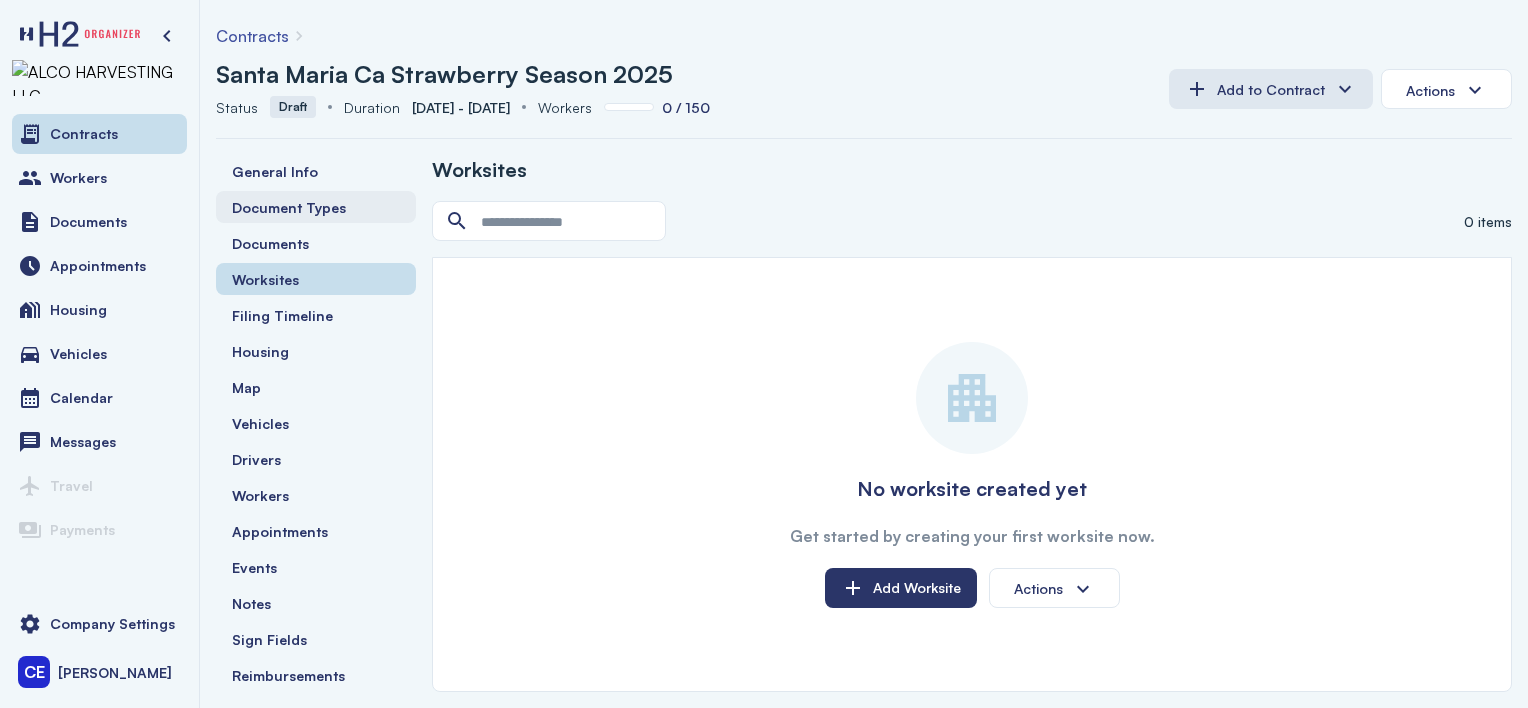 click on "Document Types" at bounding box center (289, 207) 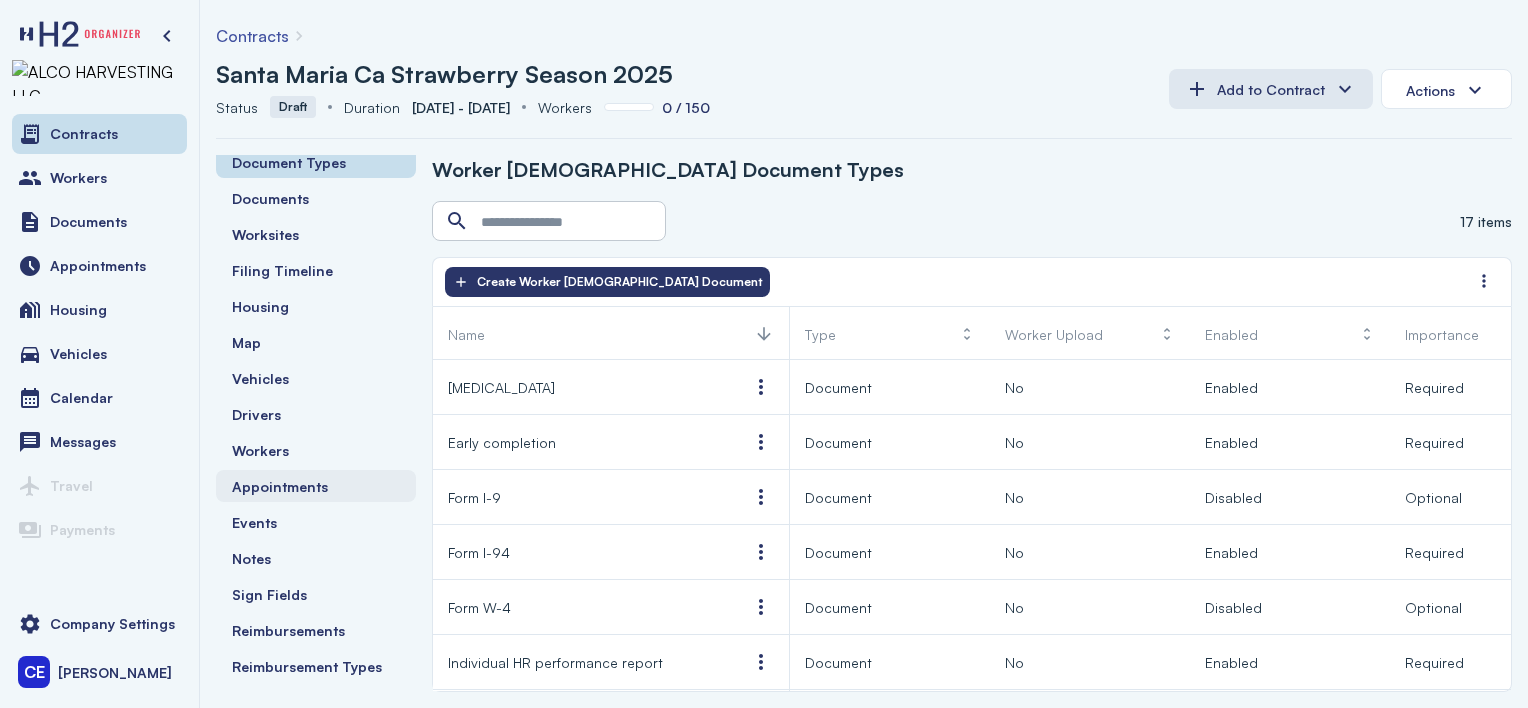 scroll, scrollTop: 70, scrollLeft: 0, axis: vertical 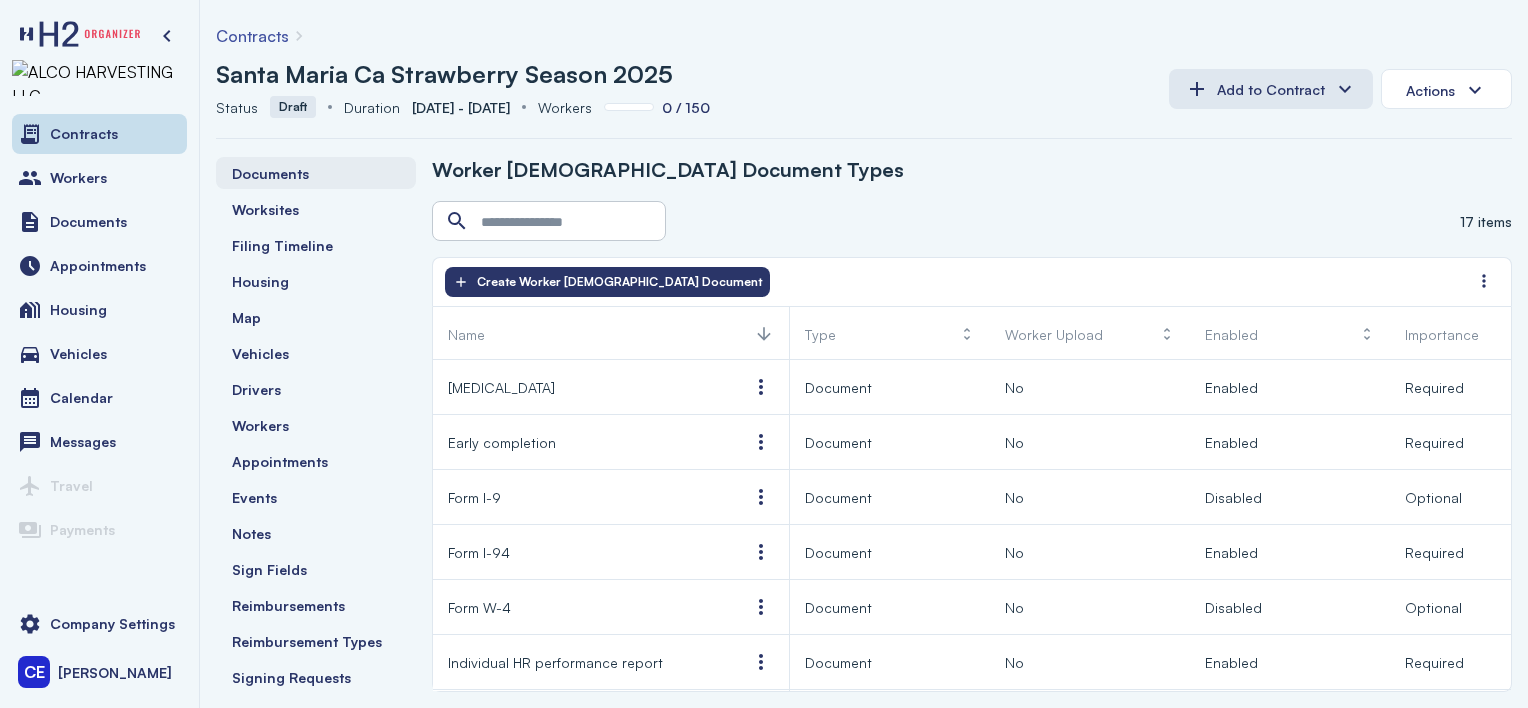 click on "Documents" at bounding box center (270, 173) 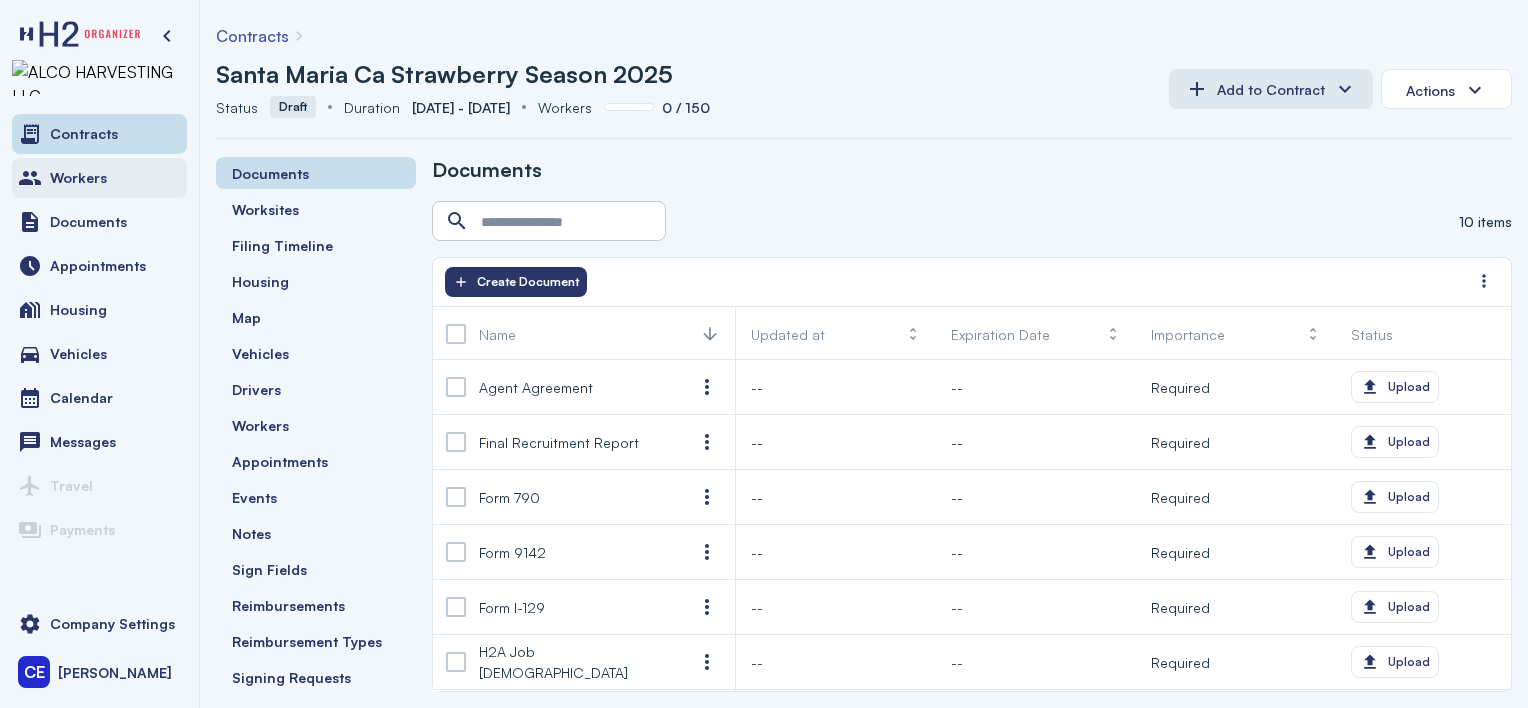 click on "Workers" at bounding box center [78, 178] 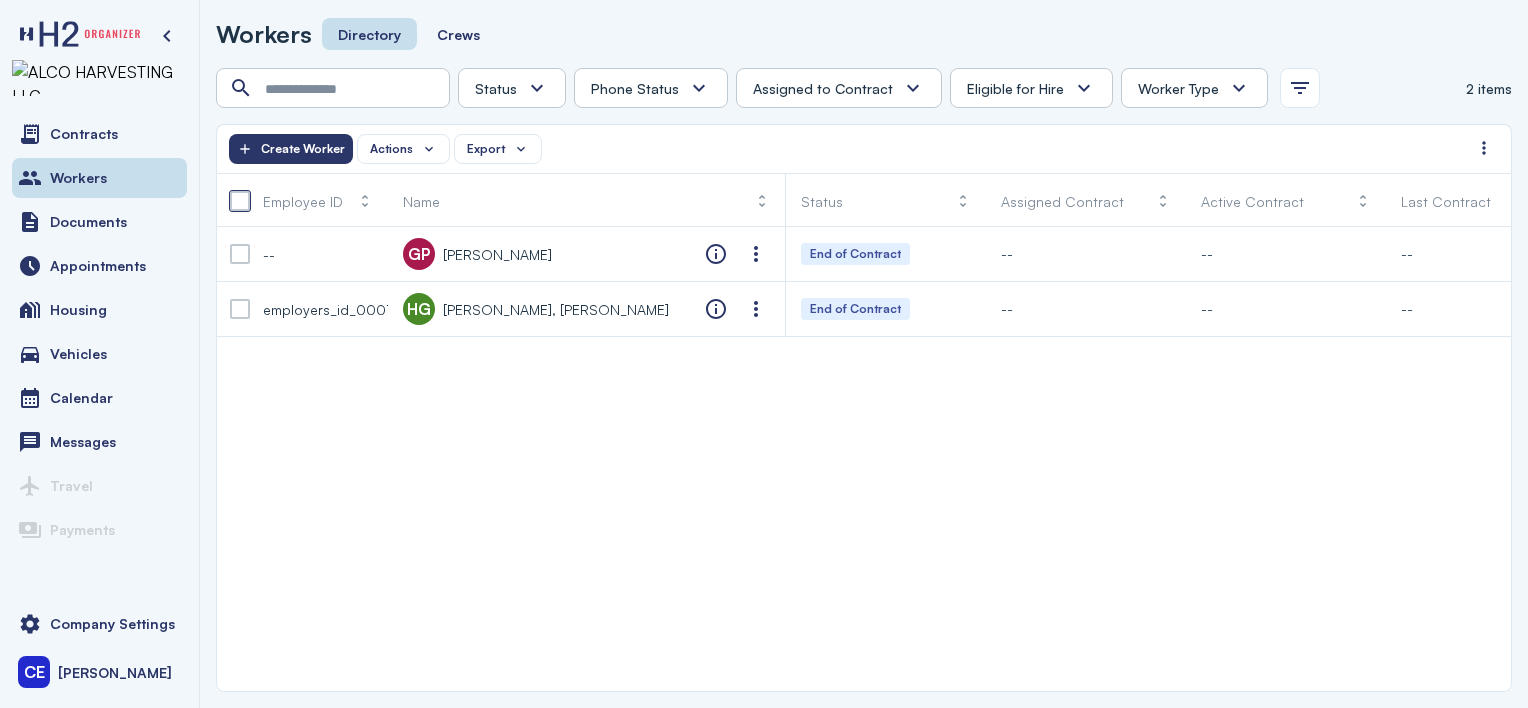 click at bounding box center [240, 201] 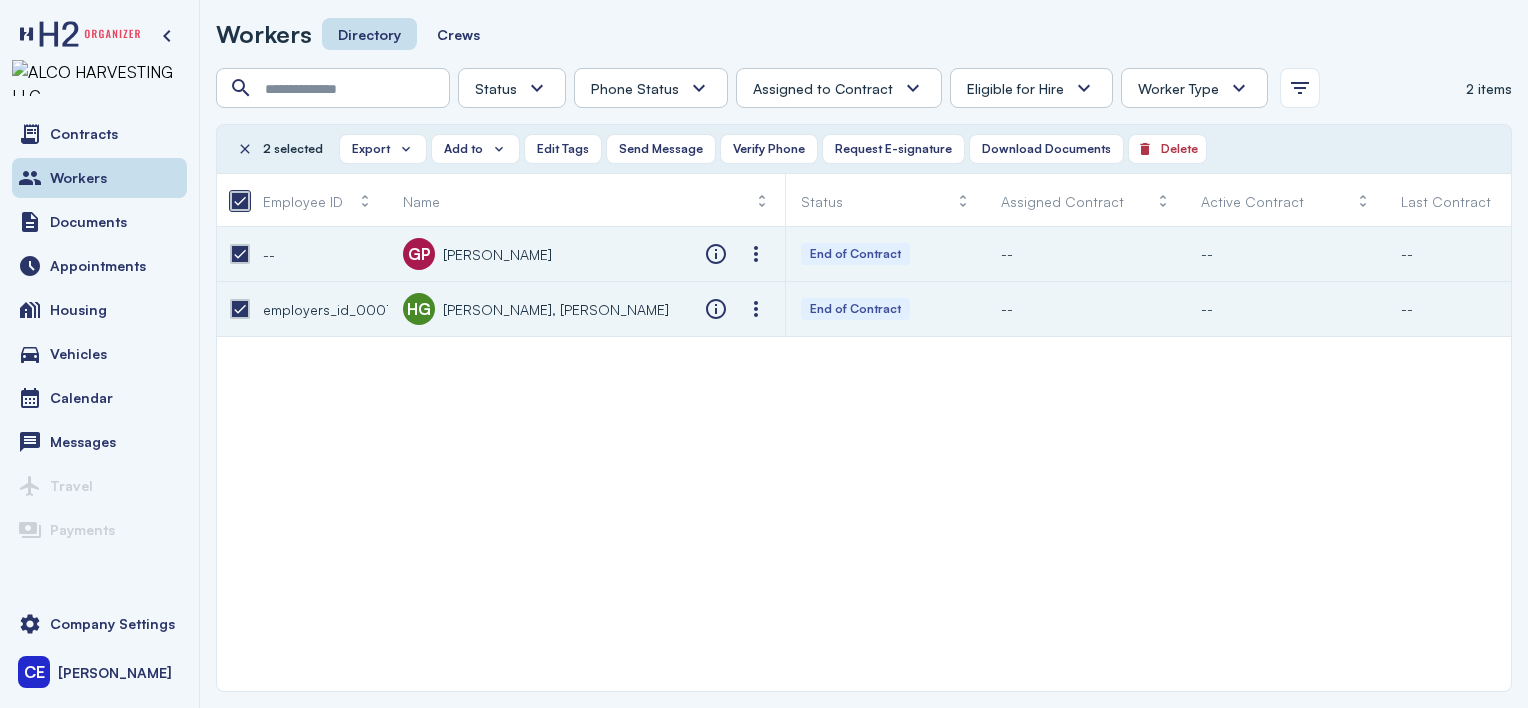 click at bounding box center (240, 201) 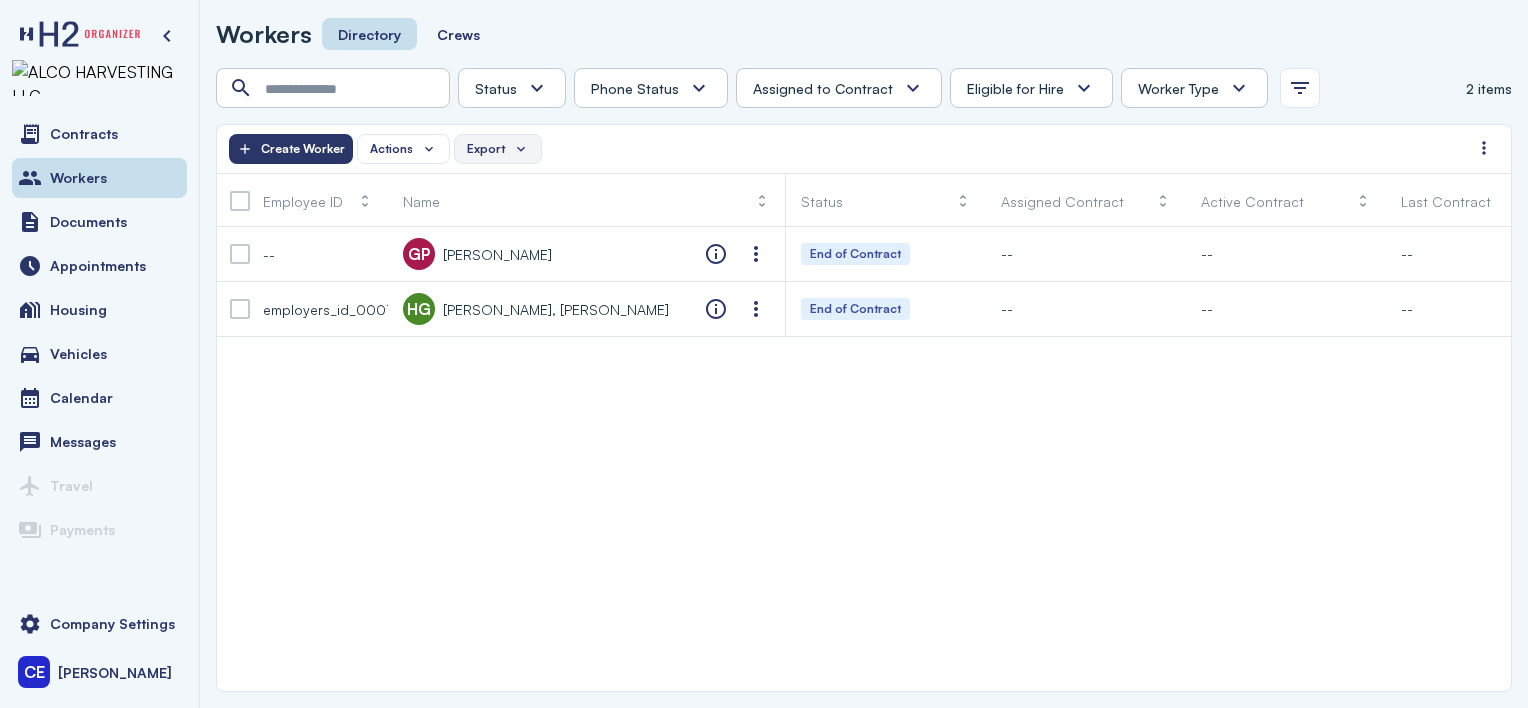 click on "Export" at bounding box center (498, 149) 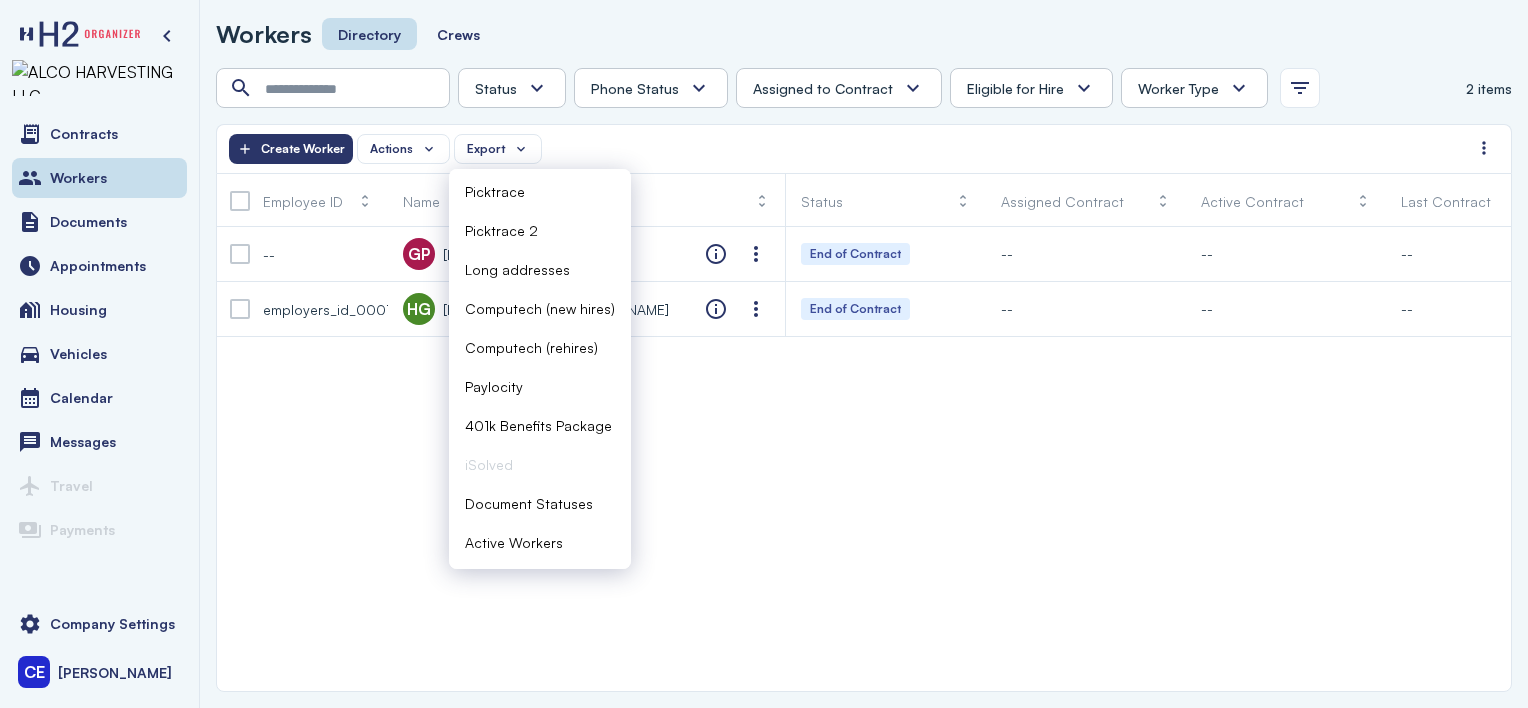 scroll, scrollTop: 0, scrollLeft: 0, axis: both 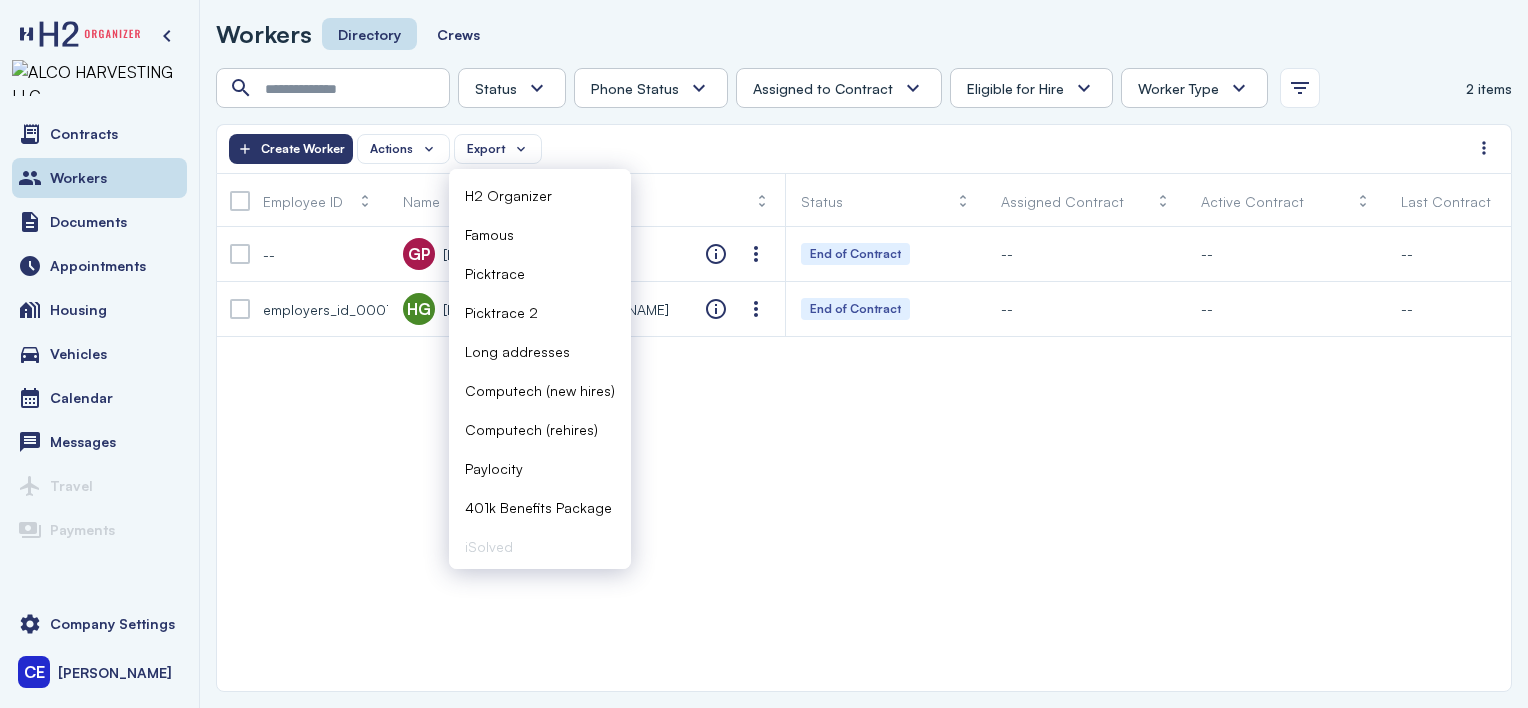 click on "H2 Organizer" at bounding box center (508, 195) 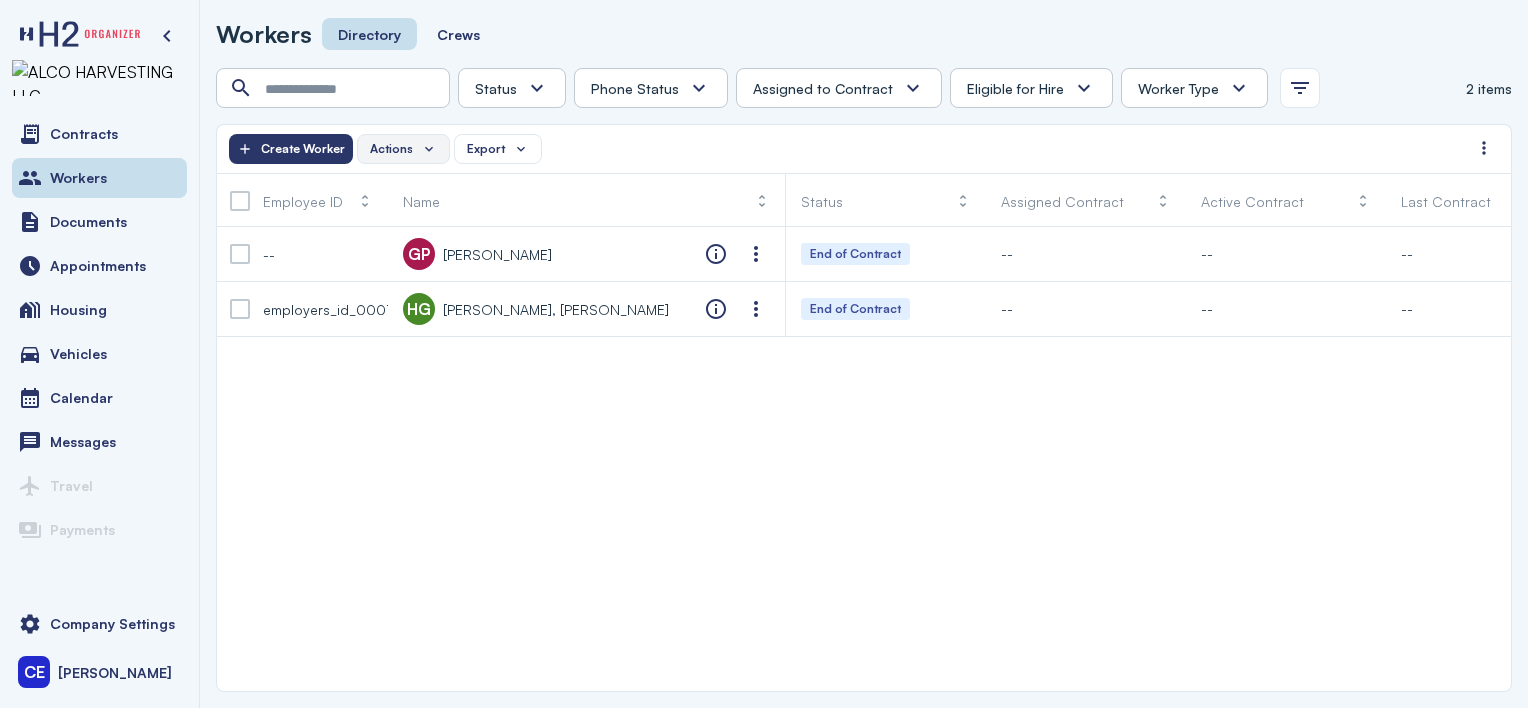 click on "Actions" at bounding box center [403, 149] 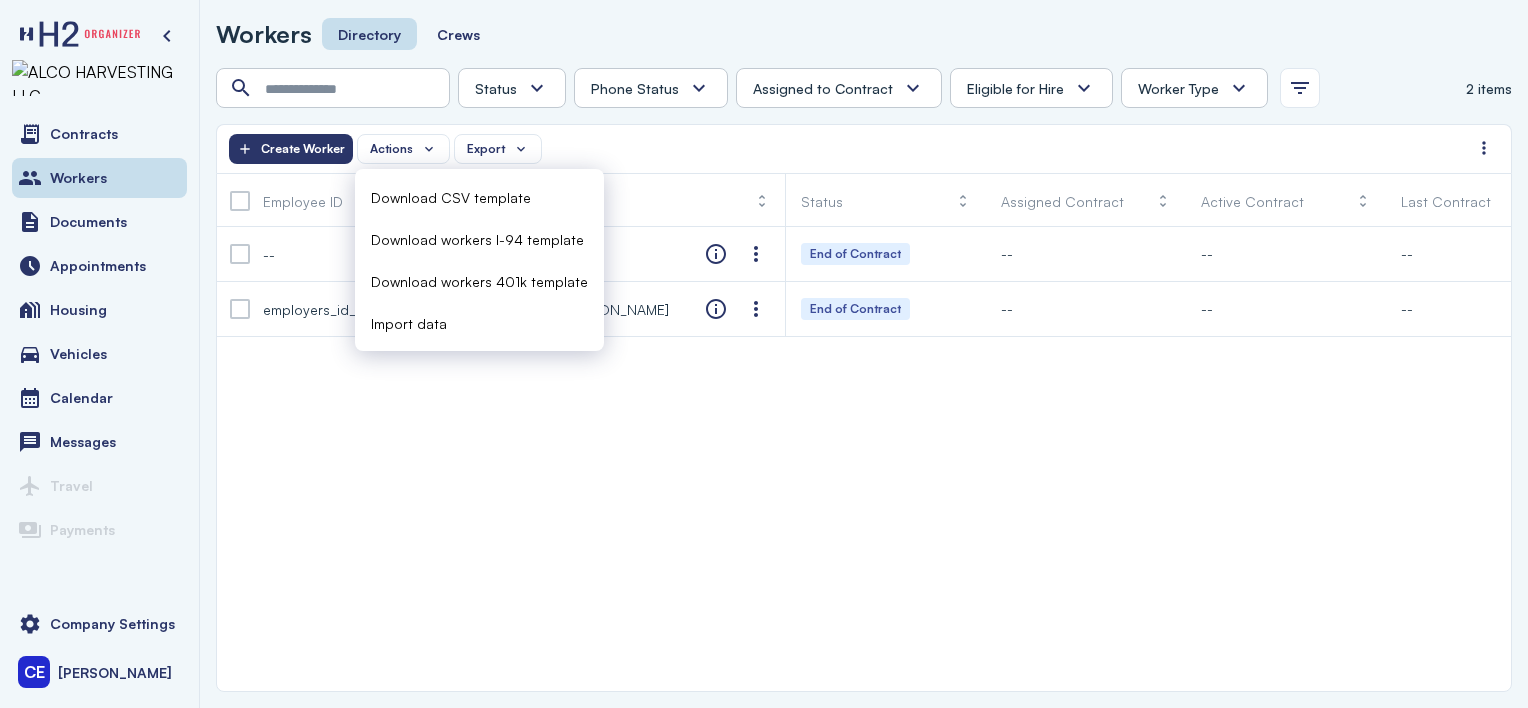drag, startPoint x: 571, startPoint y: 501, endPoint x: 581, endPoint y: 505, distance: 10.770329 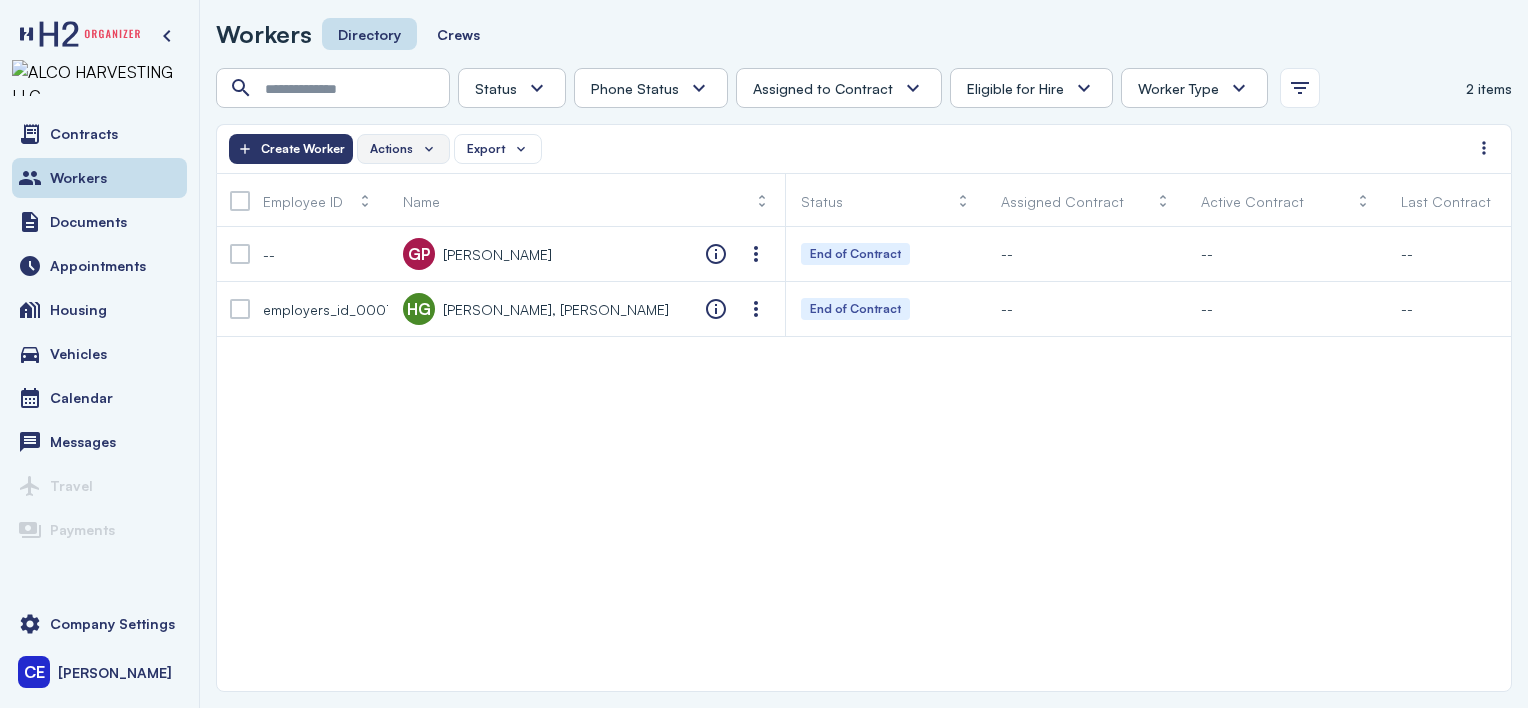 click on "Actions" at bounding box center [403, 149] 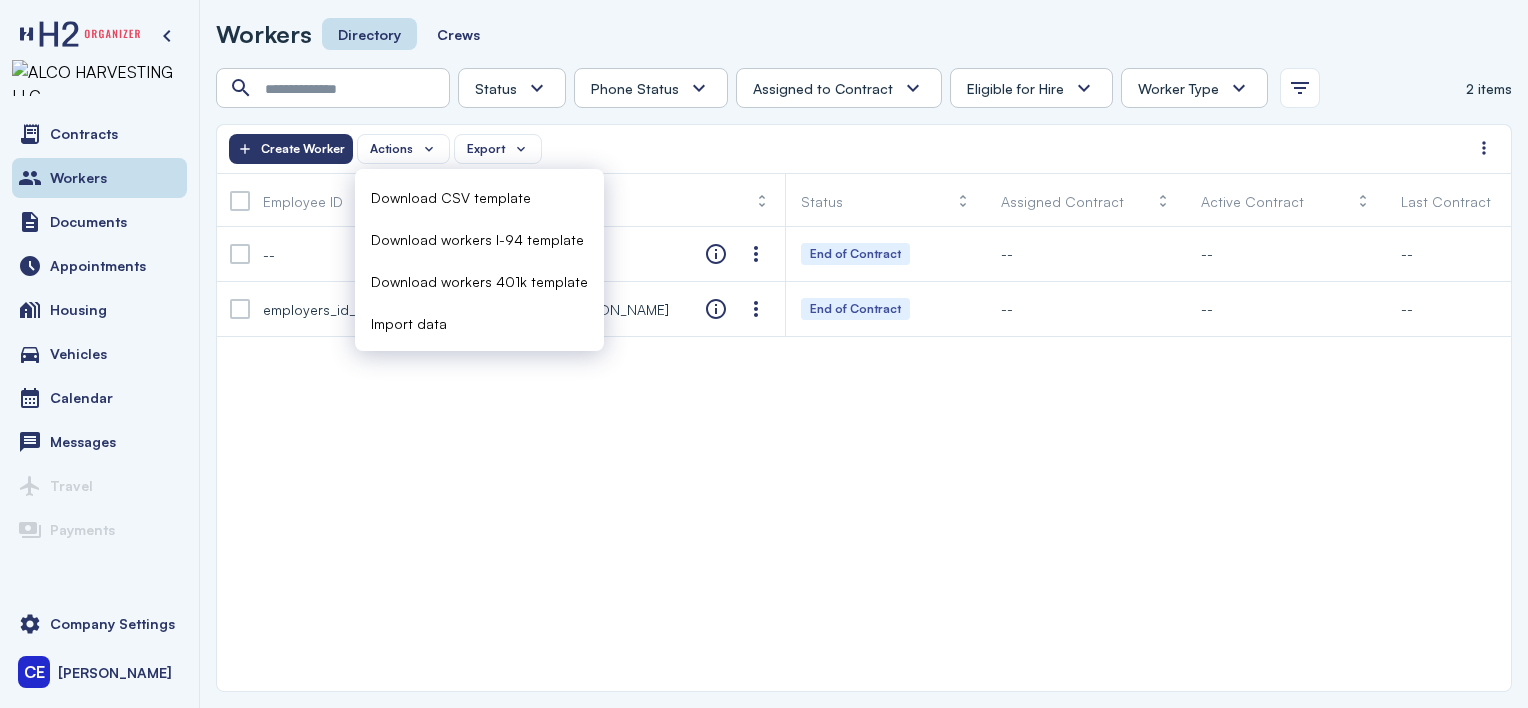 click on "Import data" at bounding box center [409, 323] 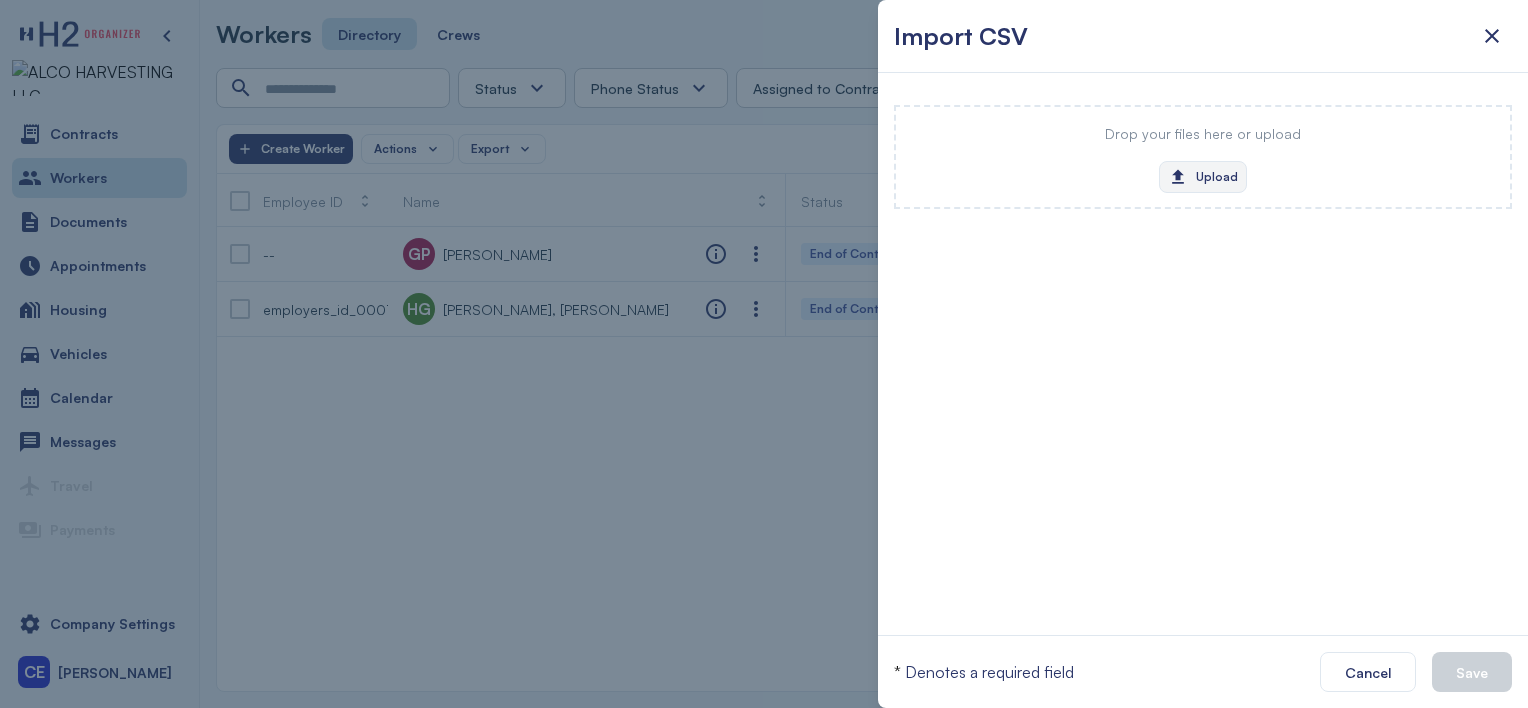 click on "Upload" 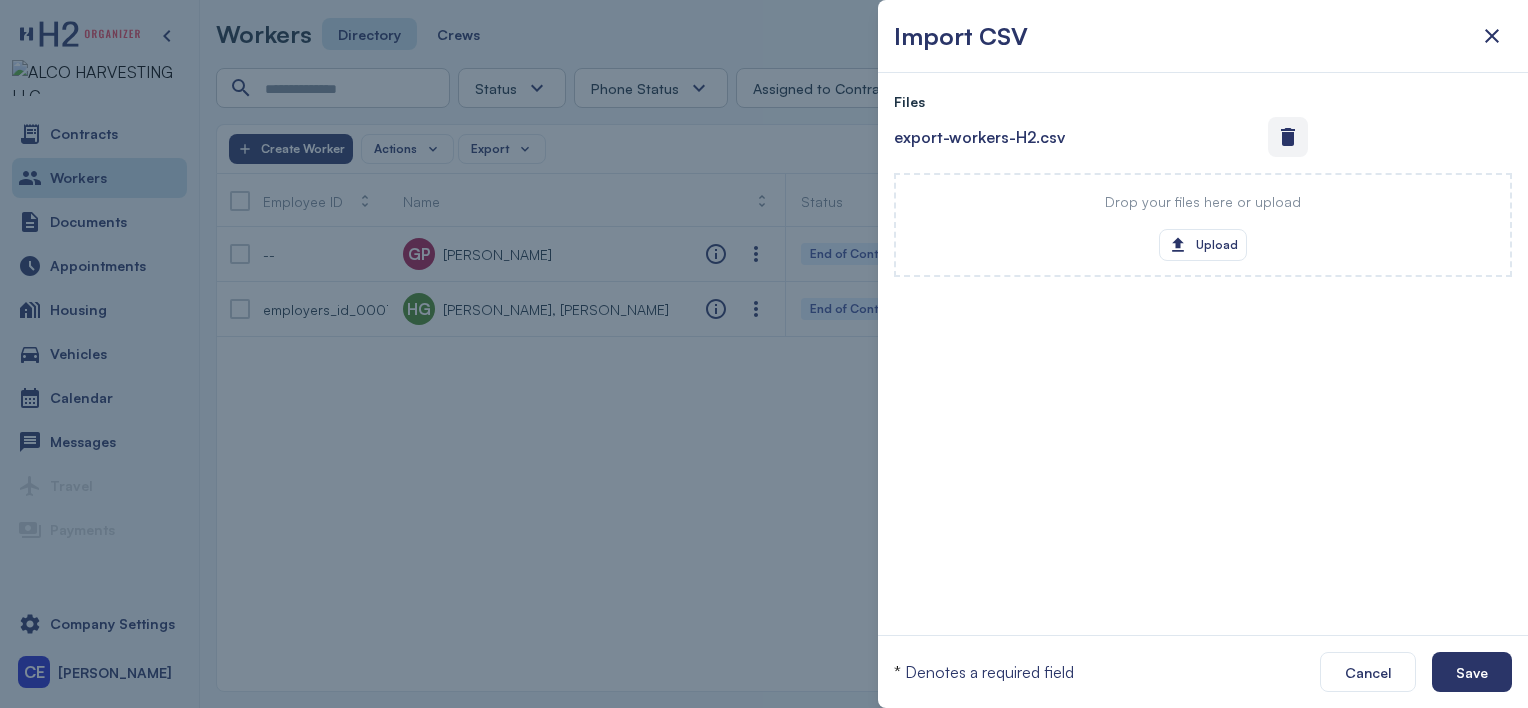 click at bounding box center [1288, 137] 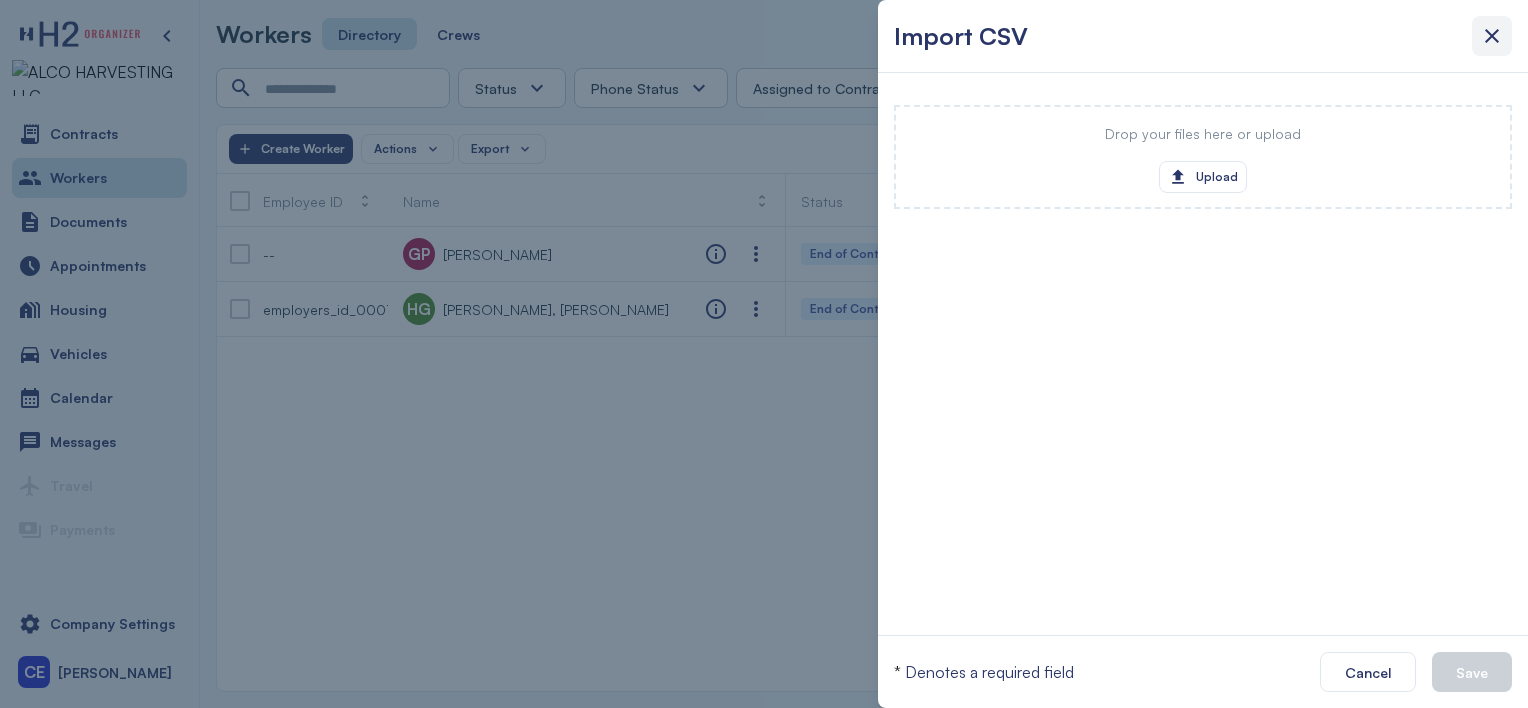 click at bounding box center [1492, 36] 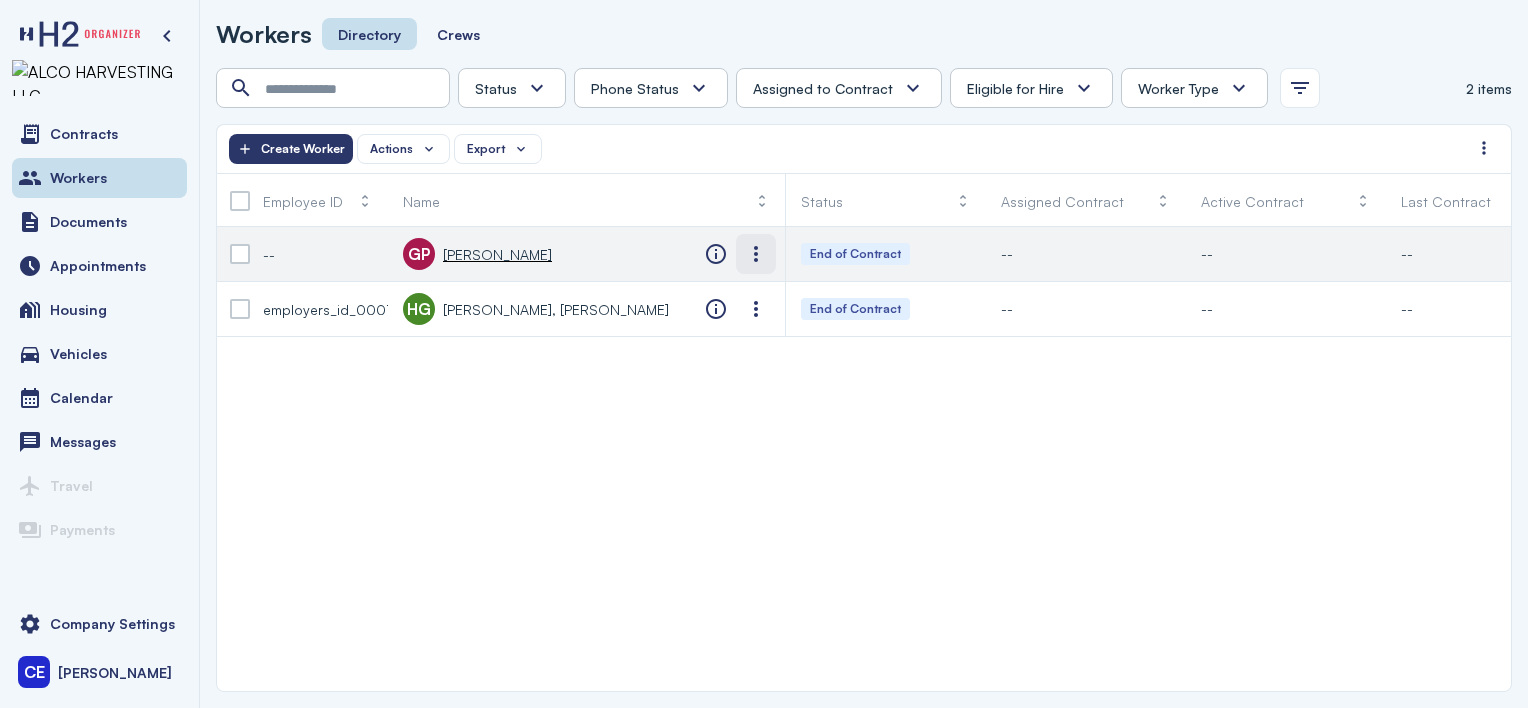 click at bounding box center [756, 254] 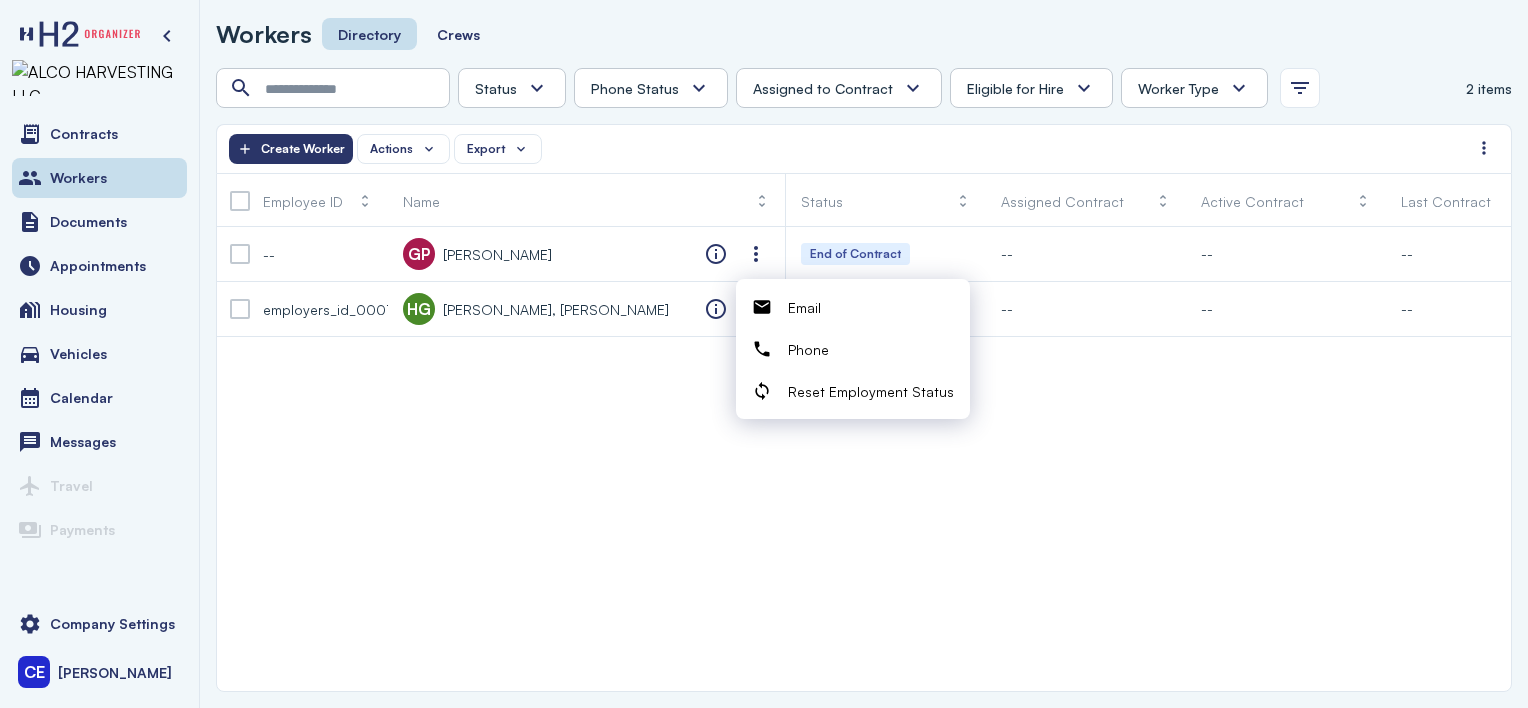 click on "-- GP       [PERSON_NAME]             End of Contract   -- -- -- --     H2     Unknown         Unknown Pending Failed Verified             employers_id_0001 [PERSON_NAME], [PERSON_NAME]             End of Contract   -- -- -- --     H2     Unknown         Unknown Pending Failed Verified" at bounding box center [864, 459] 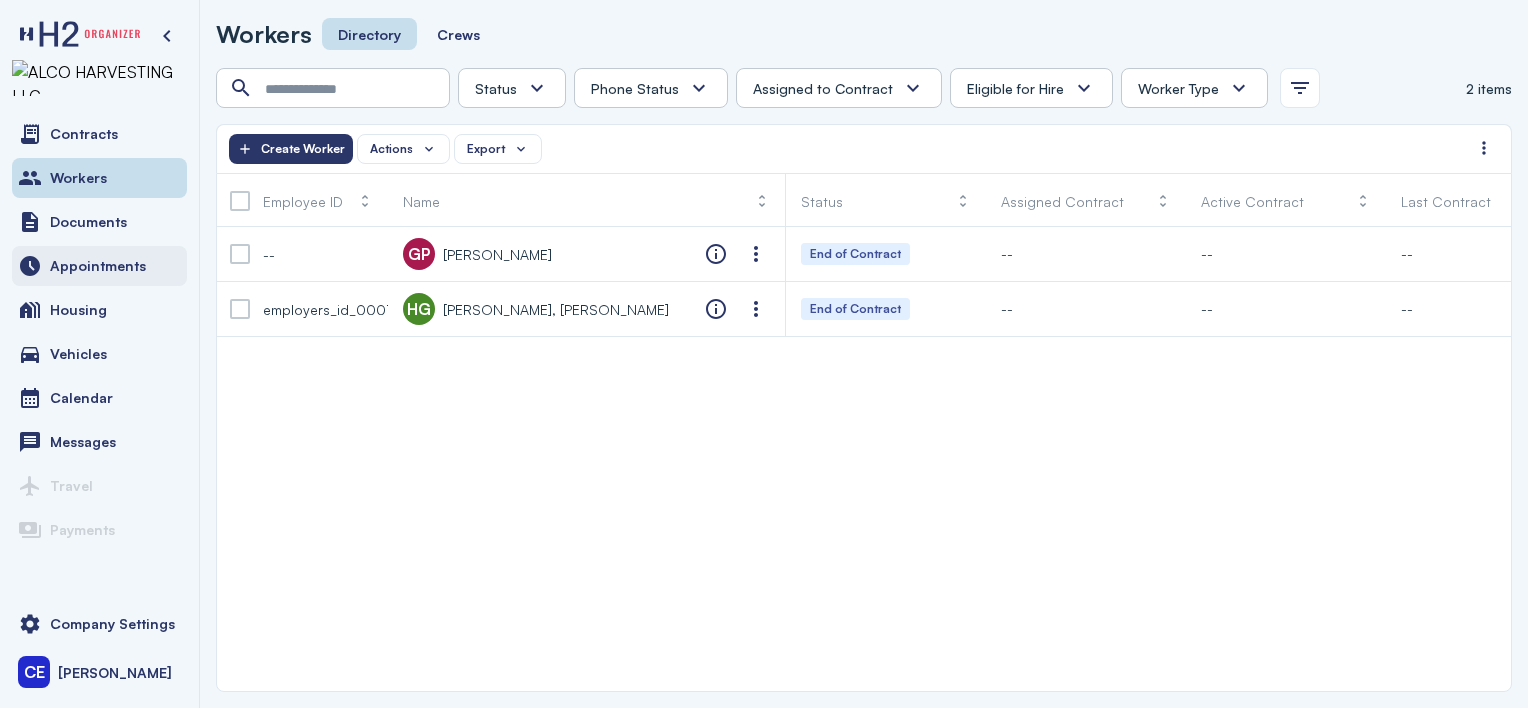click on "Appointments" at bounding box center [98, 266] 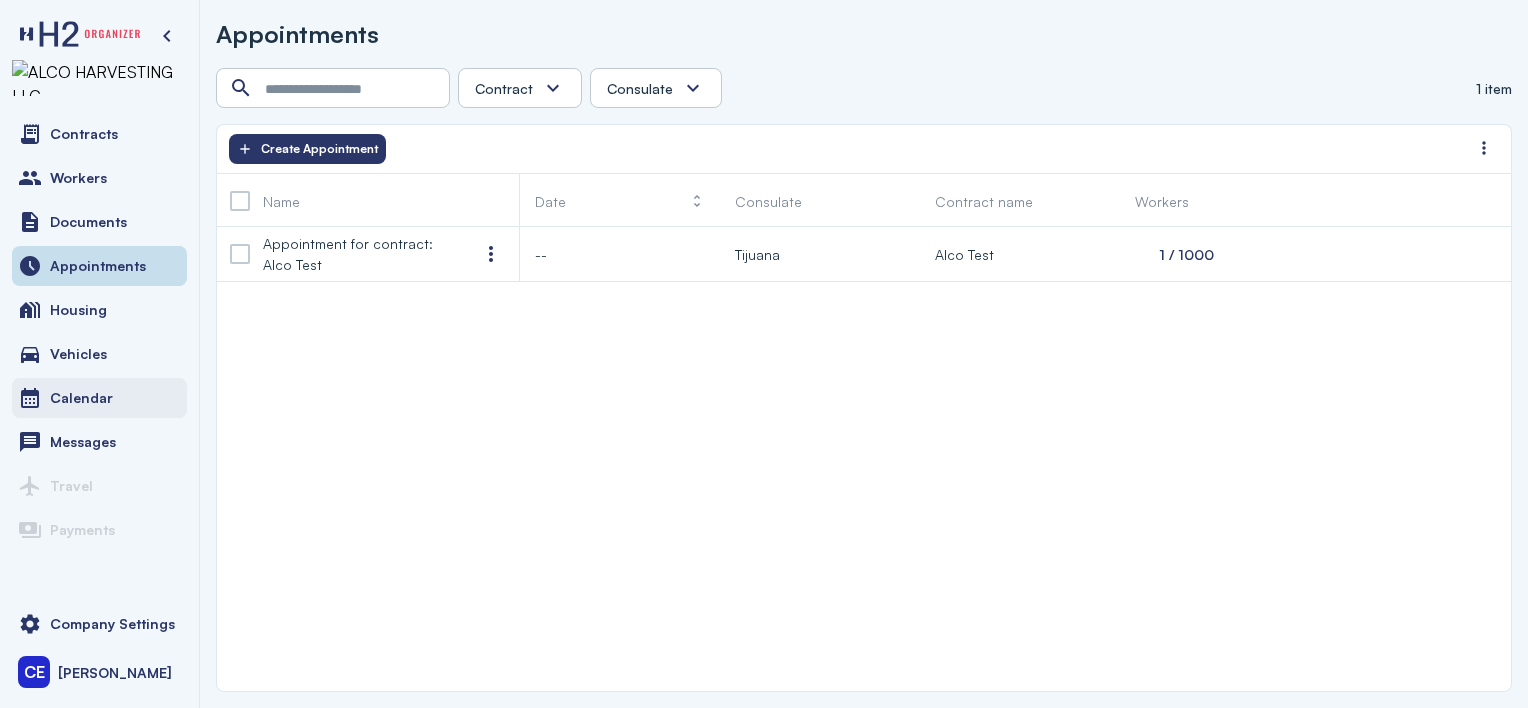 click on "Calendar" at bounding box center [81, 398] 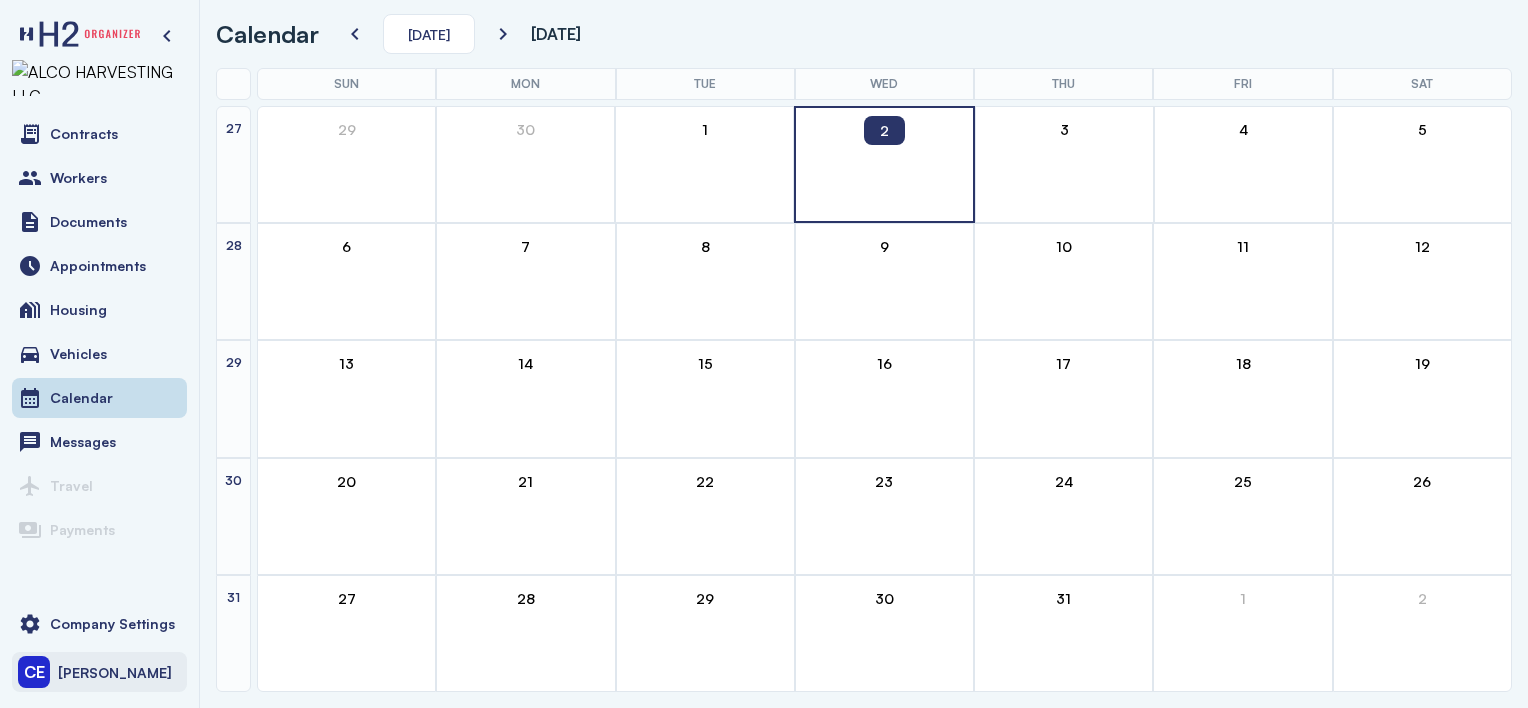 click on "CE" at bounding box center (34, 672) 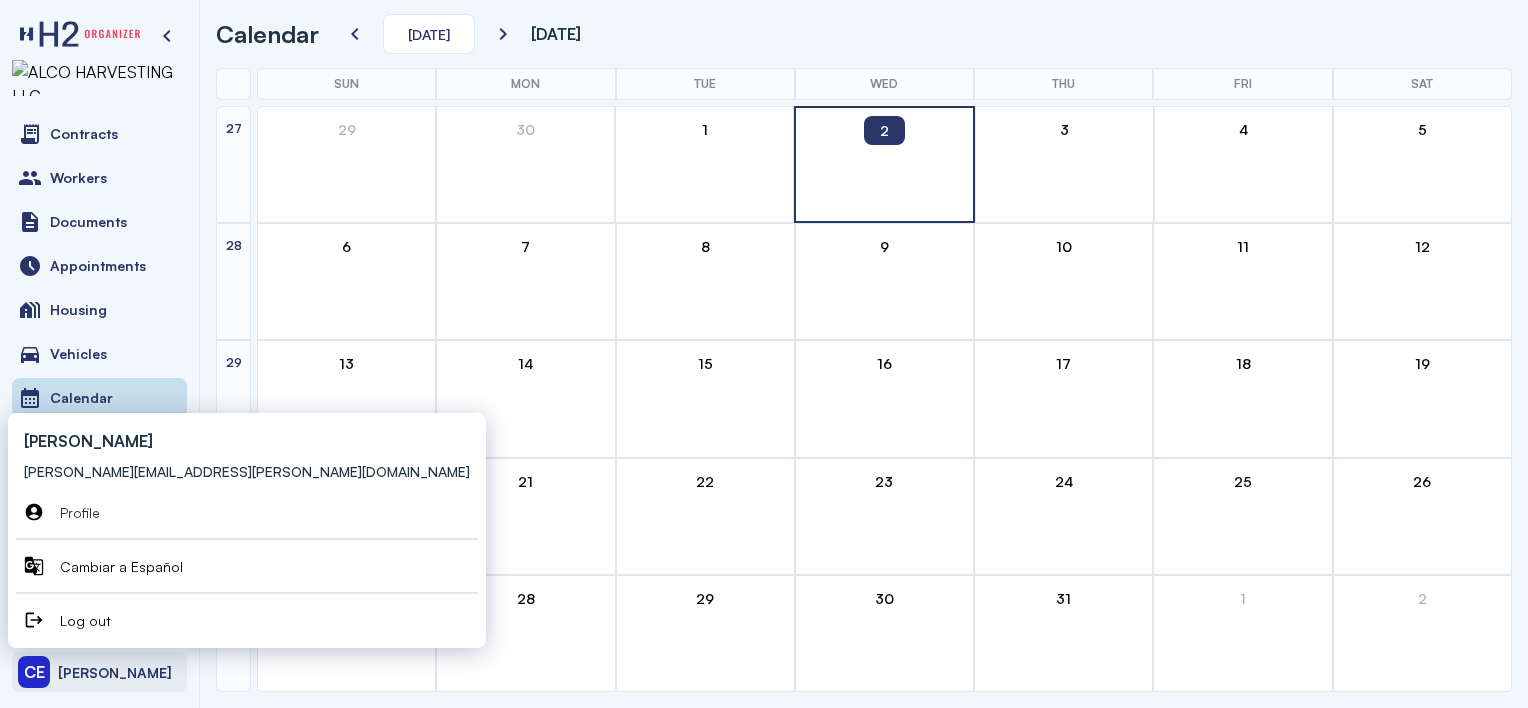 click on "[PERSON_NAME]" 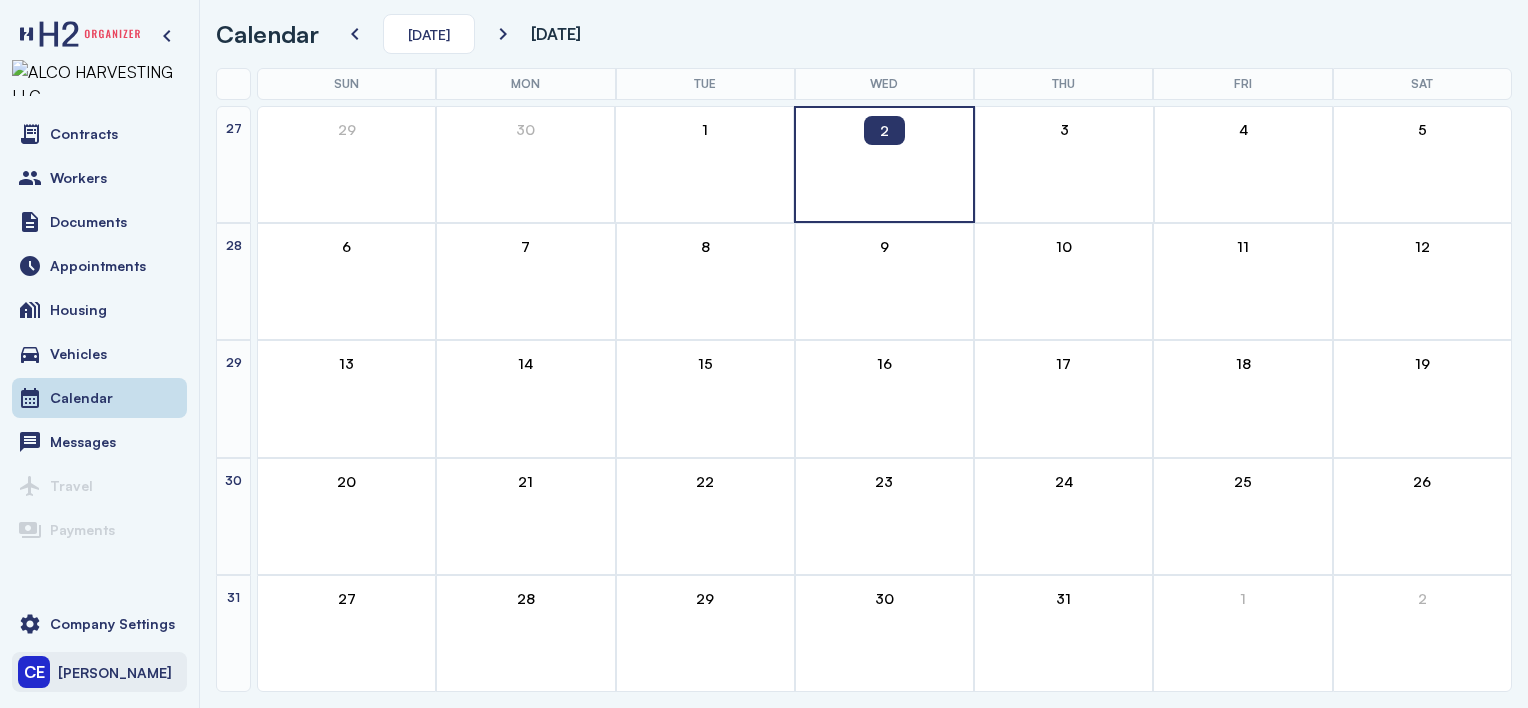 click on "[PERSON_NAME]" 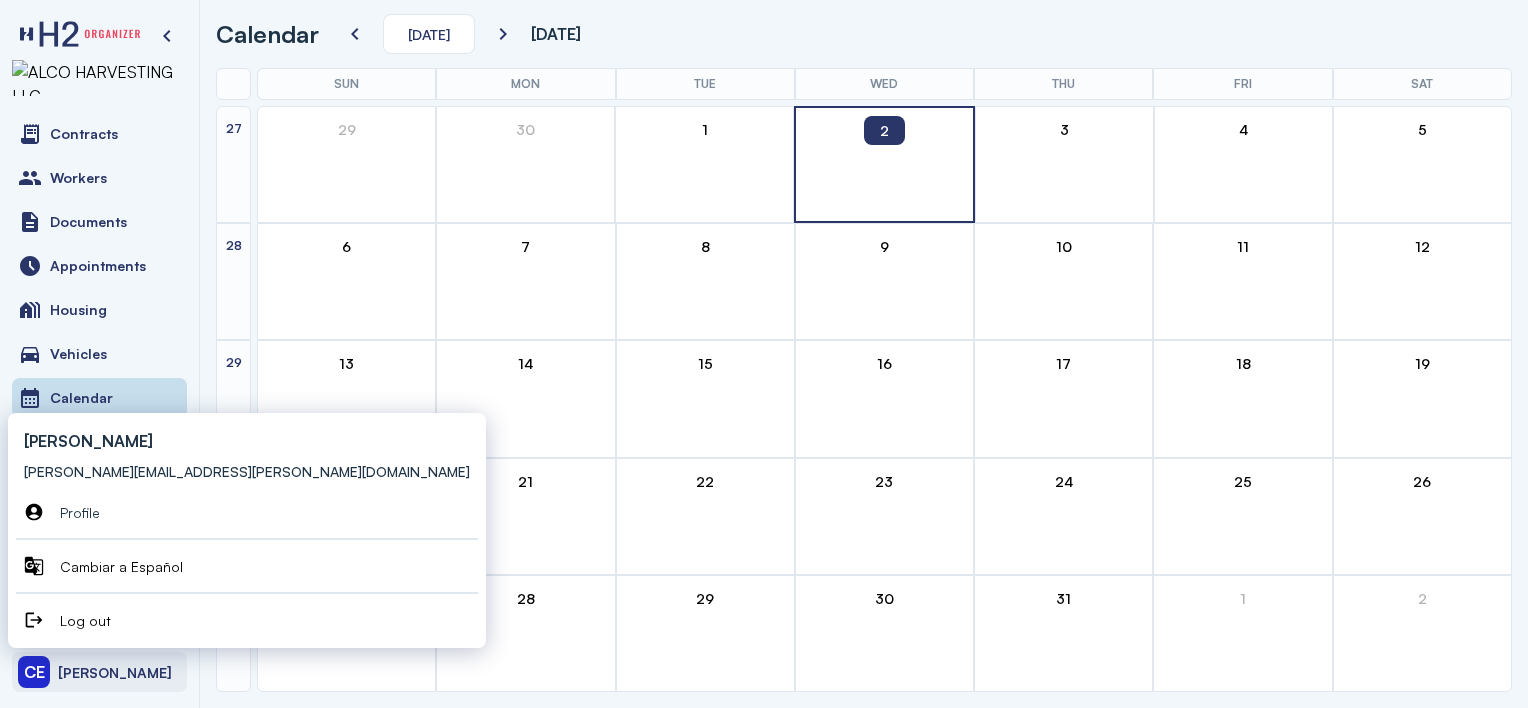drag, startPoint x: 76, startPoint y: 667, endPoint x: 95, endPoint y: 677, distance: 21.470911 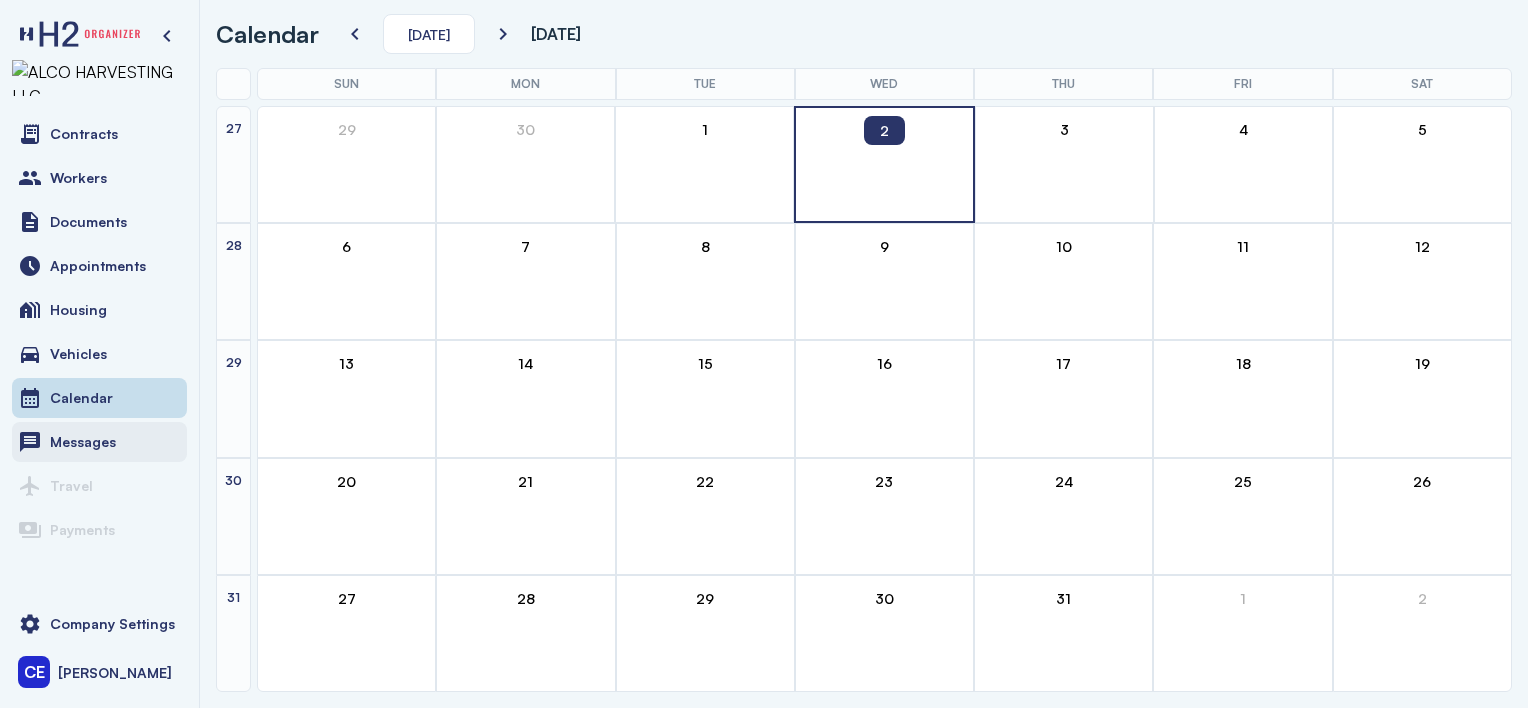 click on "Messages" at bounding box center [83, 442] 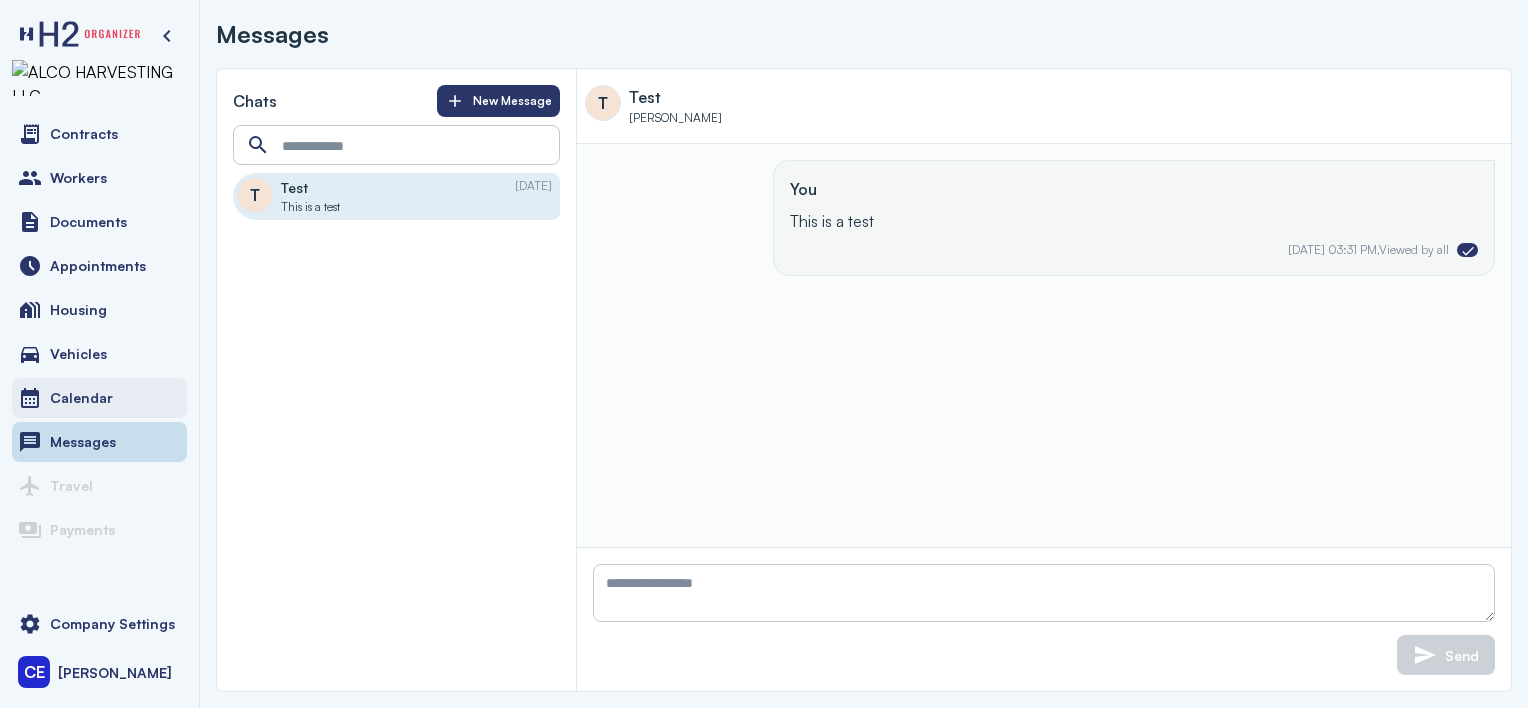 click on "Calendar" at bounding box center [81, 398] 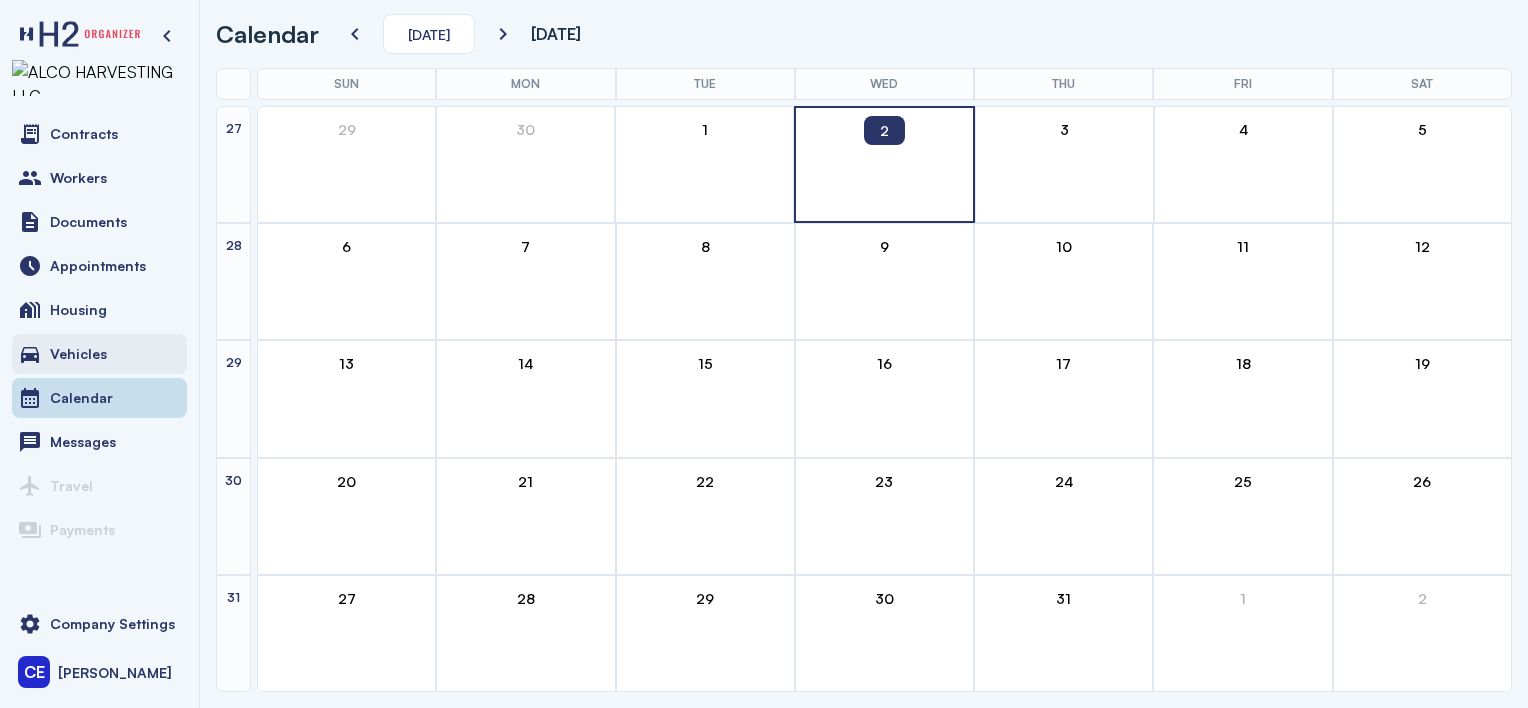click on "Vehicles" at bounding box center (78, 354) 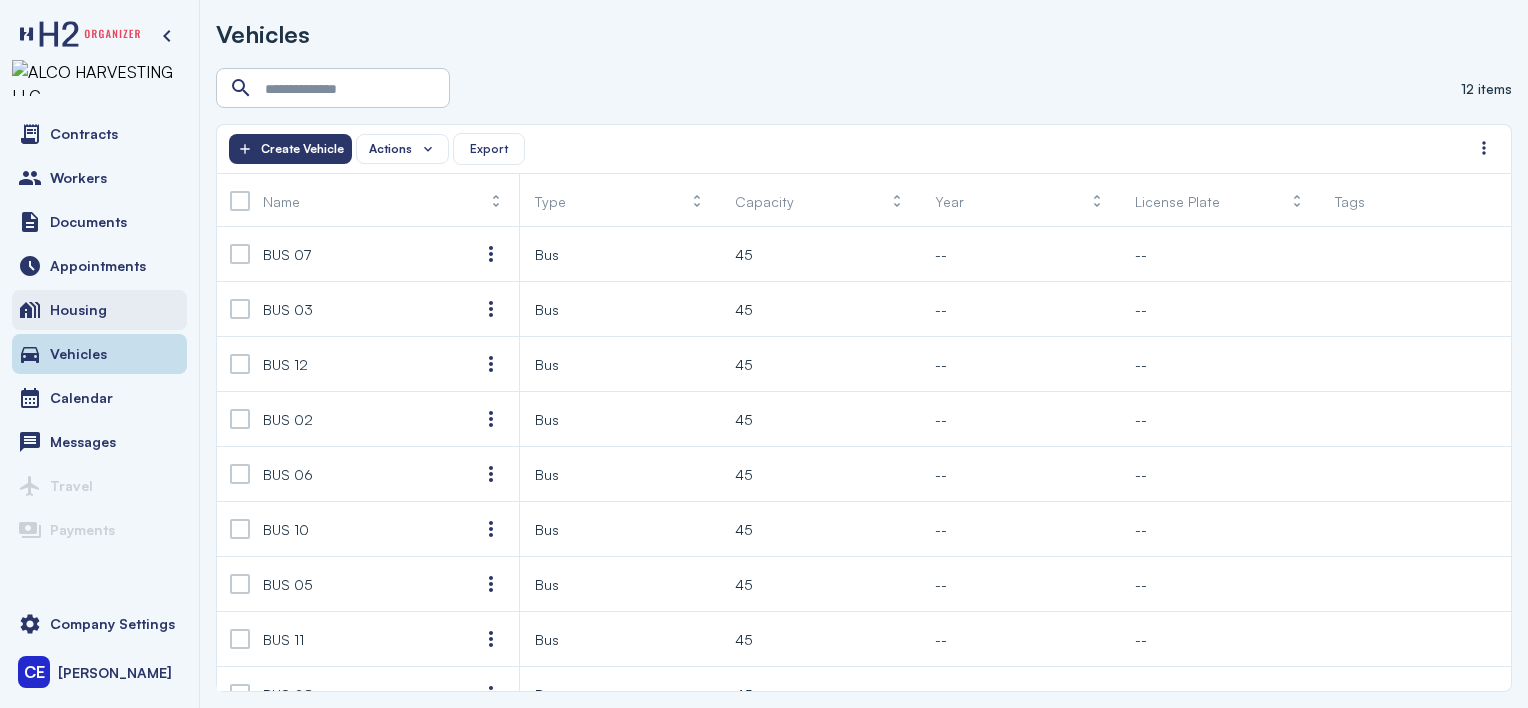 click on "Housing" at bounding box center [78, 310] 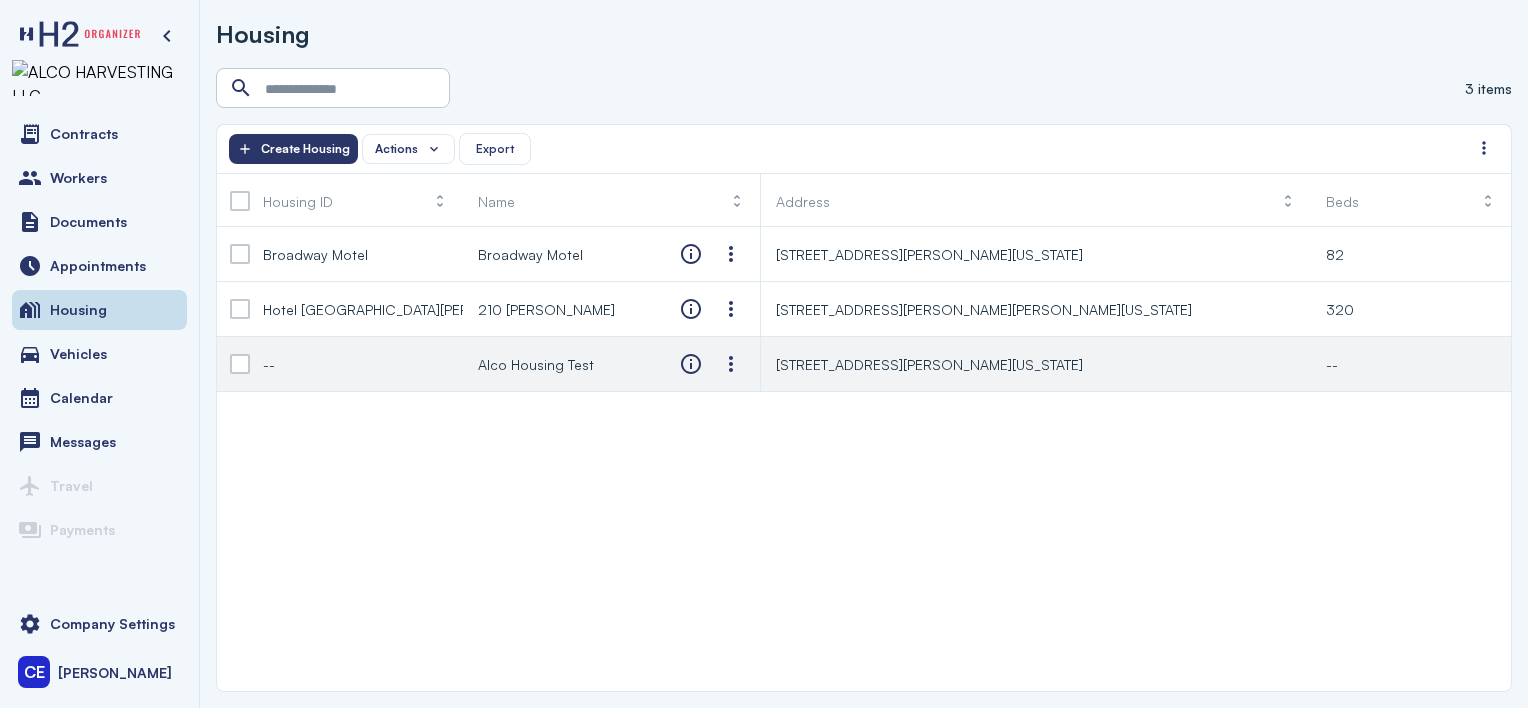 click on "--" at bounding box center (1332, 364) 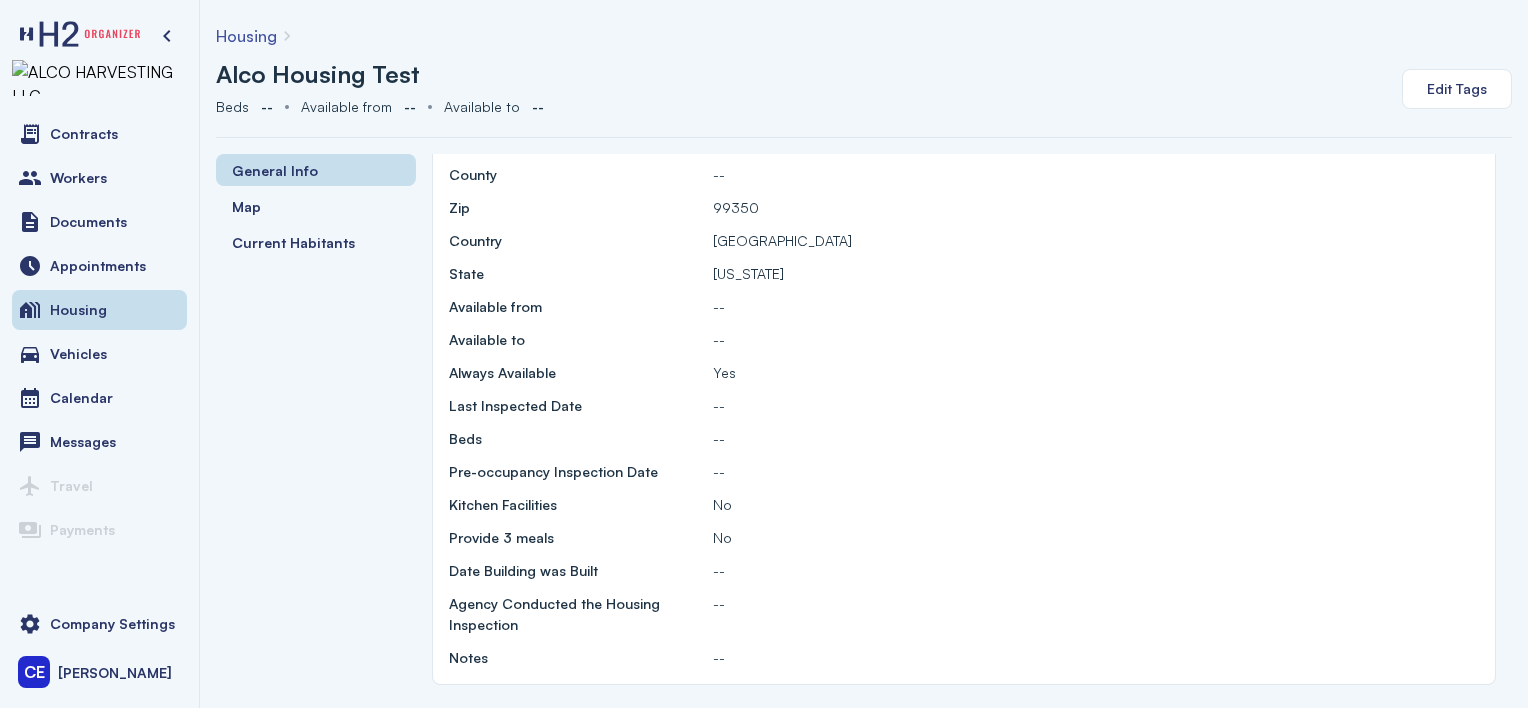 scroll, scrollTop: 300, scrollLeft: 0, axis: vertical 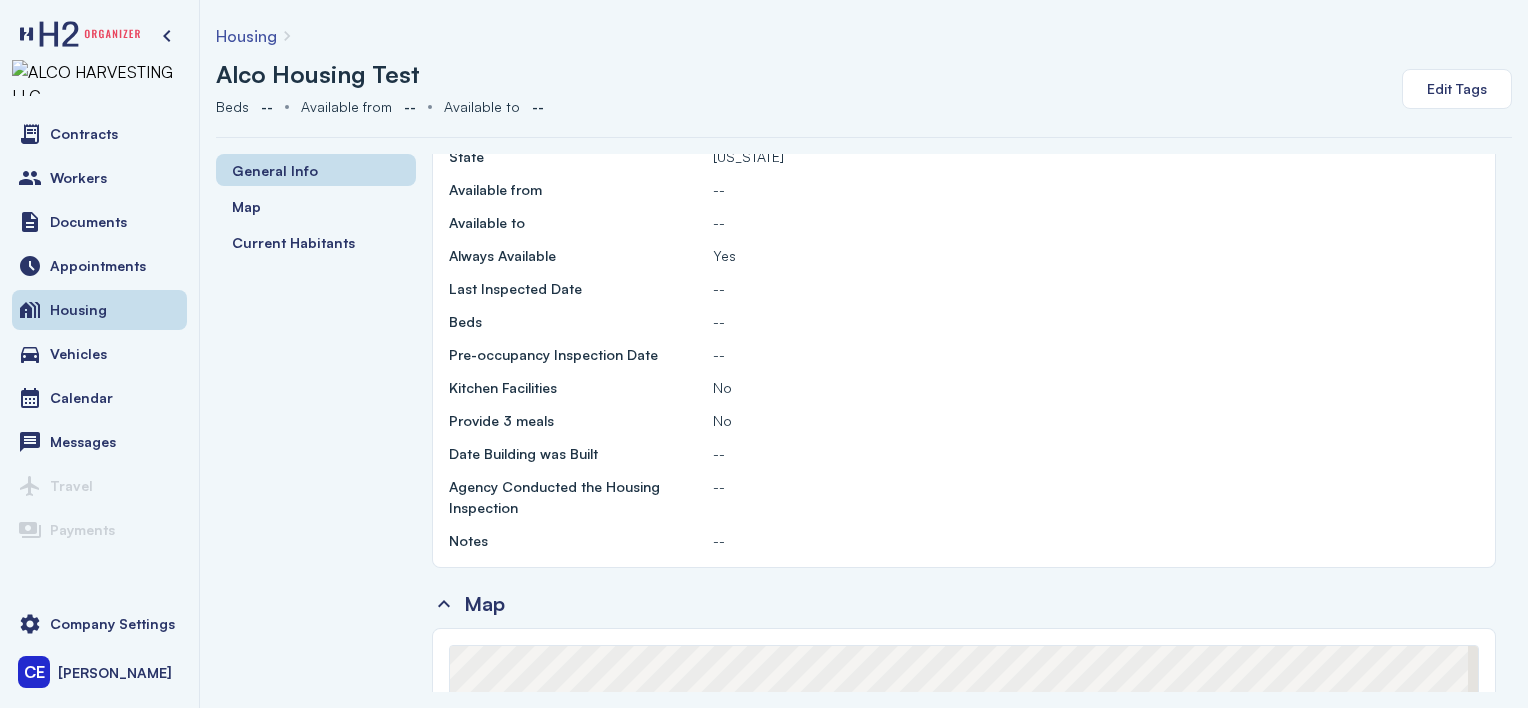 click 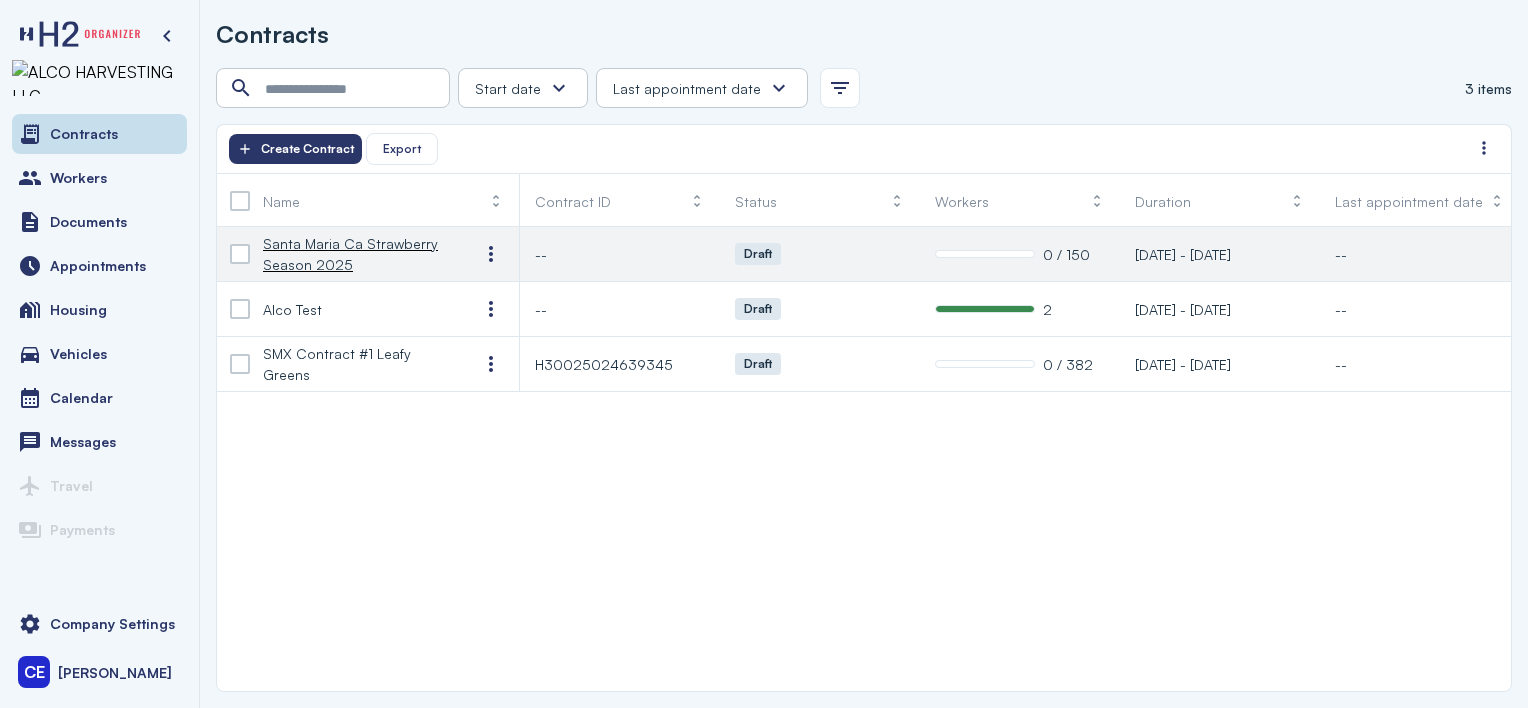 click on "[DATE] - [DATE]" at bounding box center (1183, 254) 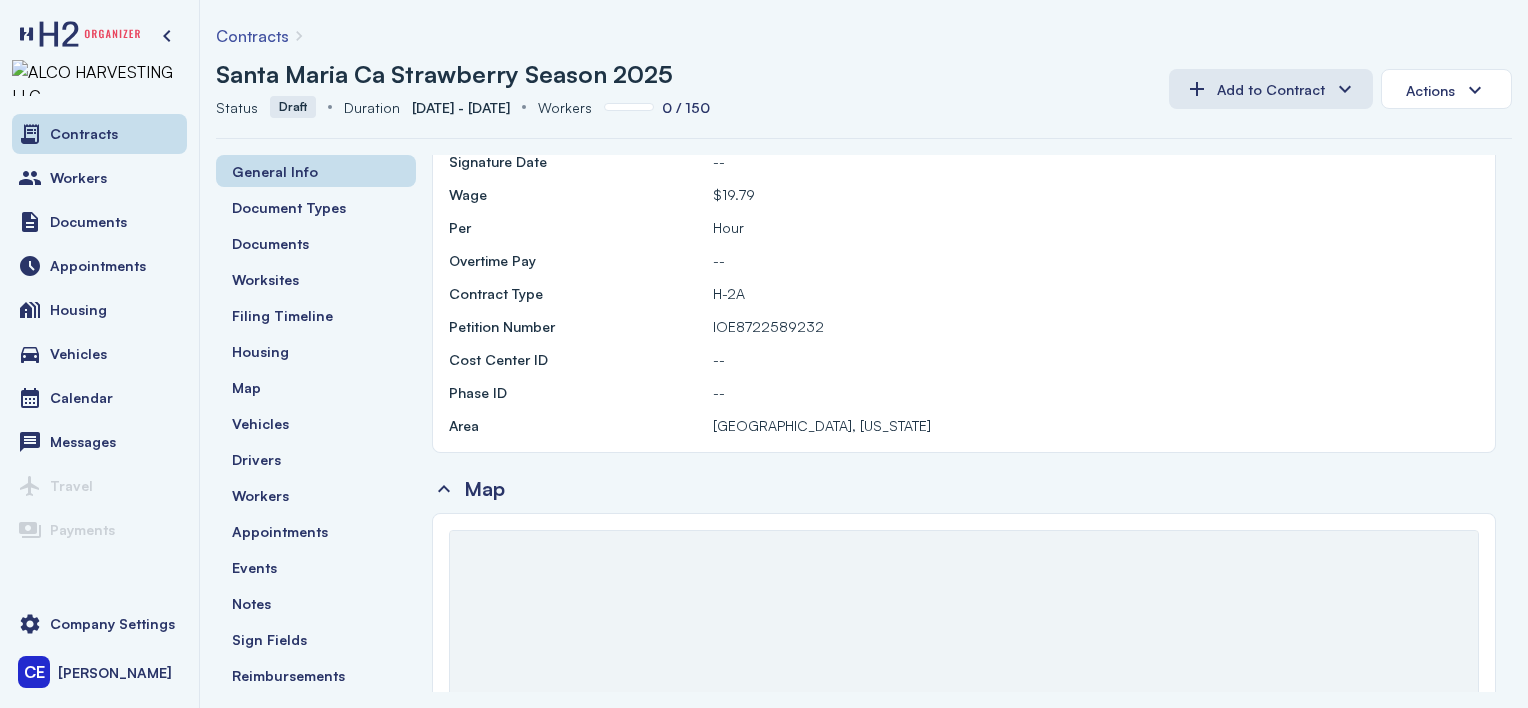 scroll, scrollTop: 300, scrollLeft: 0, axis: vertical 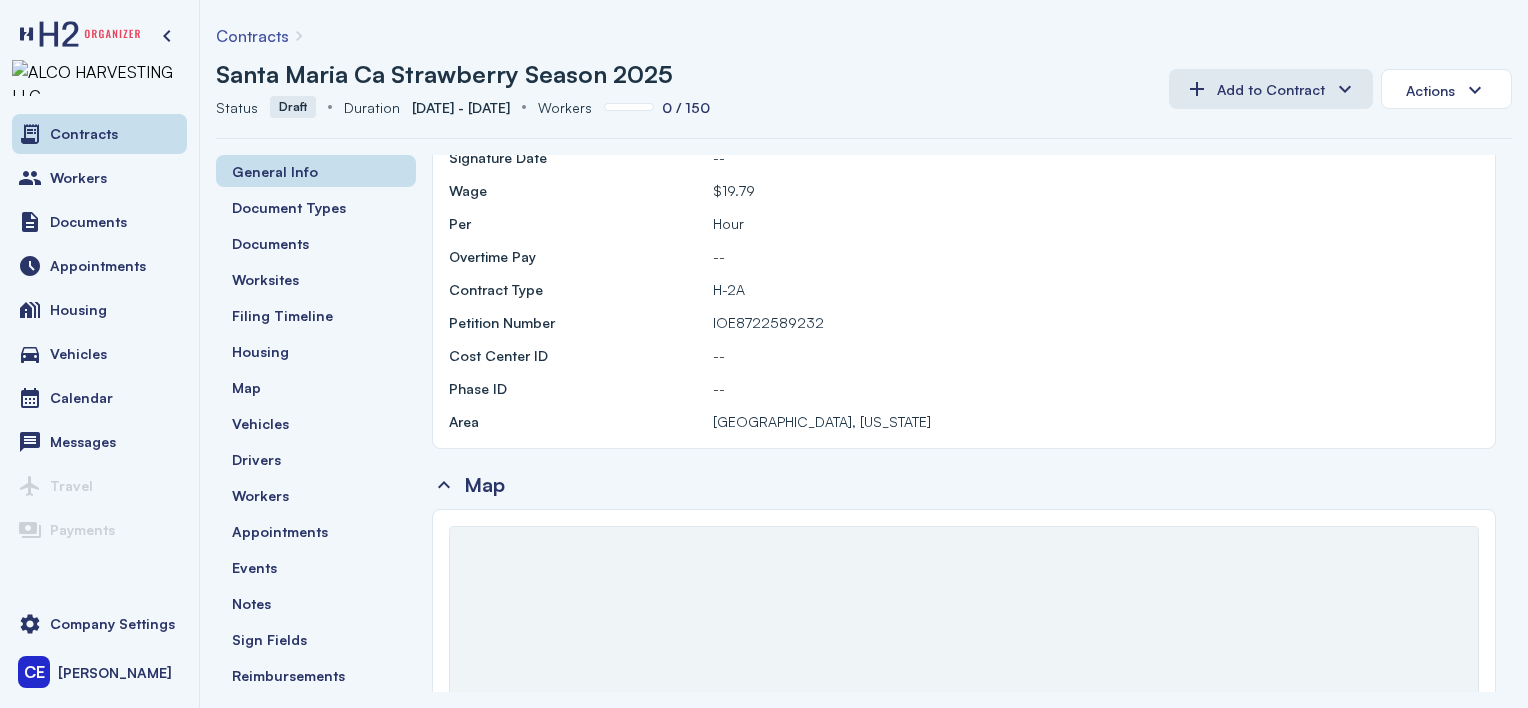 click on "Map" at bounding box center (484, 485) 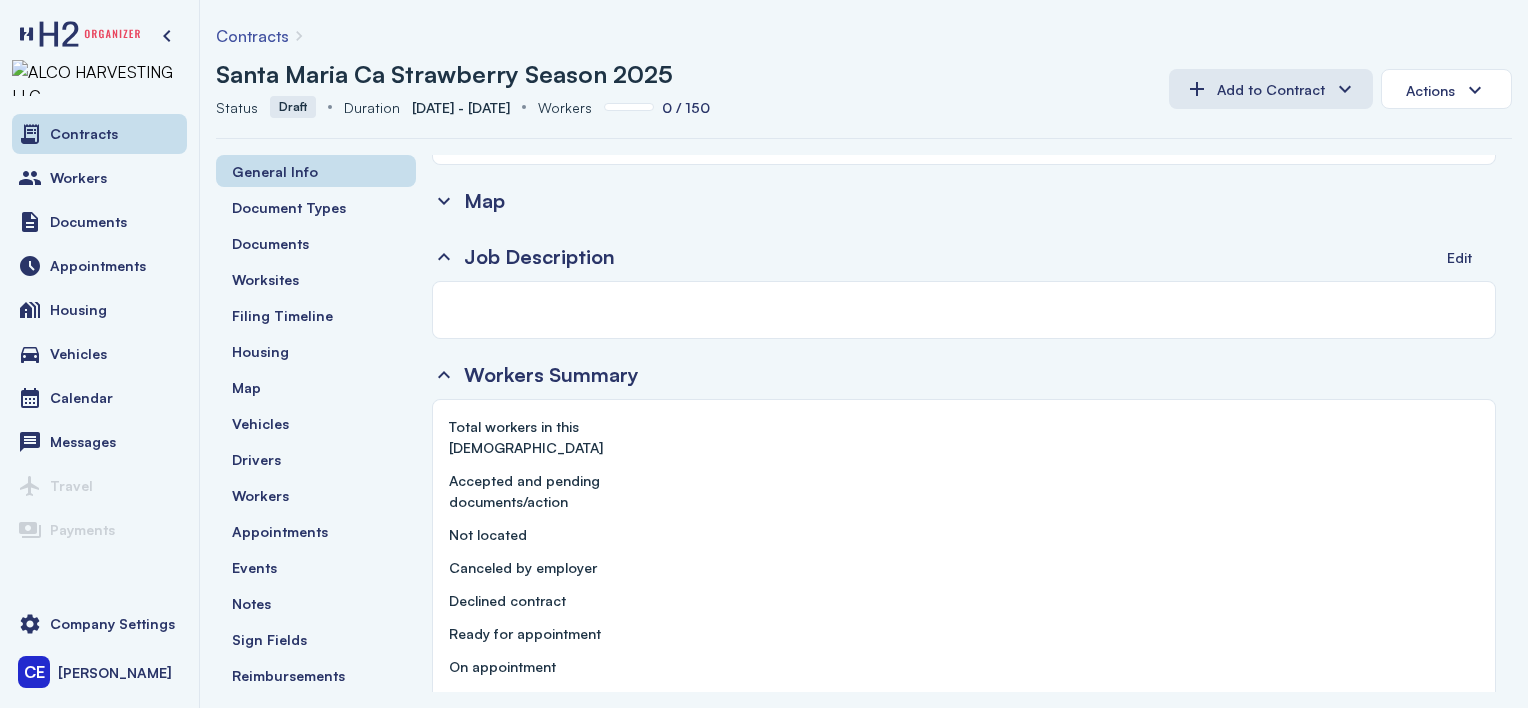 scroll, scrollTop: 600, scrollLeft: 0, axis: vertical 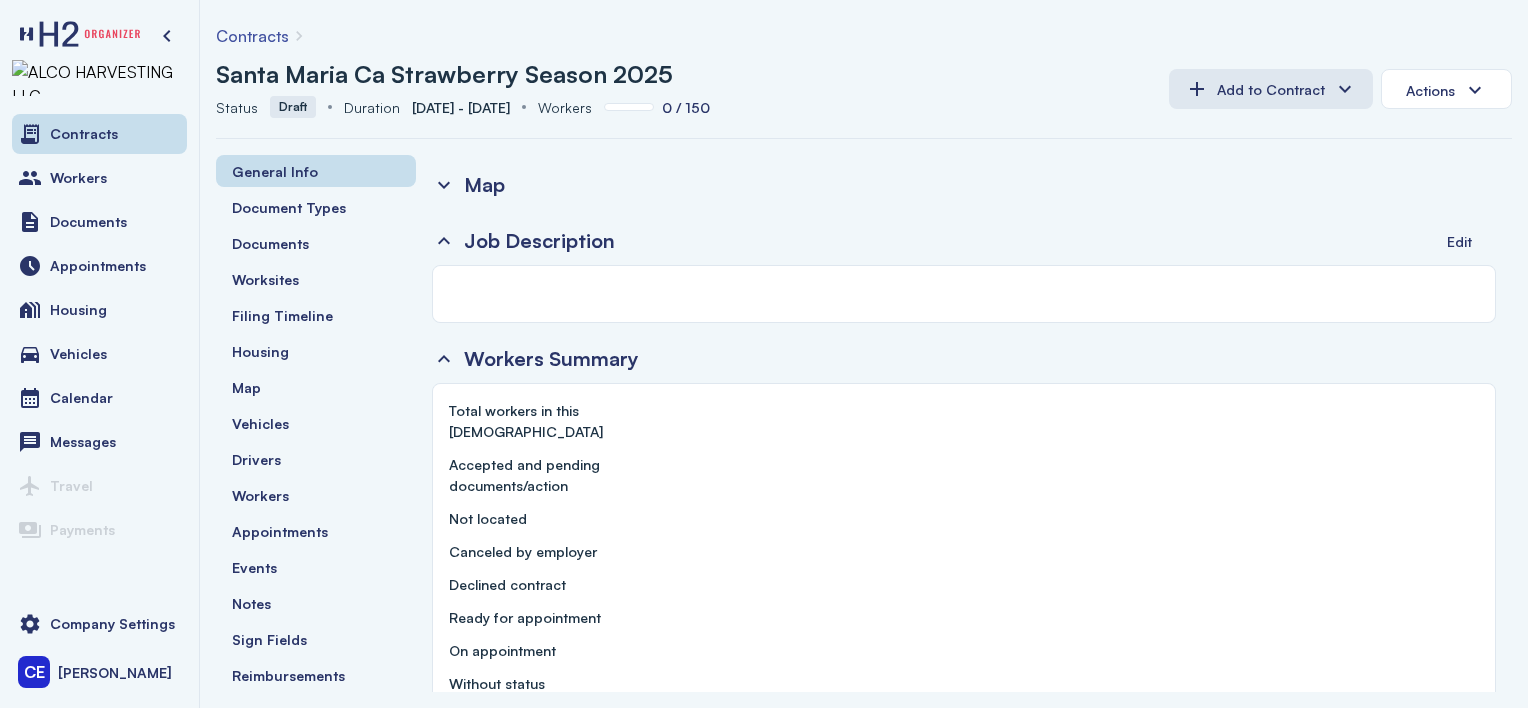 click on "Map" at bounding box center [468, 185] 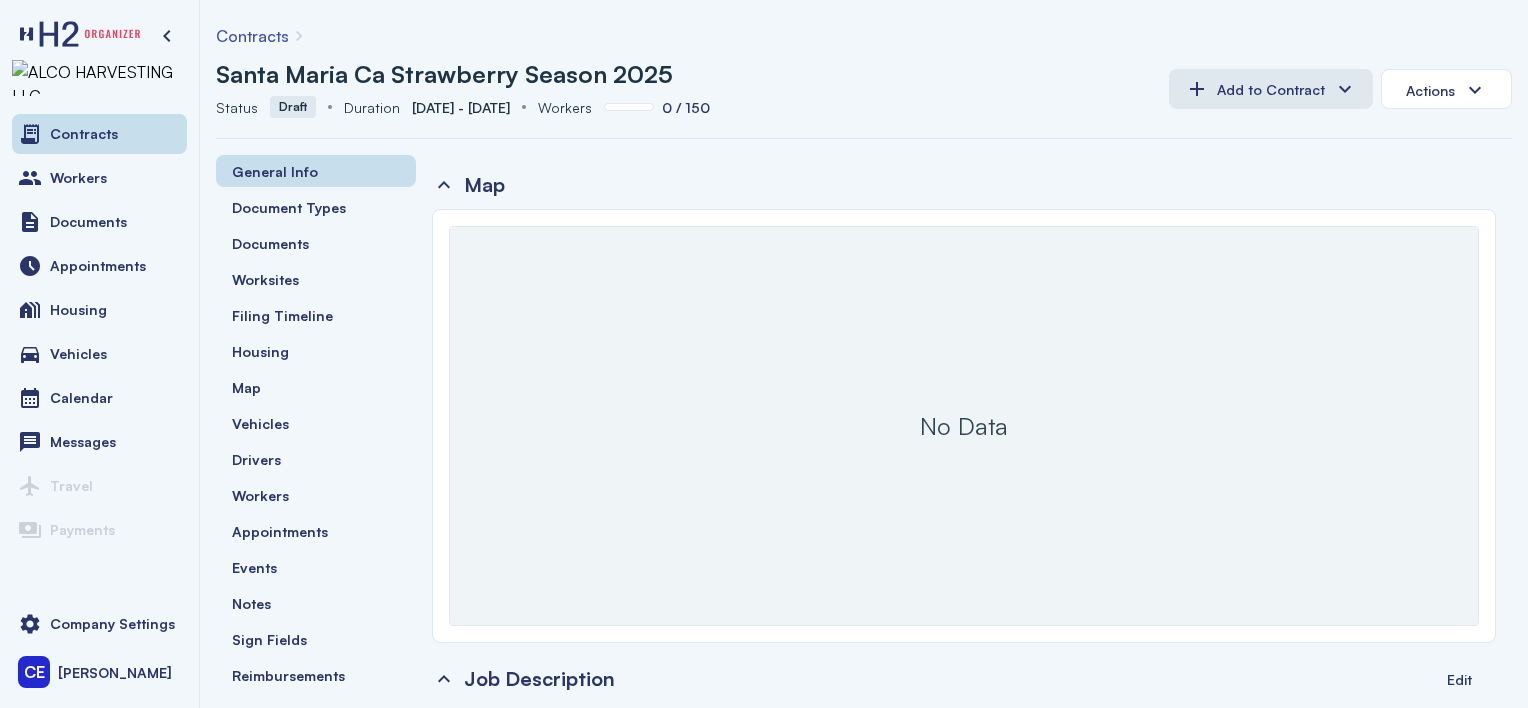 click on "No Data" at bounding box center (964, 426) 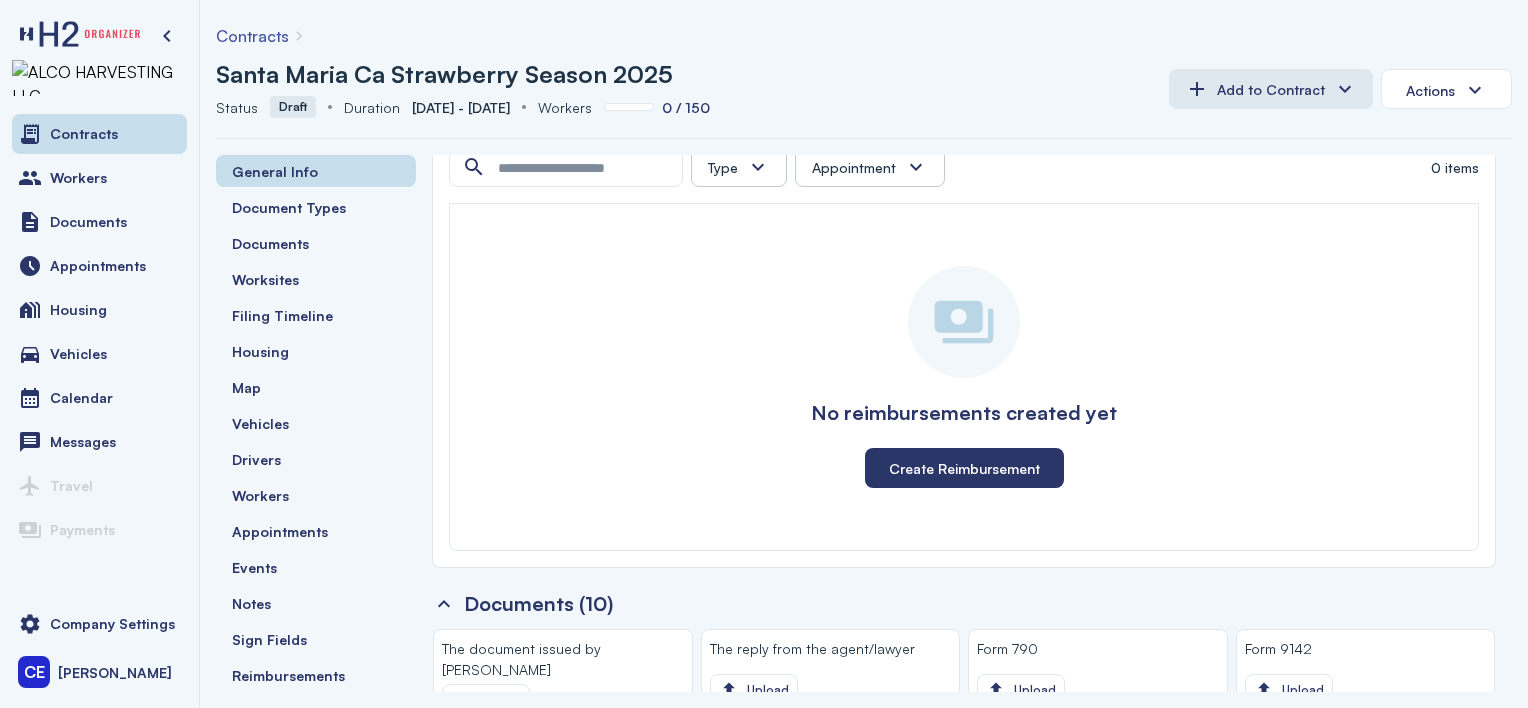 scroll, scrollTop: 1900, scrollLeft: 0, axis: vertical 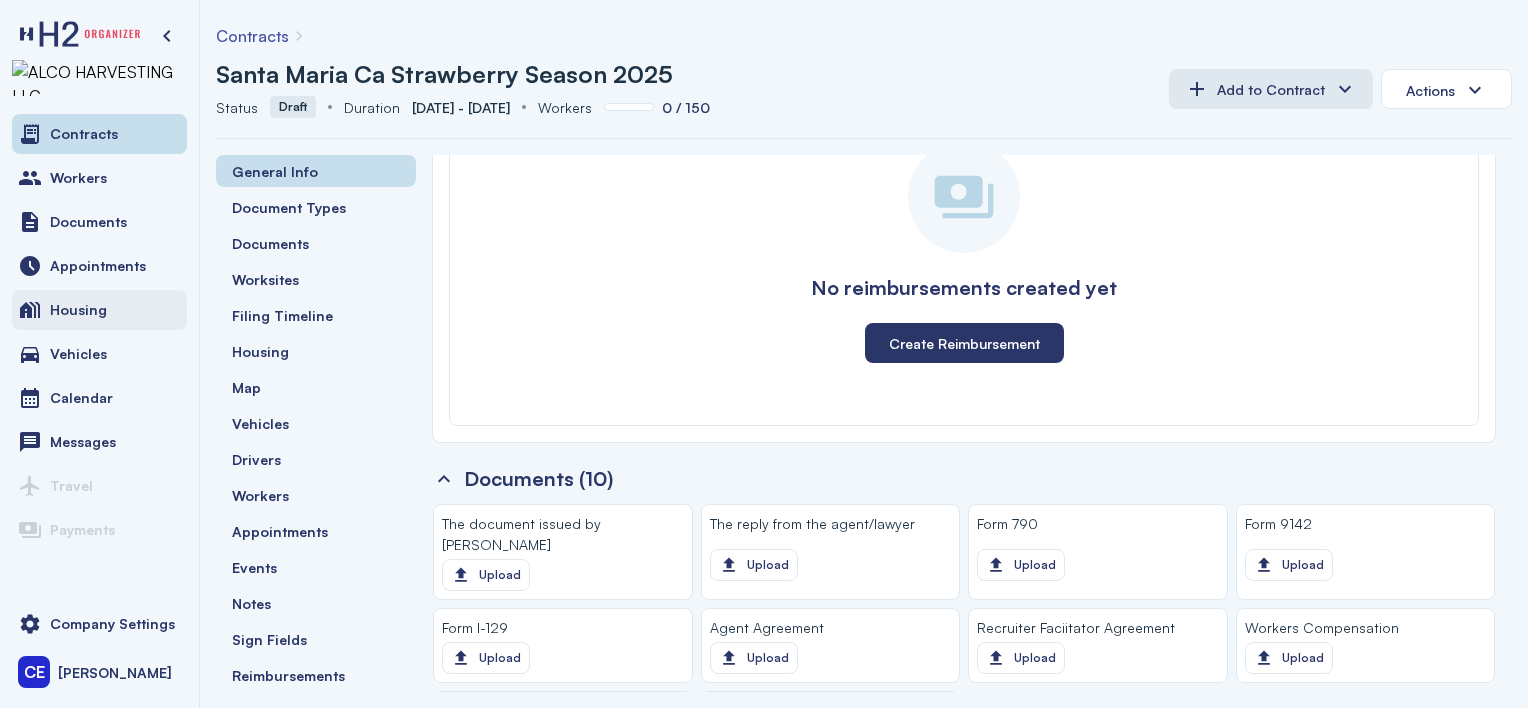 click on "Housing" at bounding box center (78, 310) 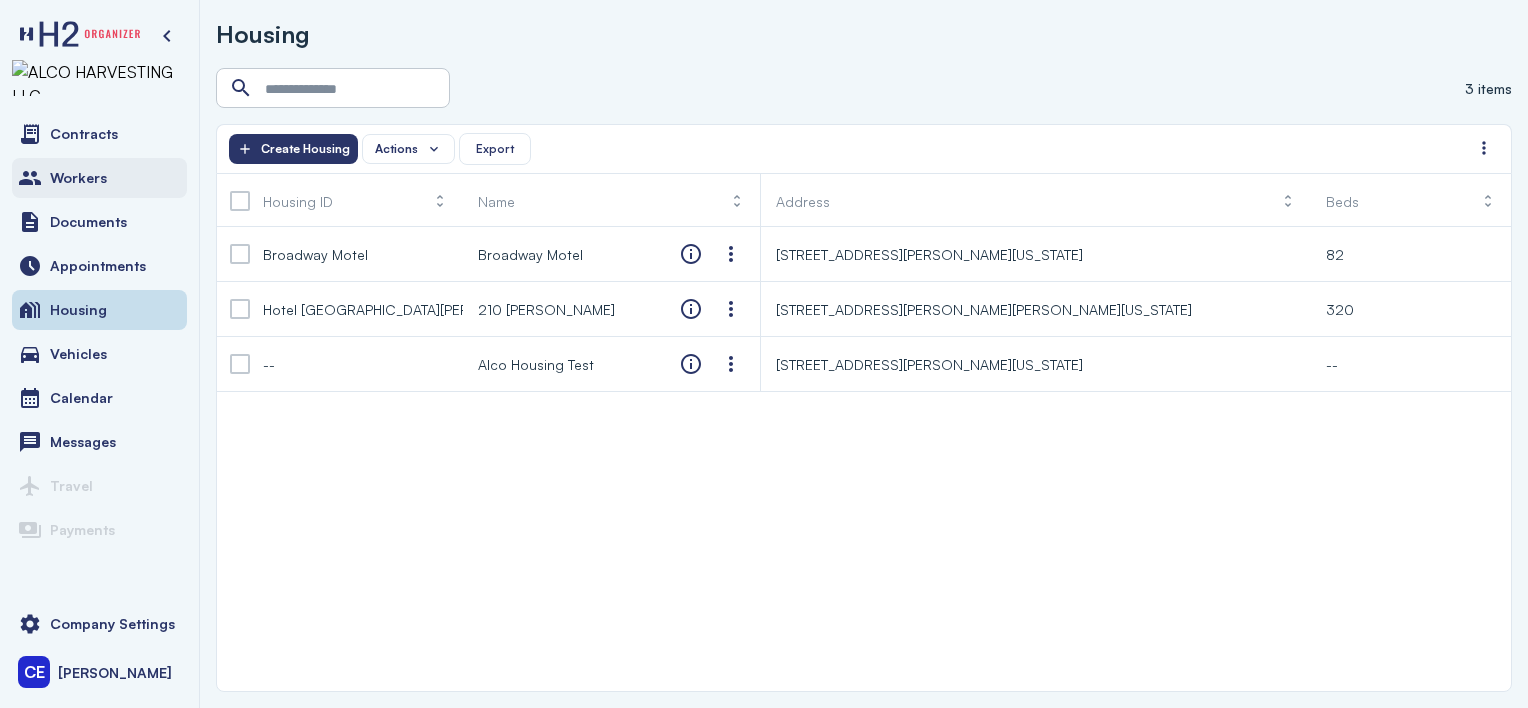 click on "Workers" at bounding box center (99, 178) 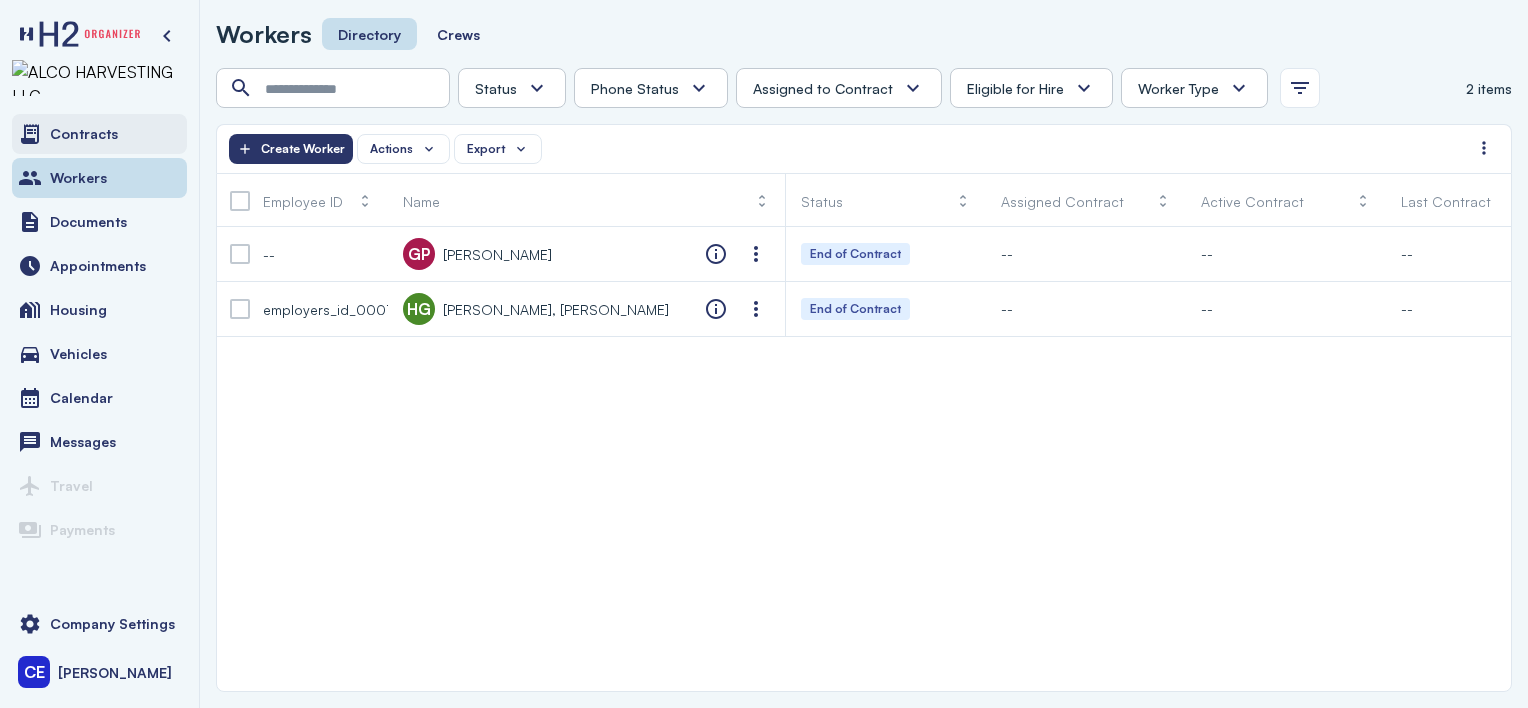 click on "Contracts" at bounding box center [99, 134] 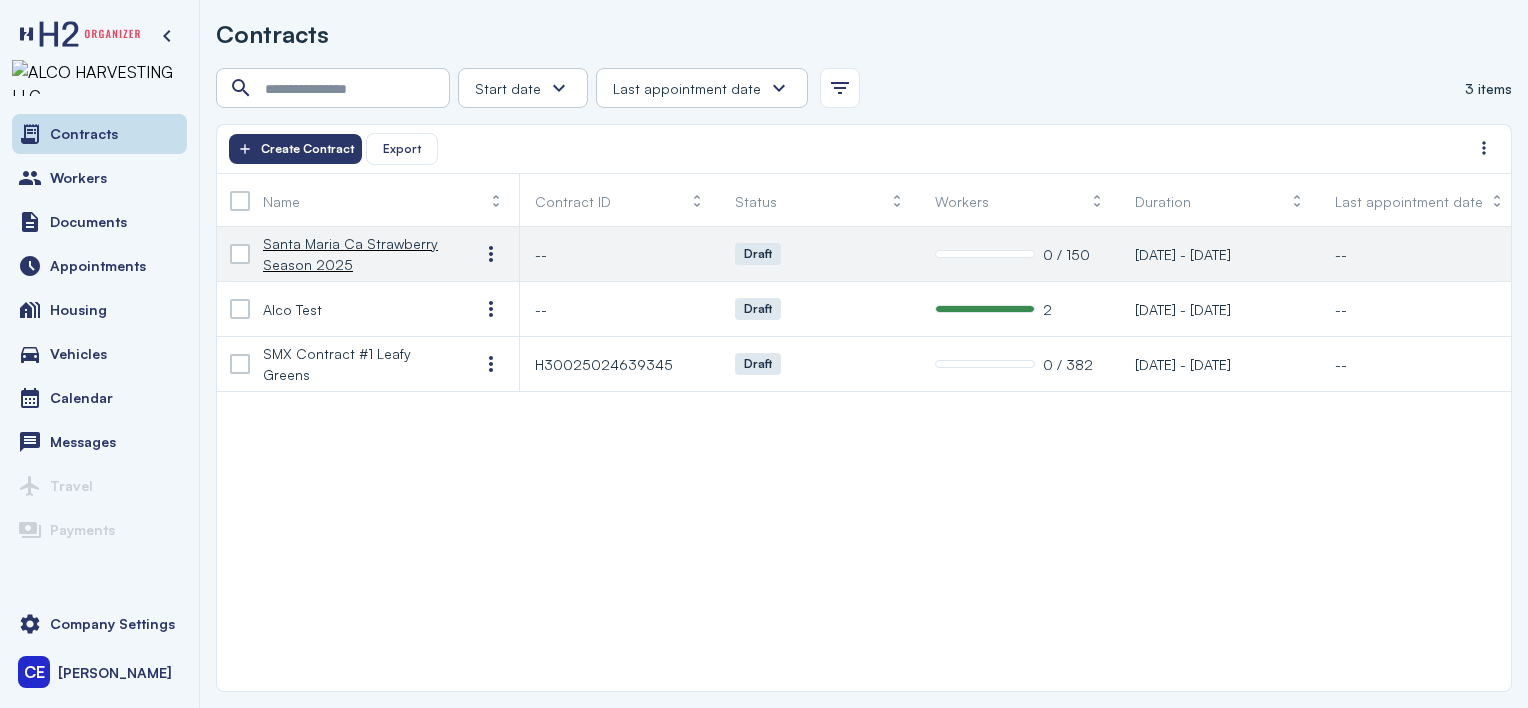 click on "[DATE] - [DATE]" 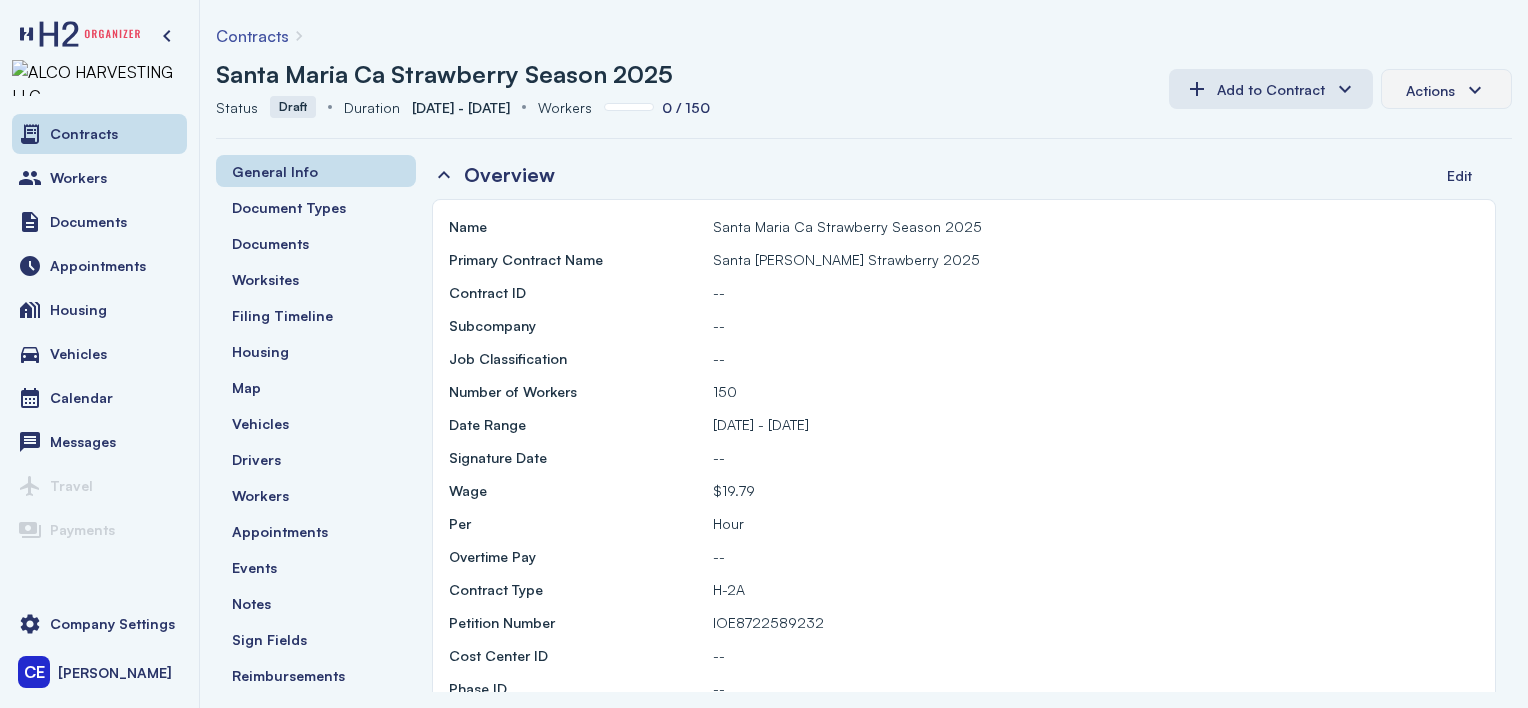 click on "Actions" at bounding box center [1446, 89] 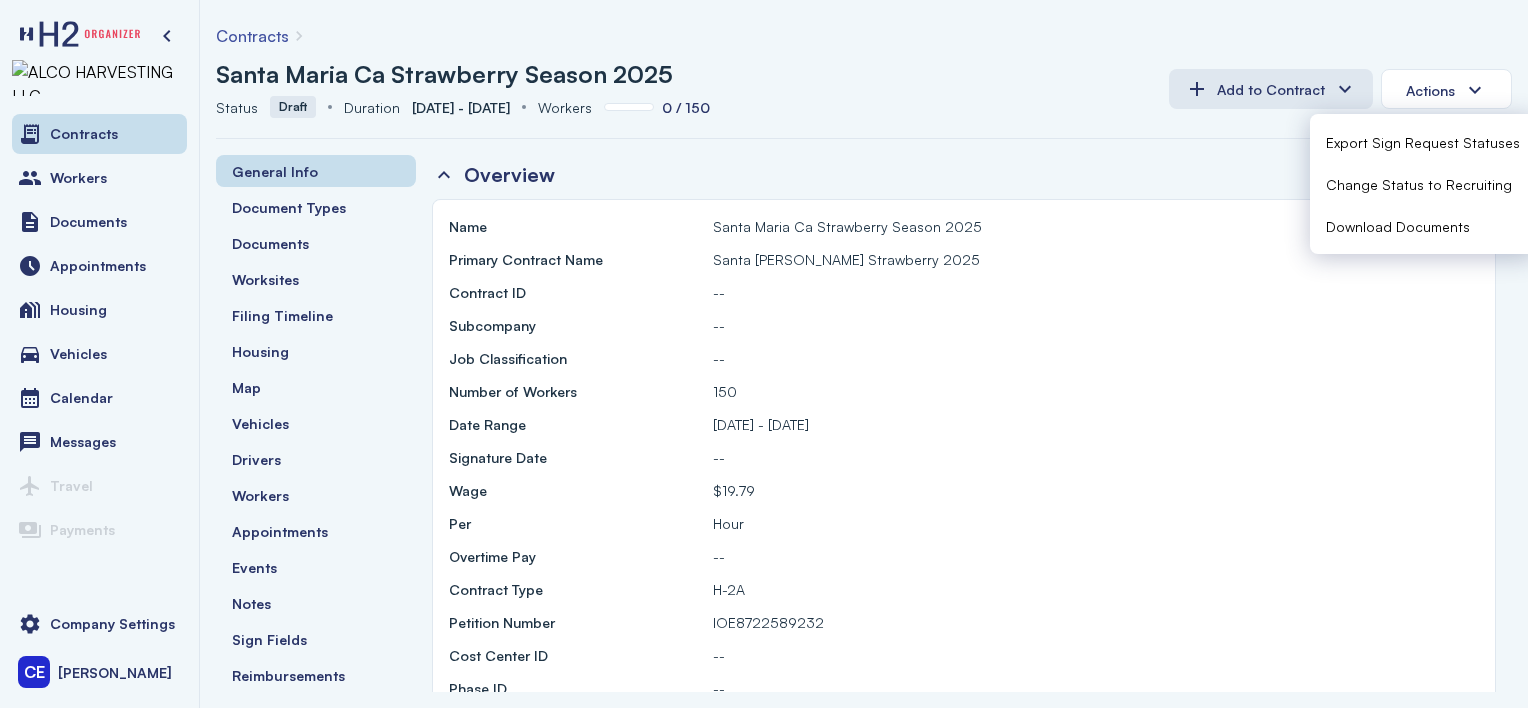 click on "Santa Maria Ca Strawberry Season 2025" at bounding box center (684, 74) 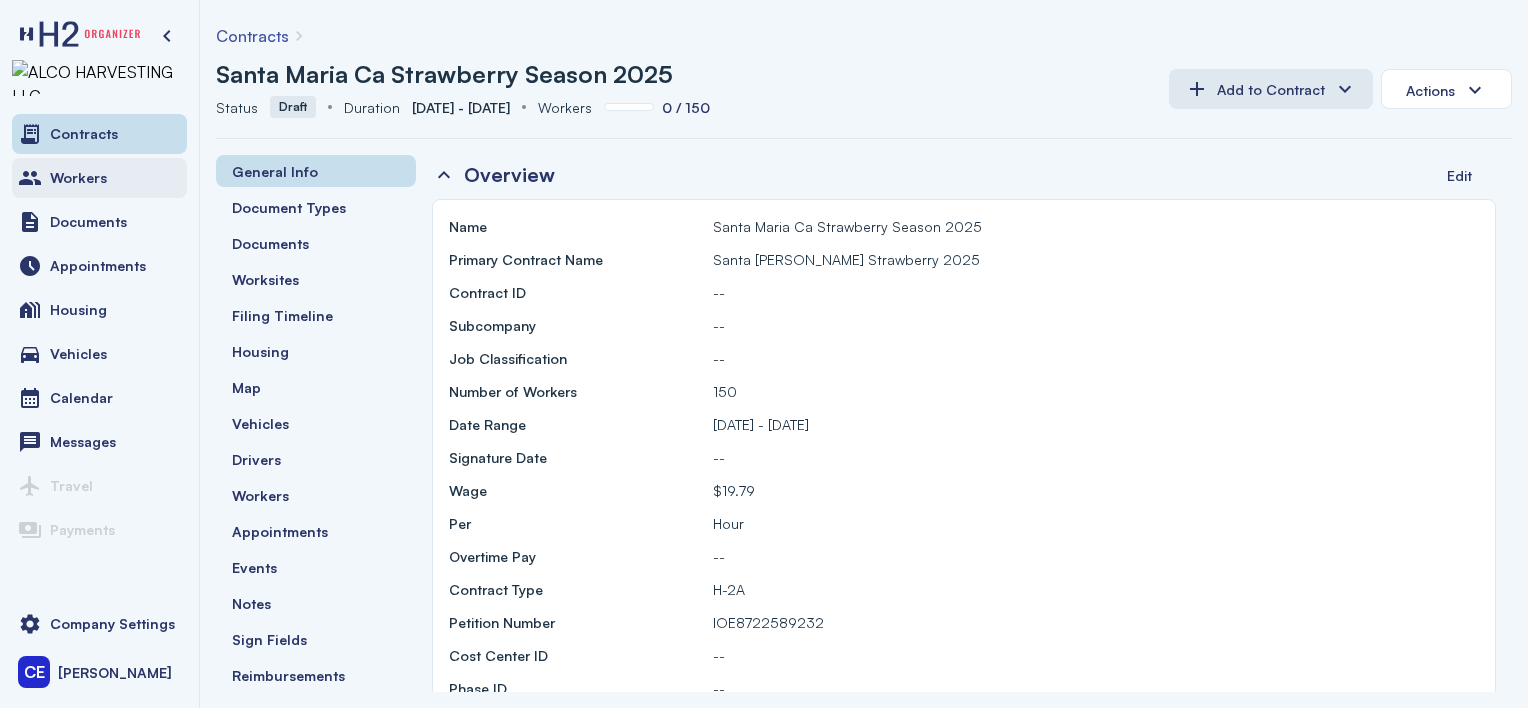 click on "Workers" at bounding box center [78, 178] 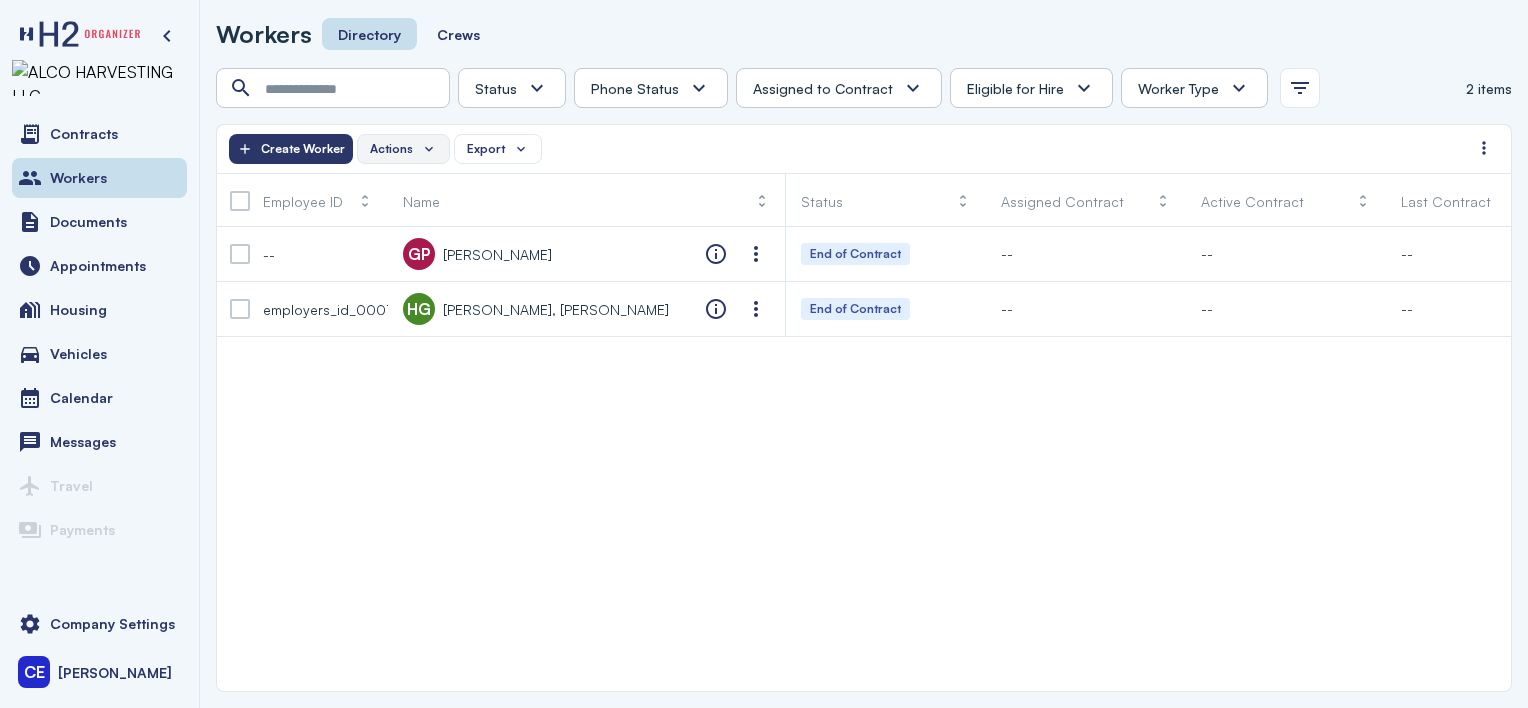 click on "Actions" at bounding box center [391, 149] 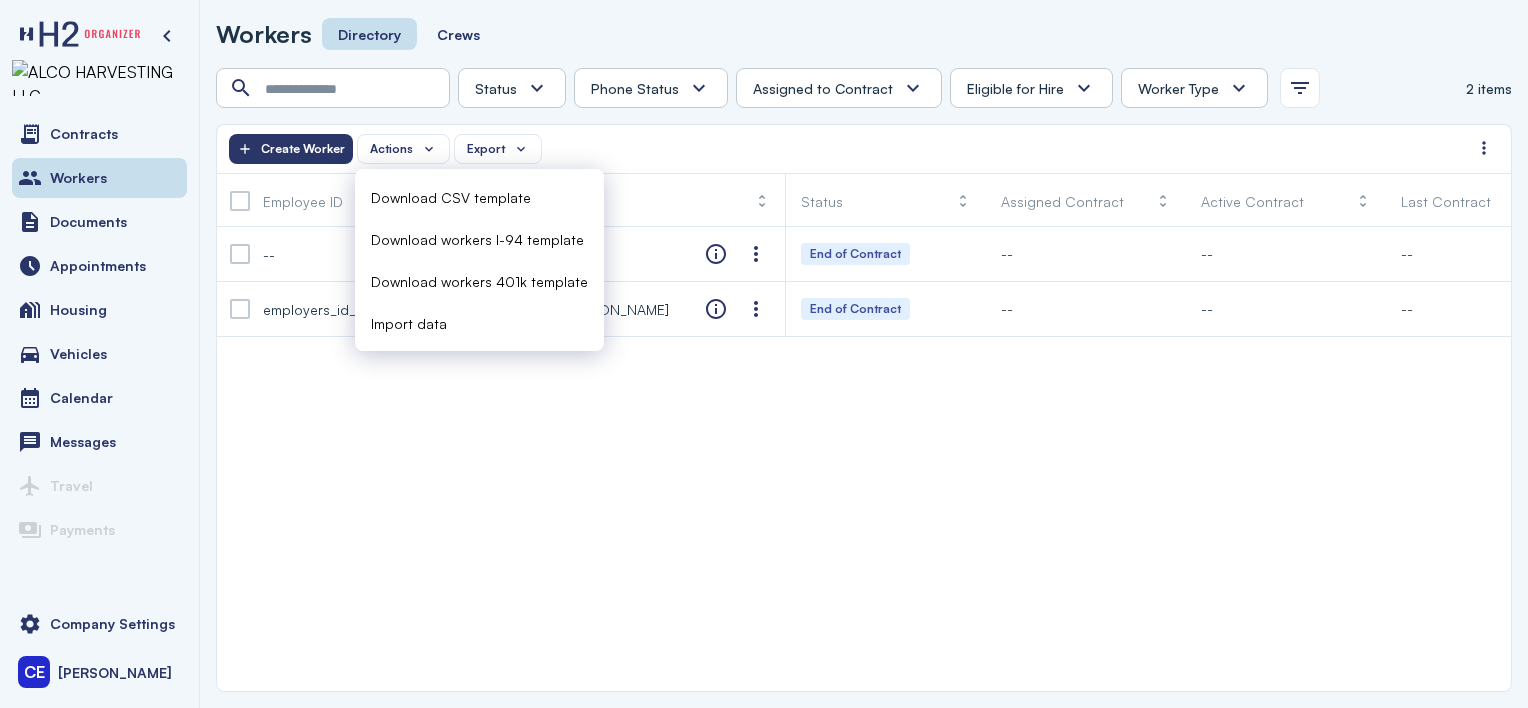 click on "Import data" at bounding box center (409, 323) 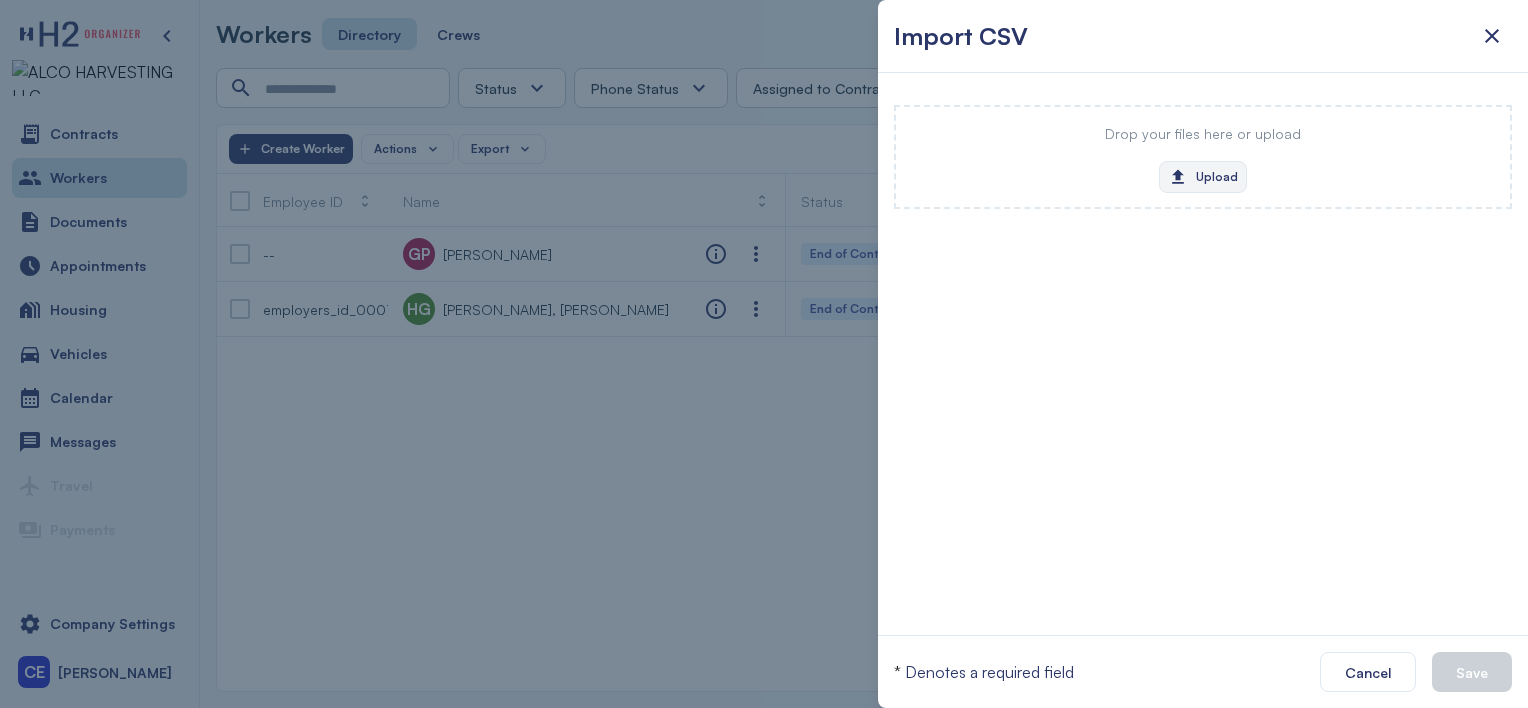 click on "Upload" 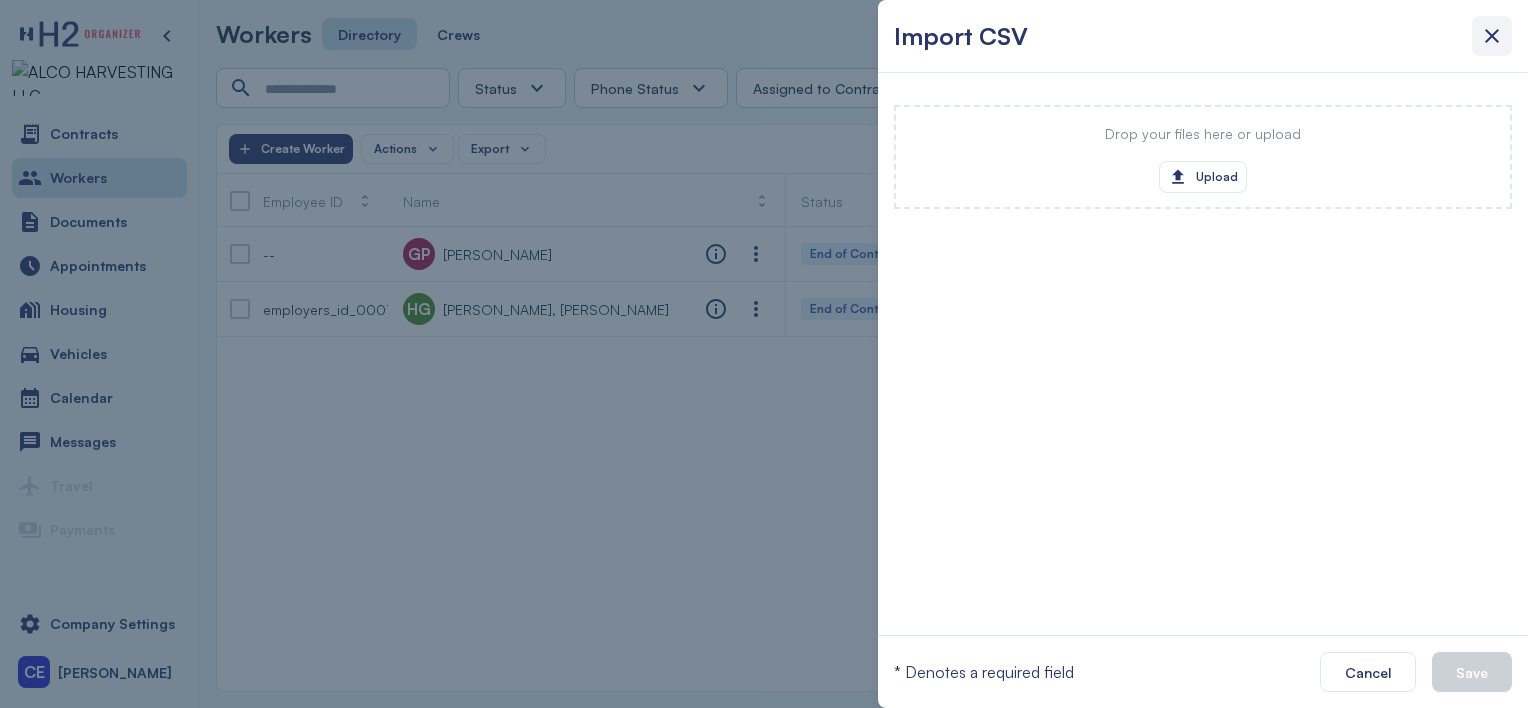 click at bounding box center [1492, 36] 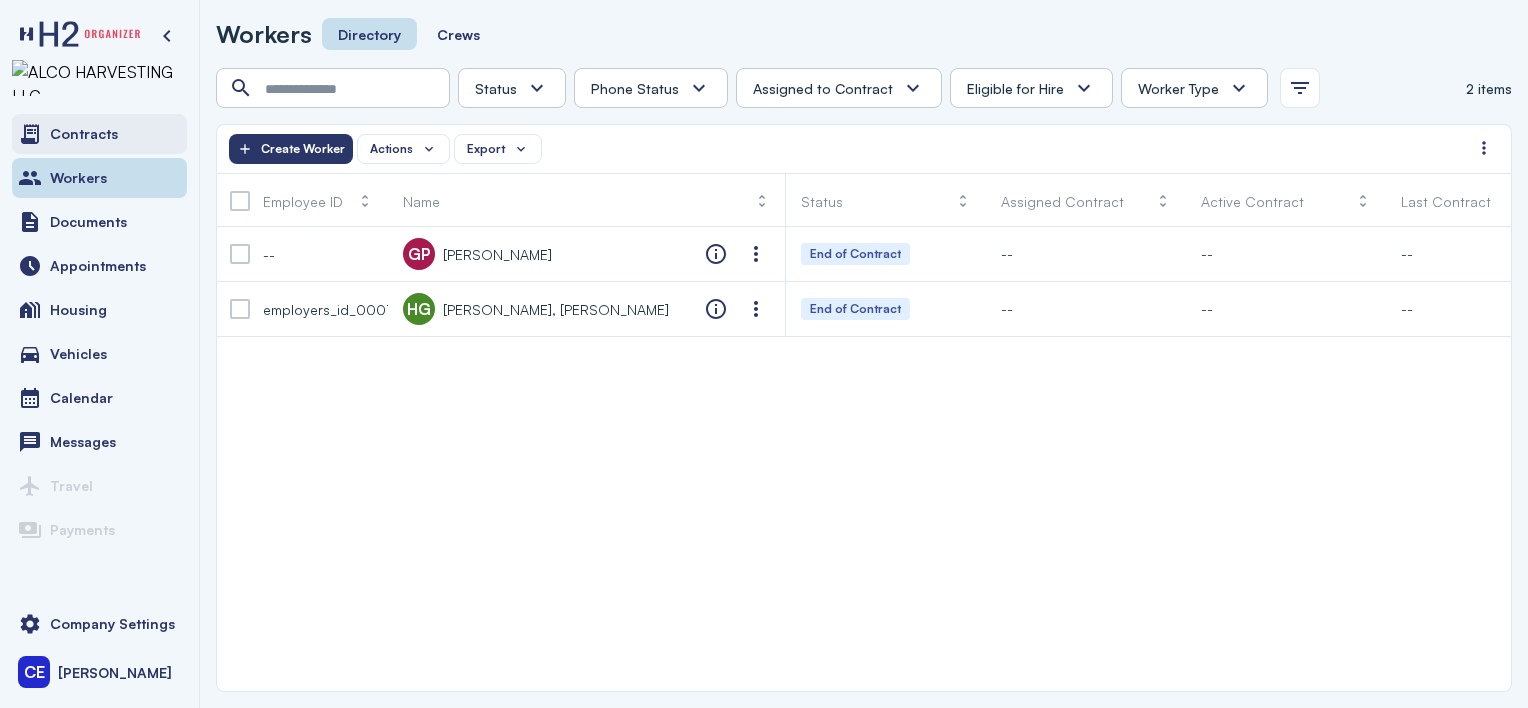 click on "Contracts" at bounding box center (99, 134) 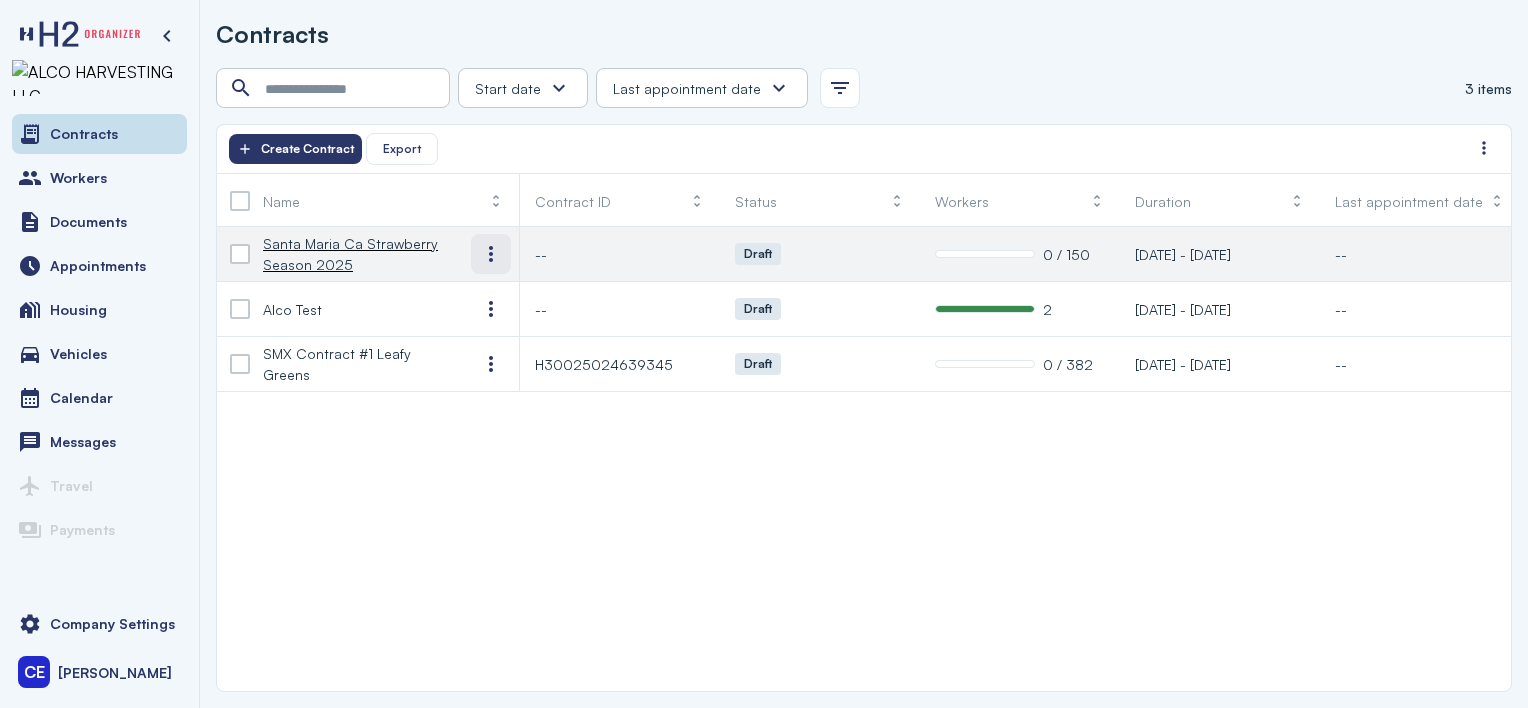 click at bounding box center [491, 254] 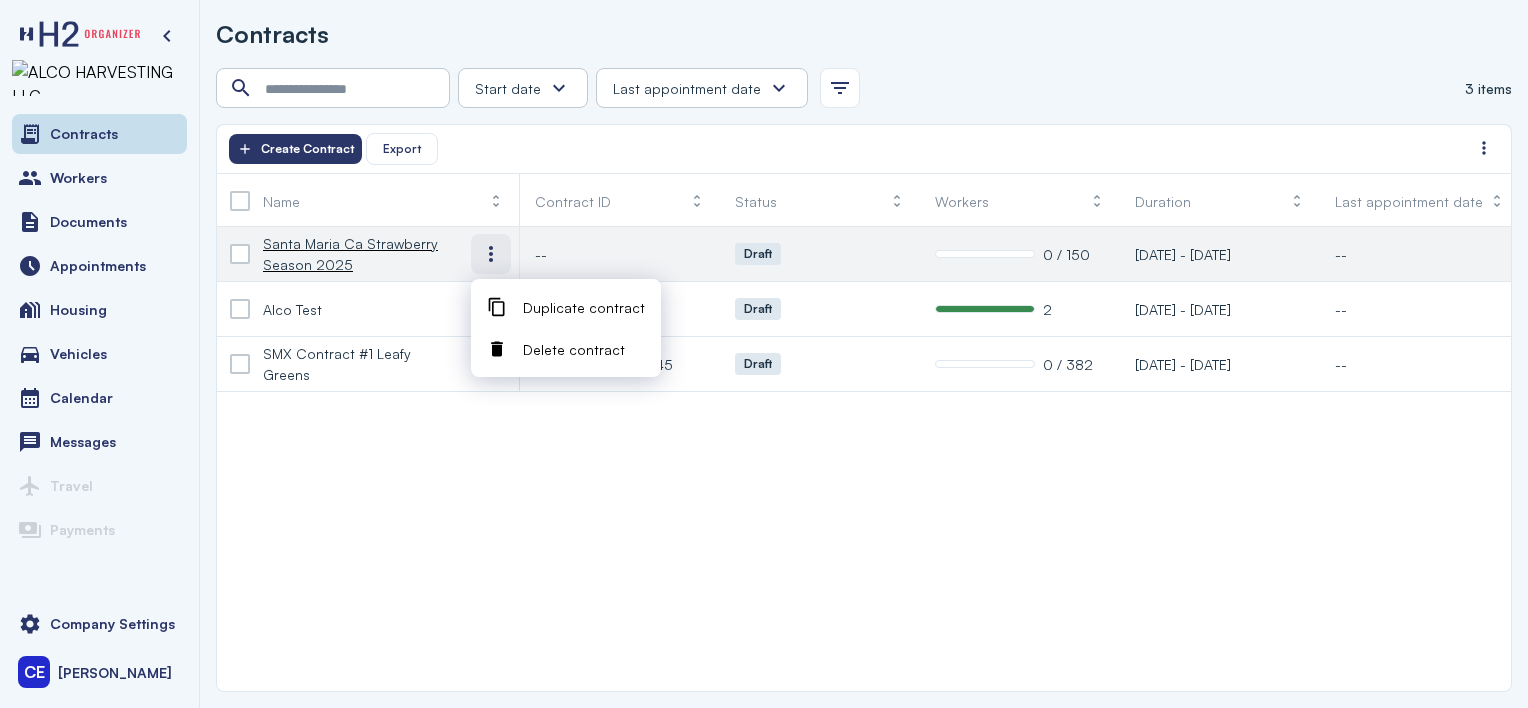 click at bounding box center [491, 254] 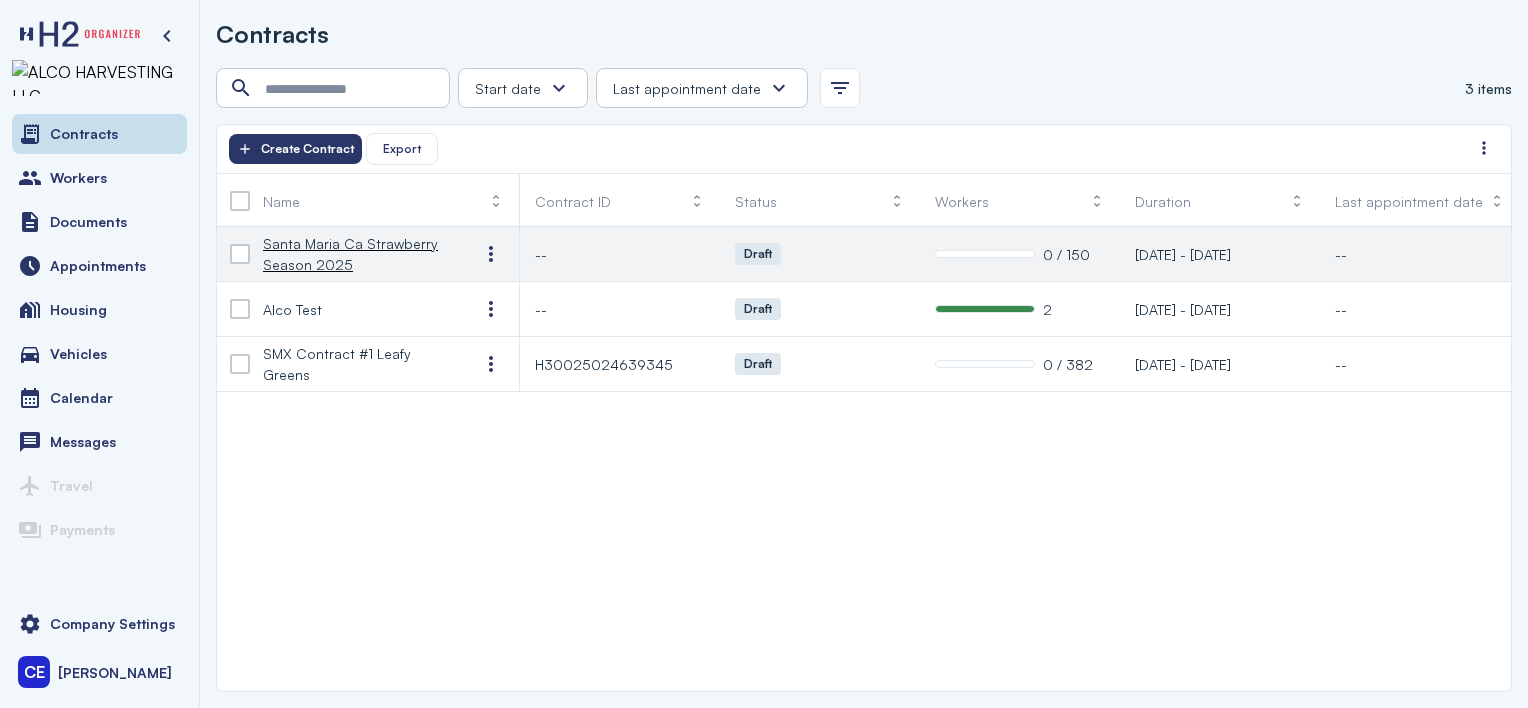 click on "[DATE] - [DATE]" at bounding box center (1183, 254) 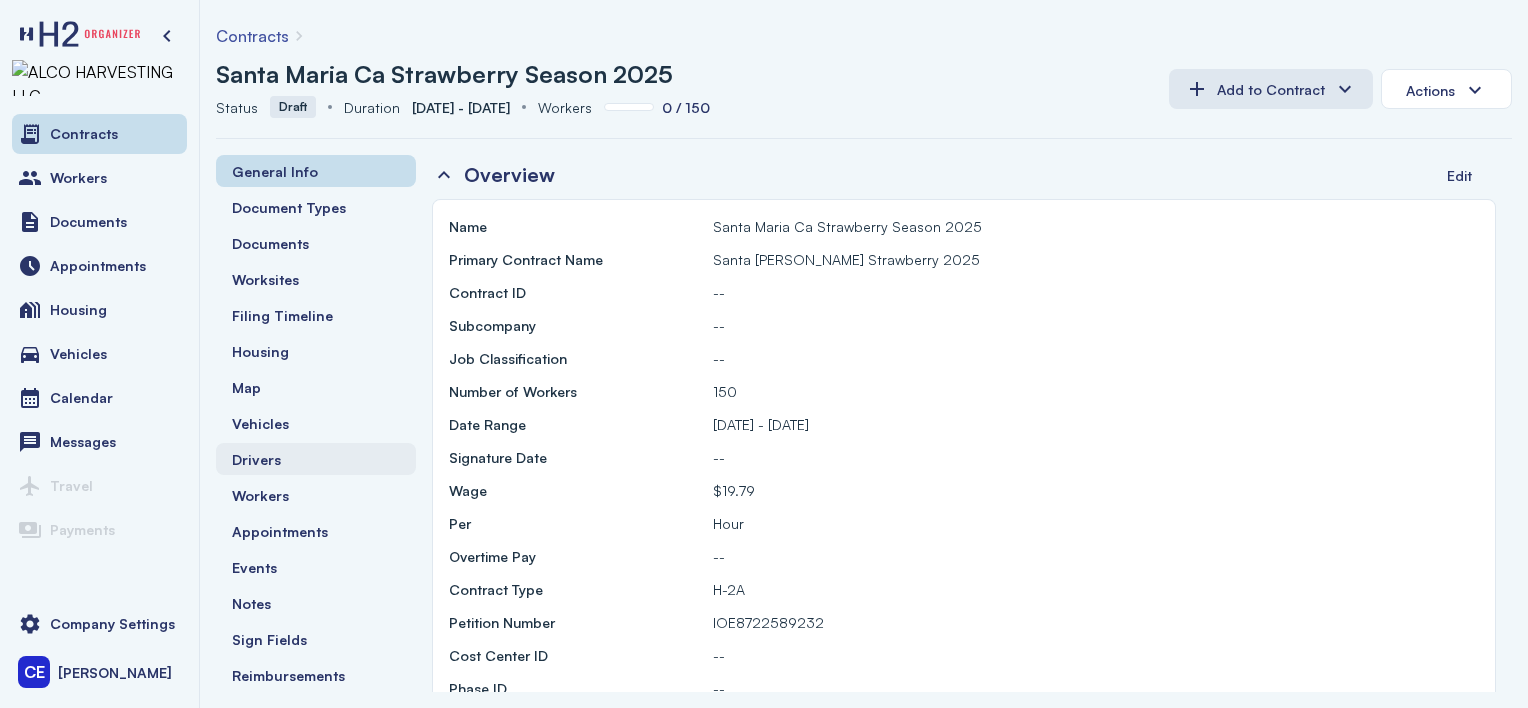 click on "Drivers" at bounding box center [256, 459] 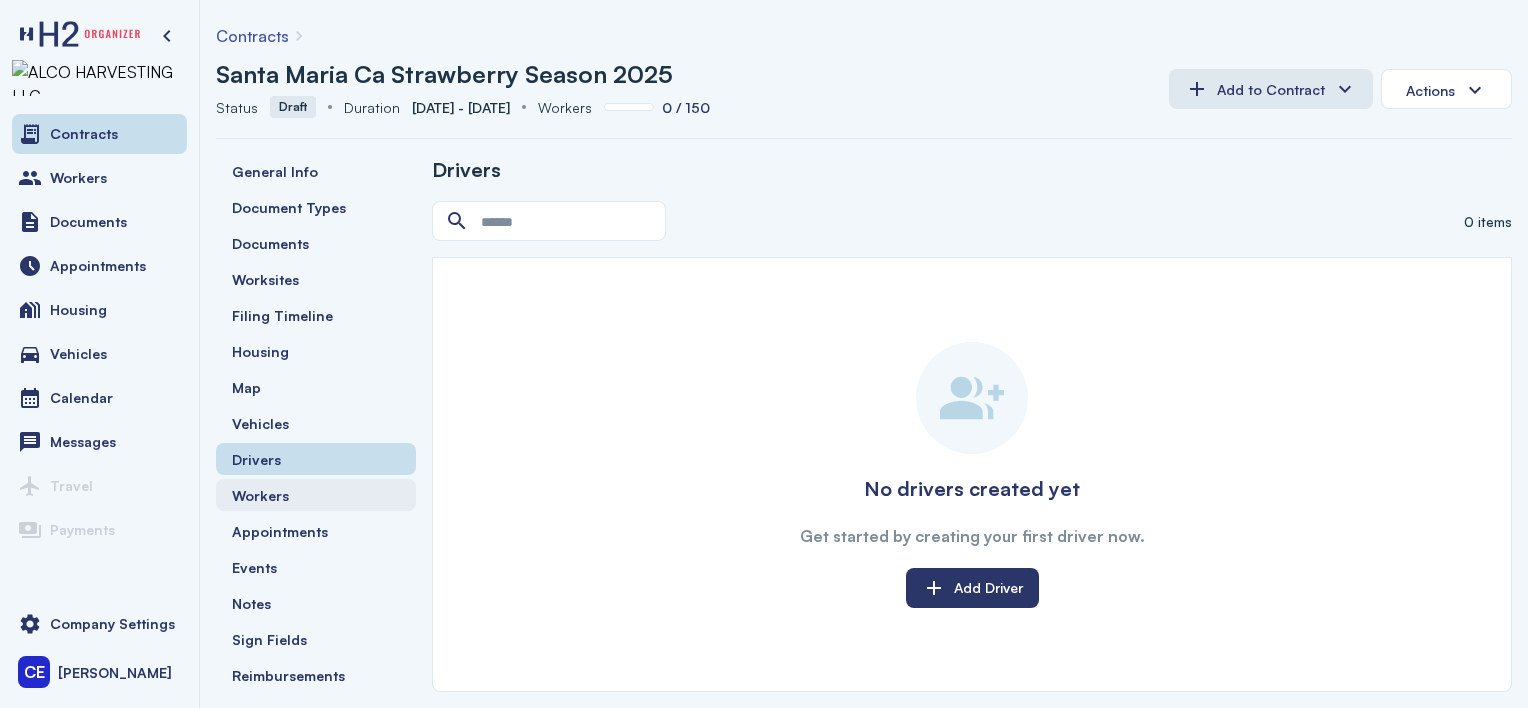click on "Workers" at bounding box center [316, 495] 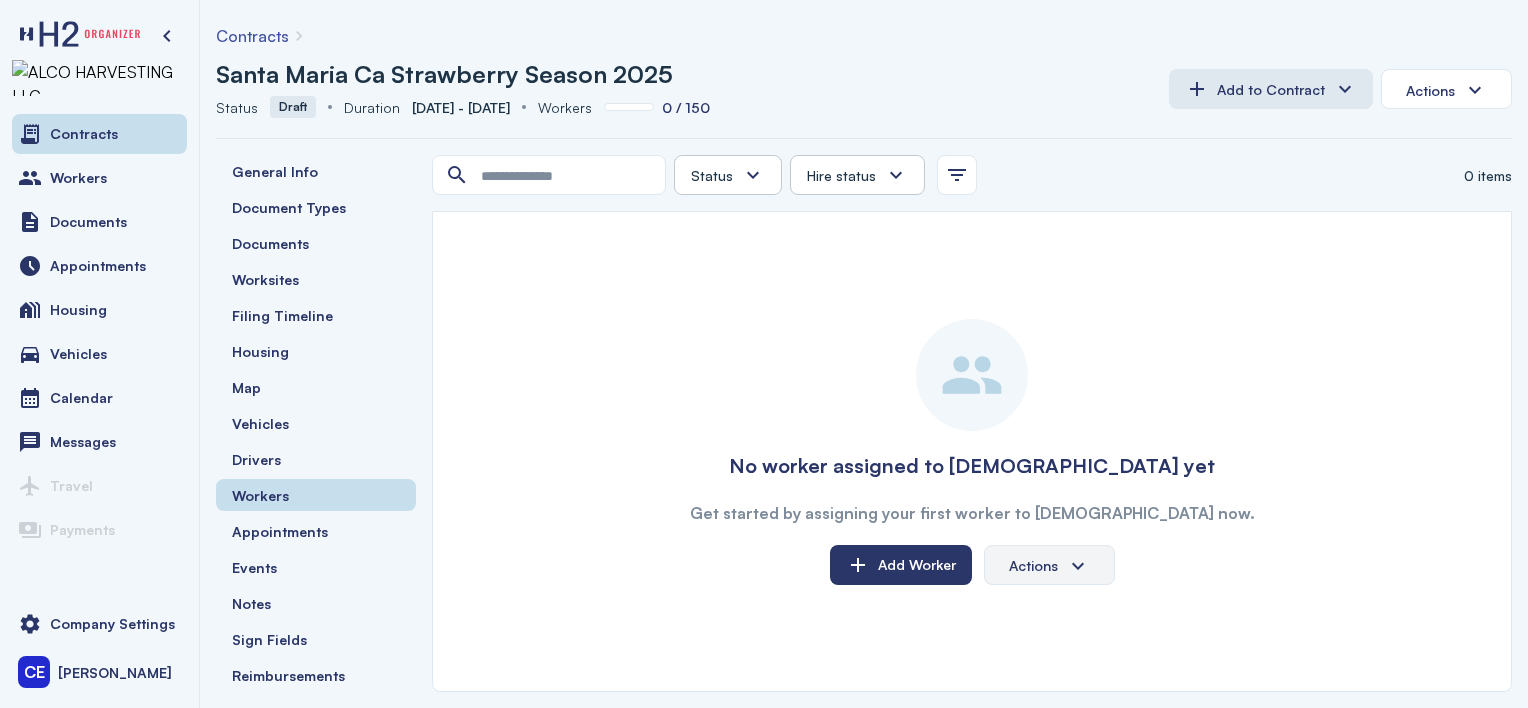 click on "Actions" at bounding box center (1033, 565) 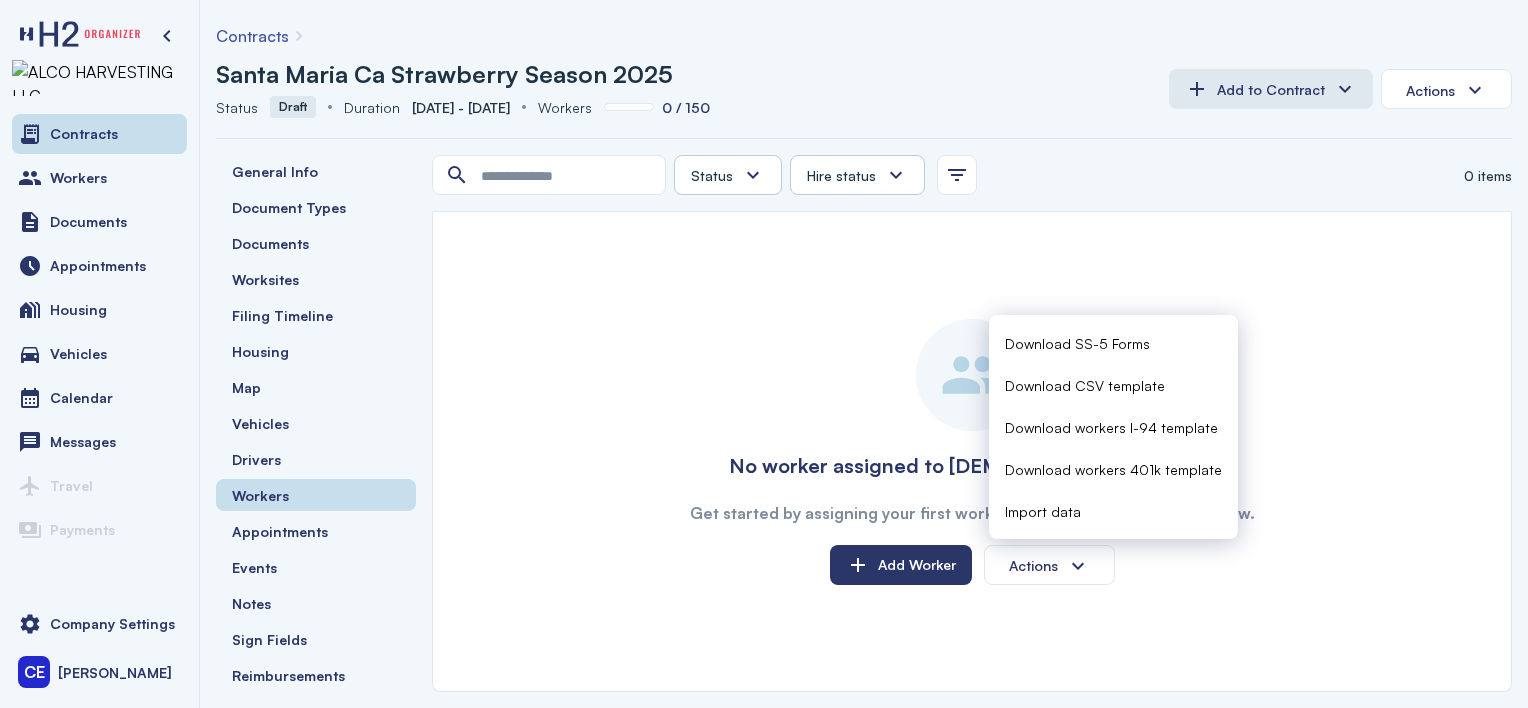 click on "Import data" at bounding box center [1043, 511] 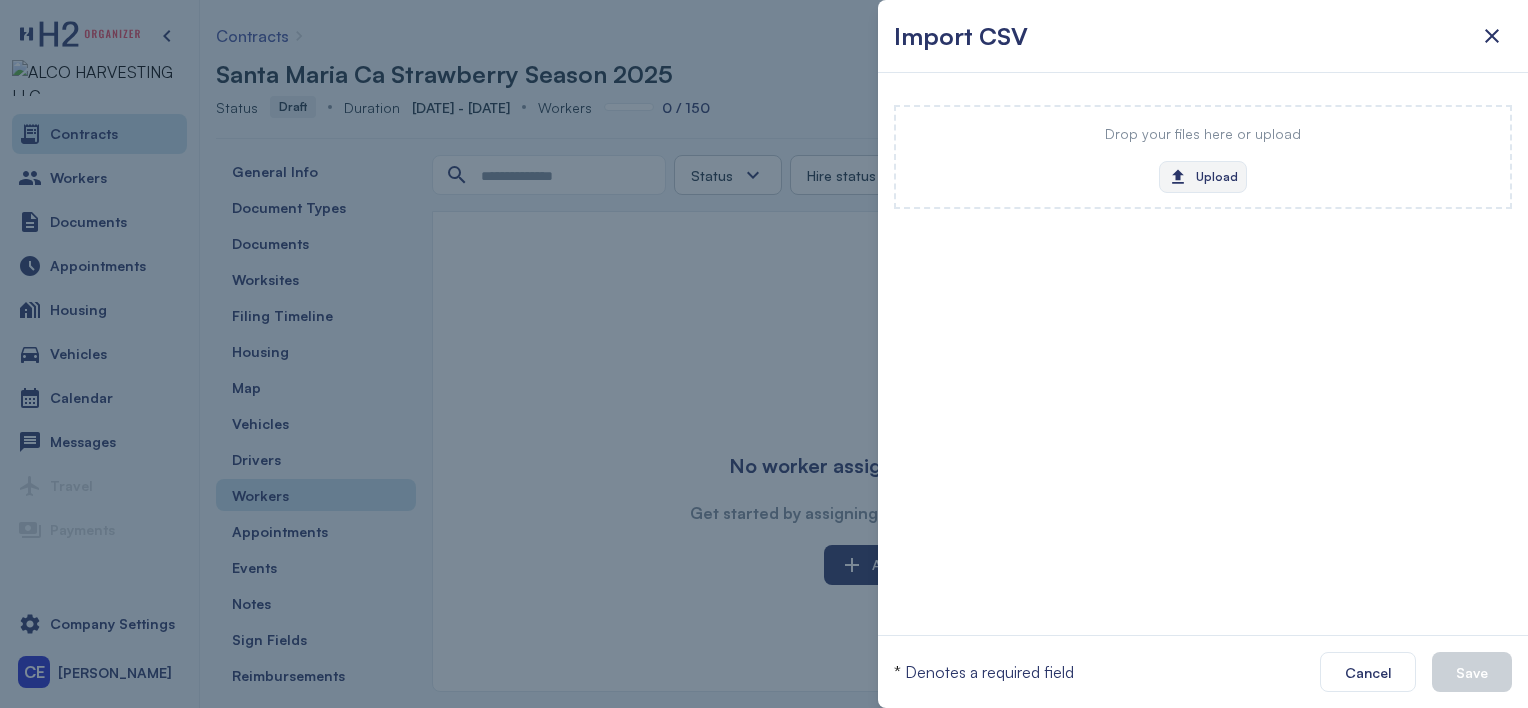 click on "Upload" at bounding box center (1203, 177) 